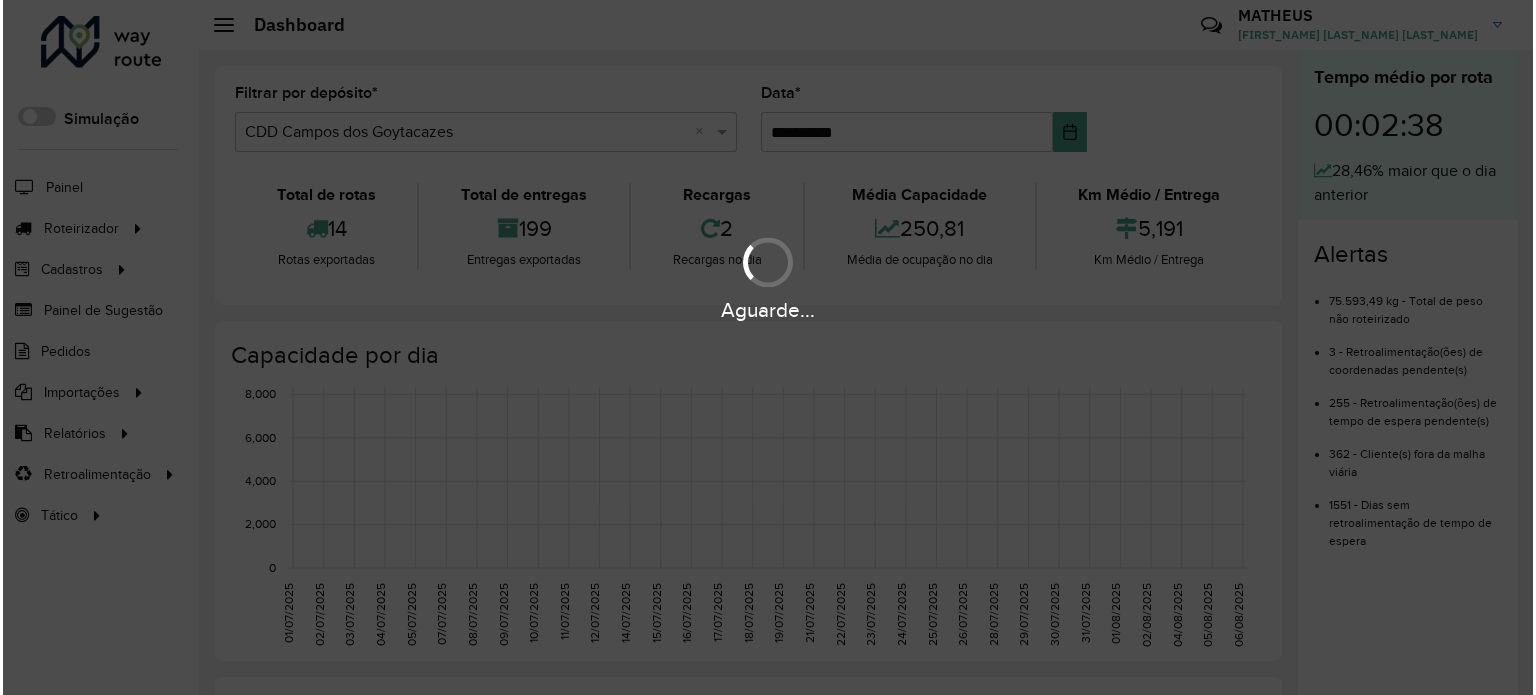 scroll, scrollTop: 0, scrollLeft: 0, axis: both 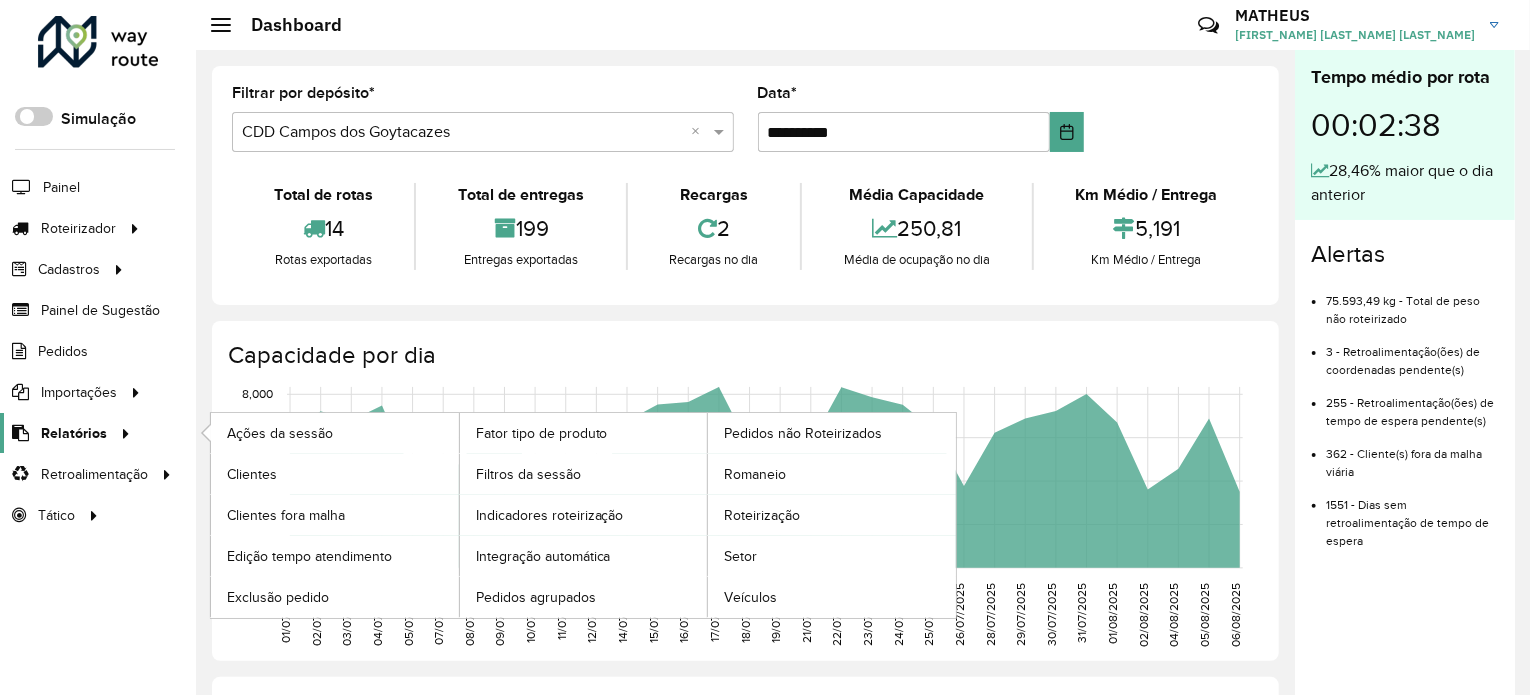 click on "Relatórios" 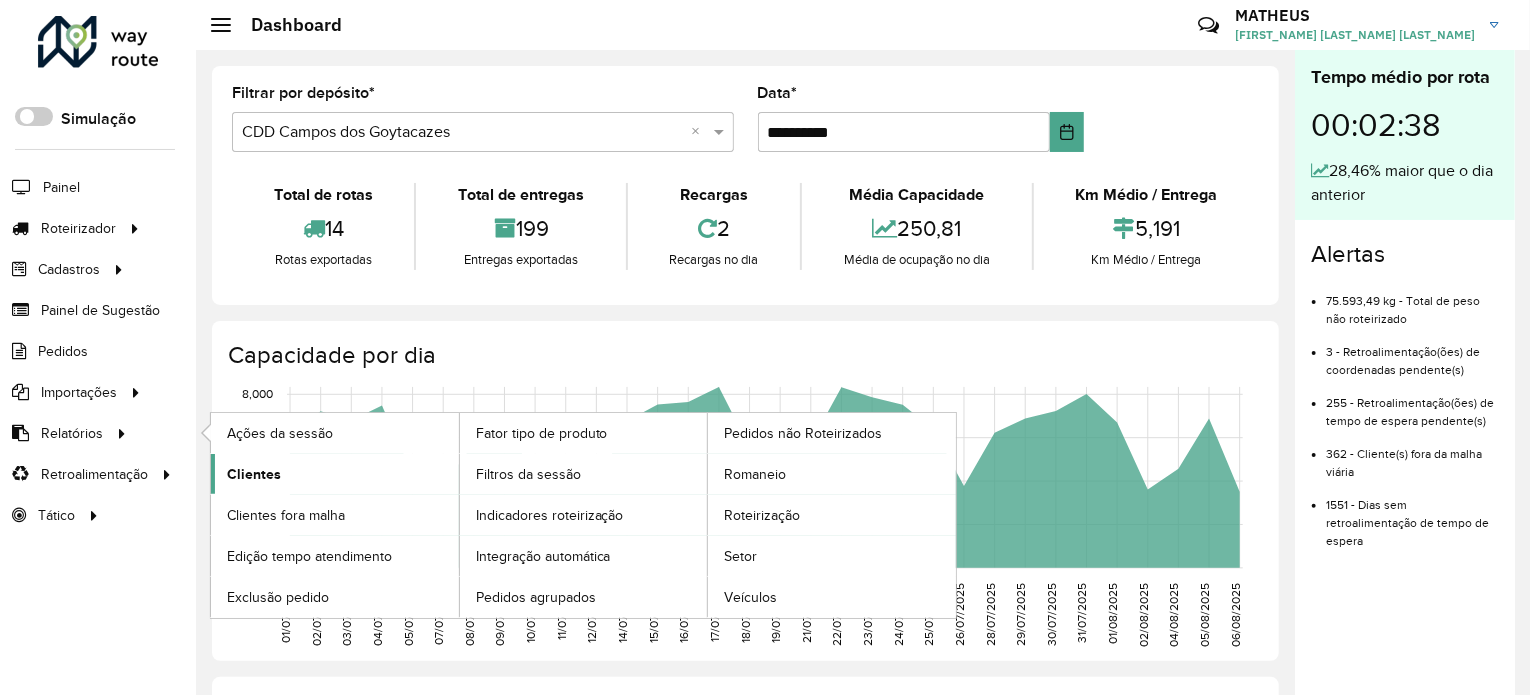 click on "Clientes" 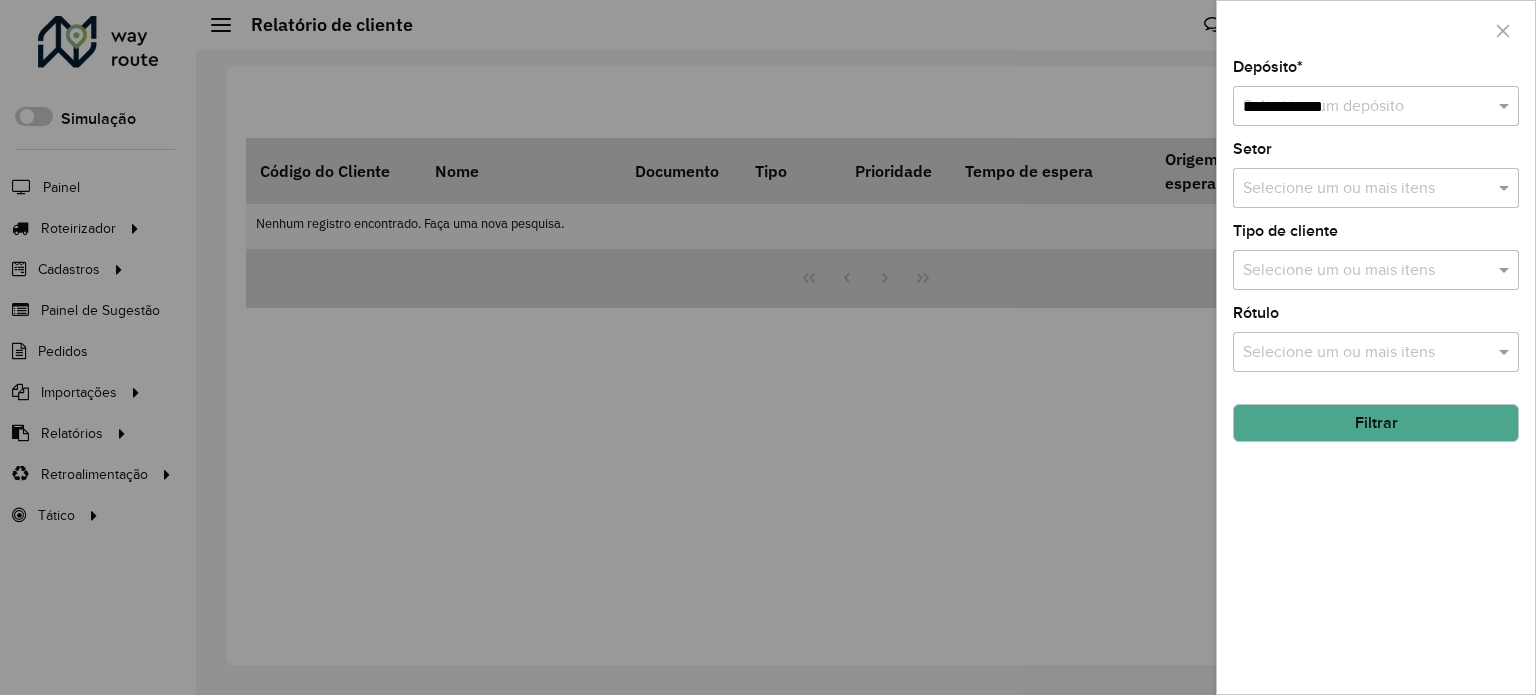 type on "**********" 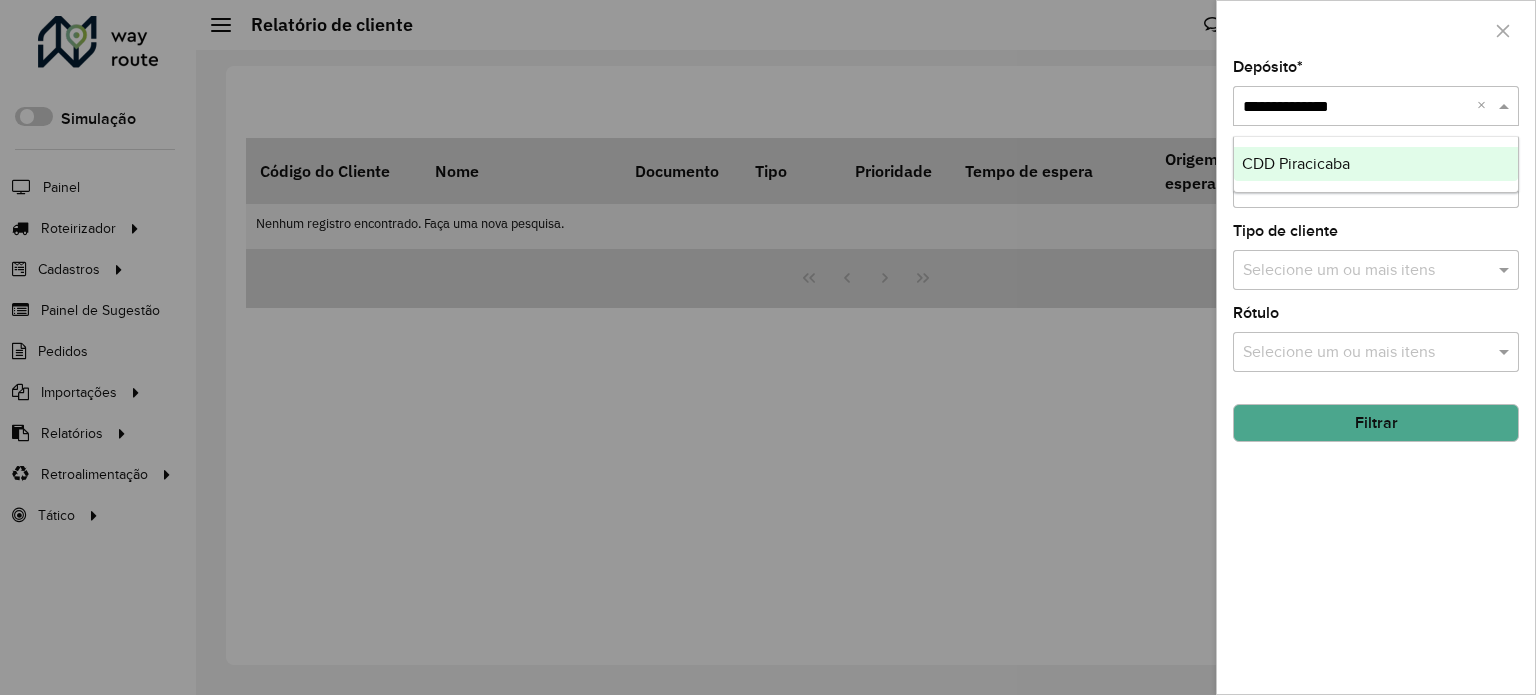 type 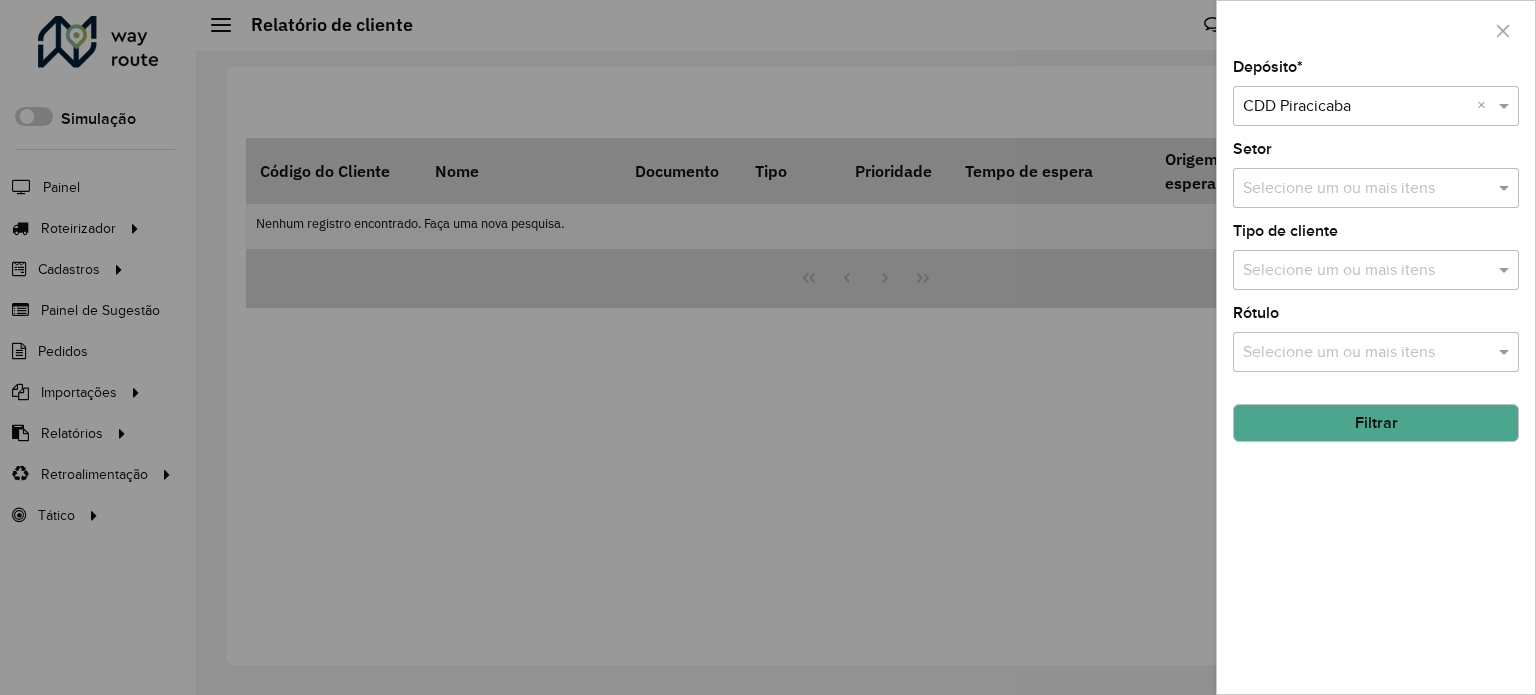 click on "Filtrar" 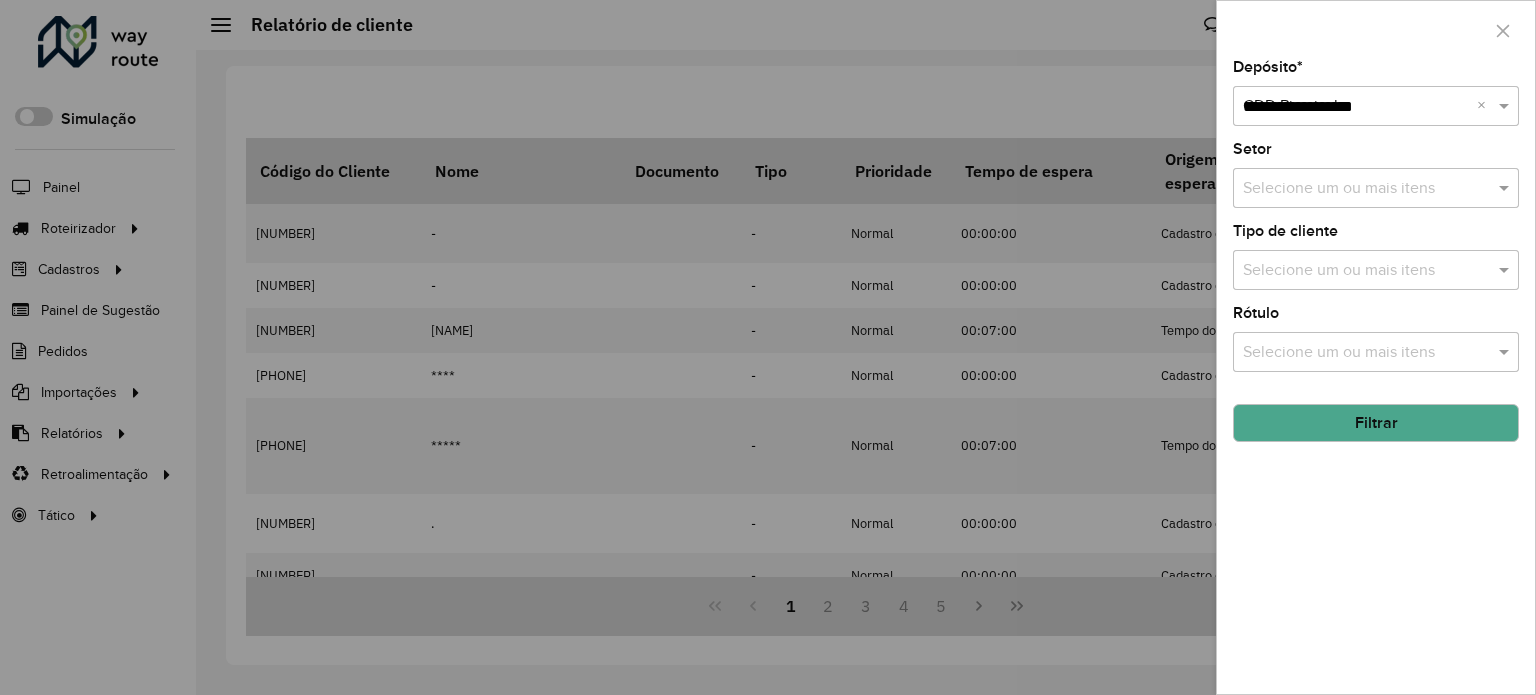 type on "**********" 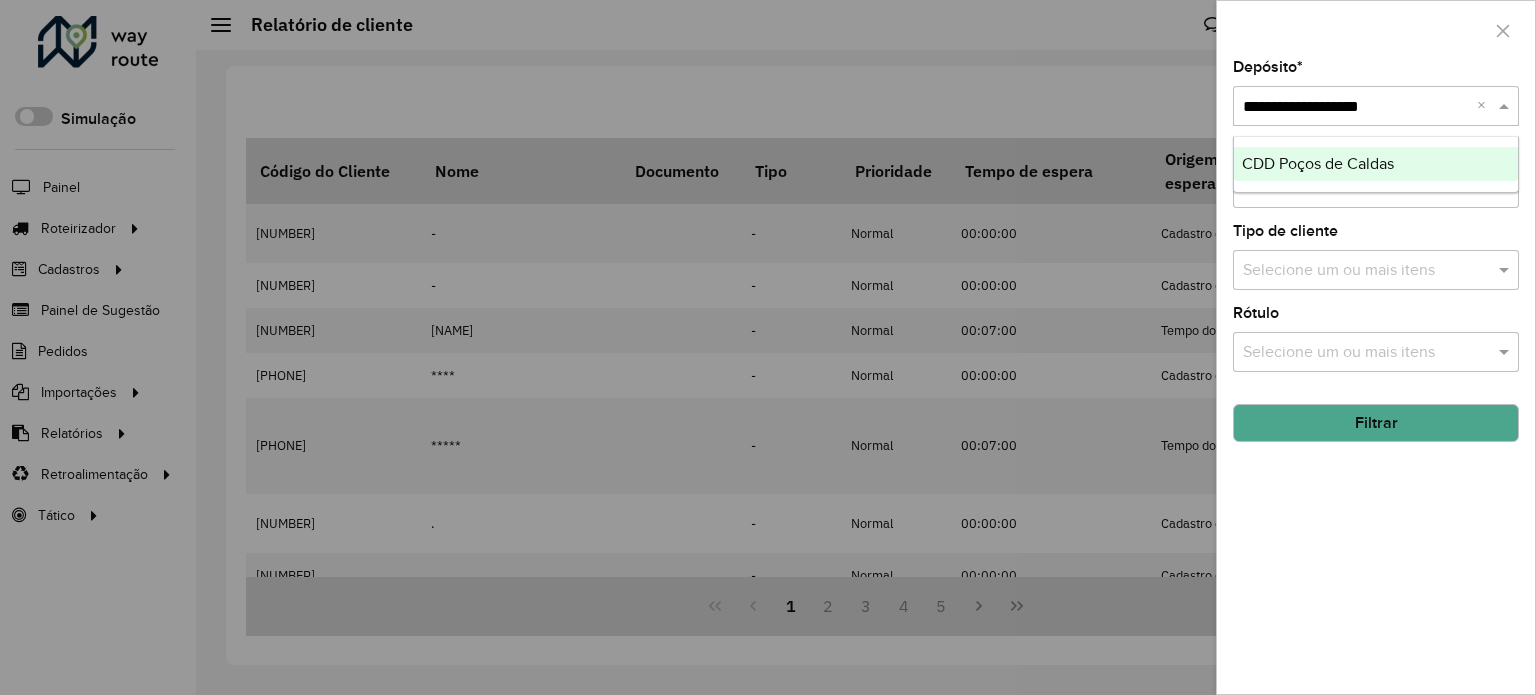 type 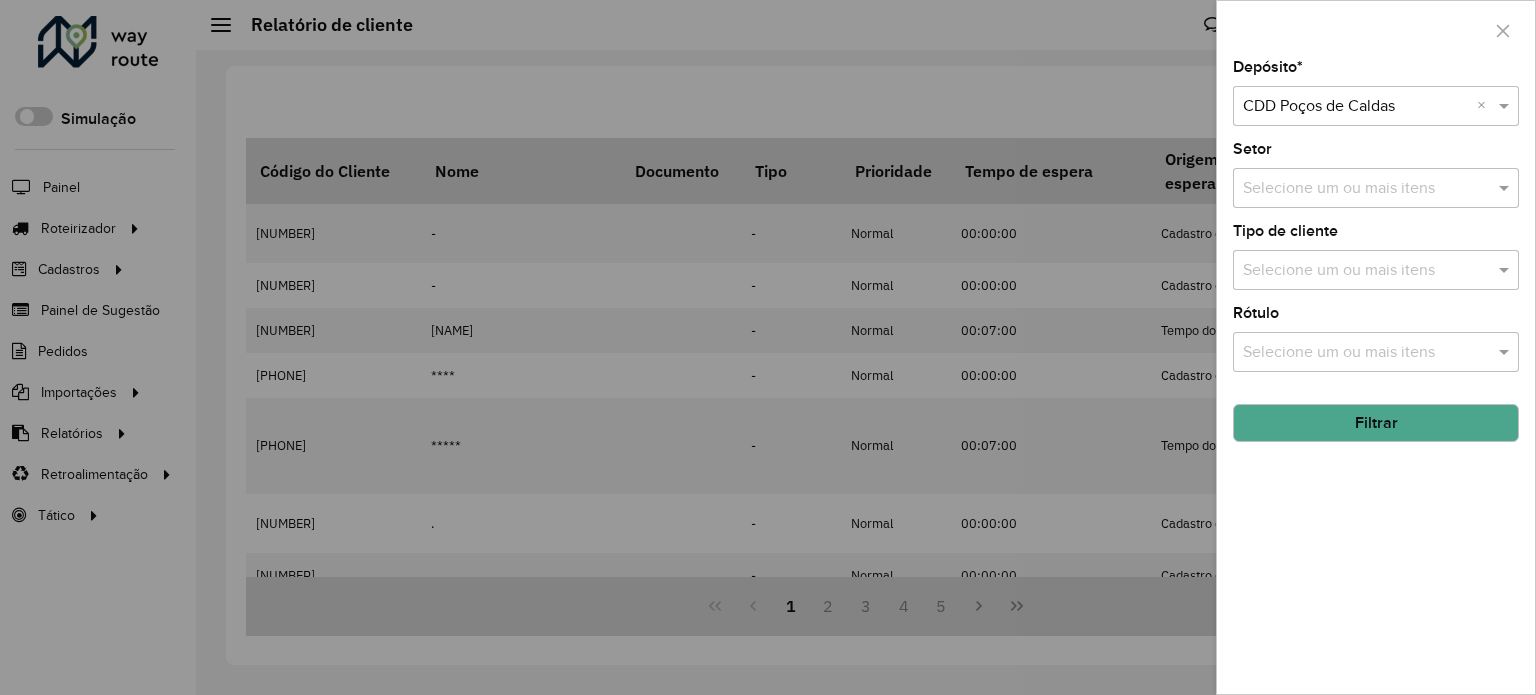 click on "Filtrar" 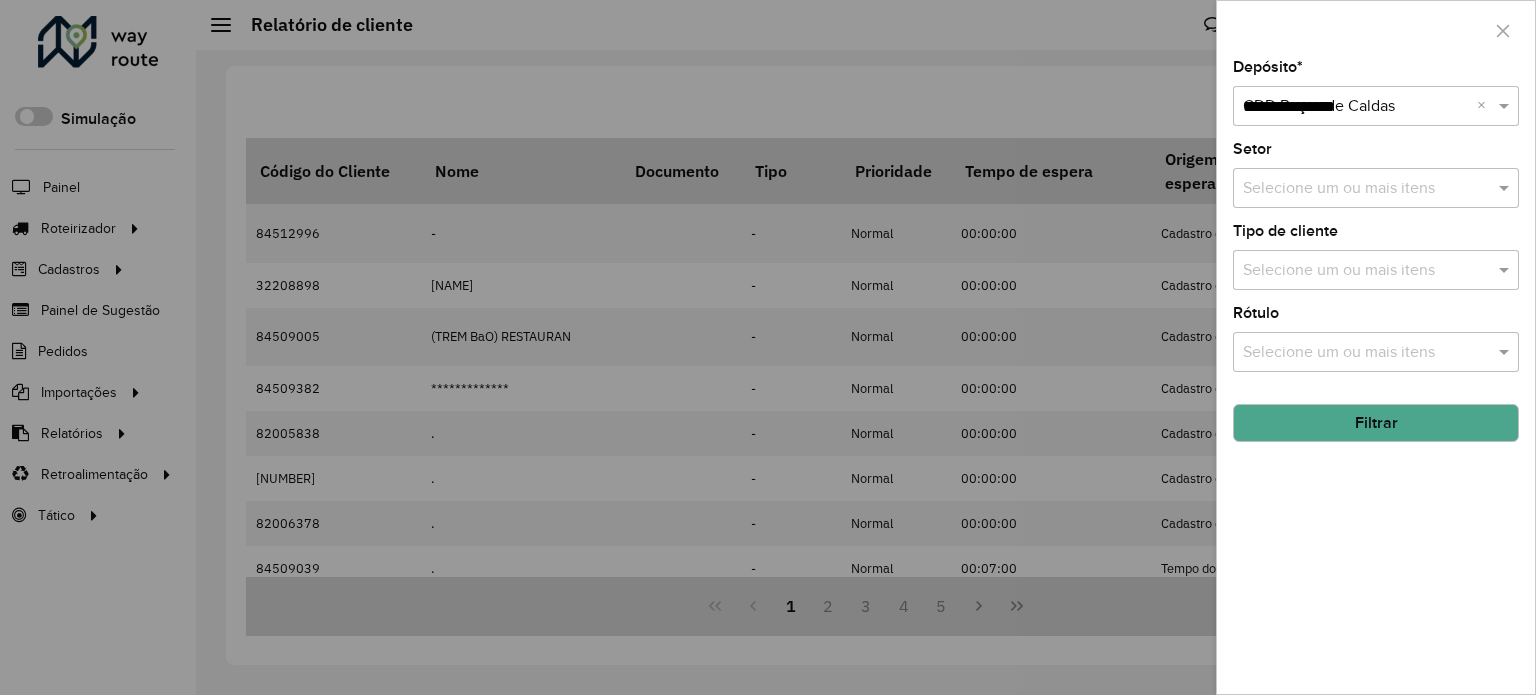 type on "**********" 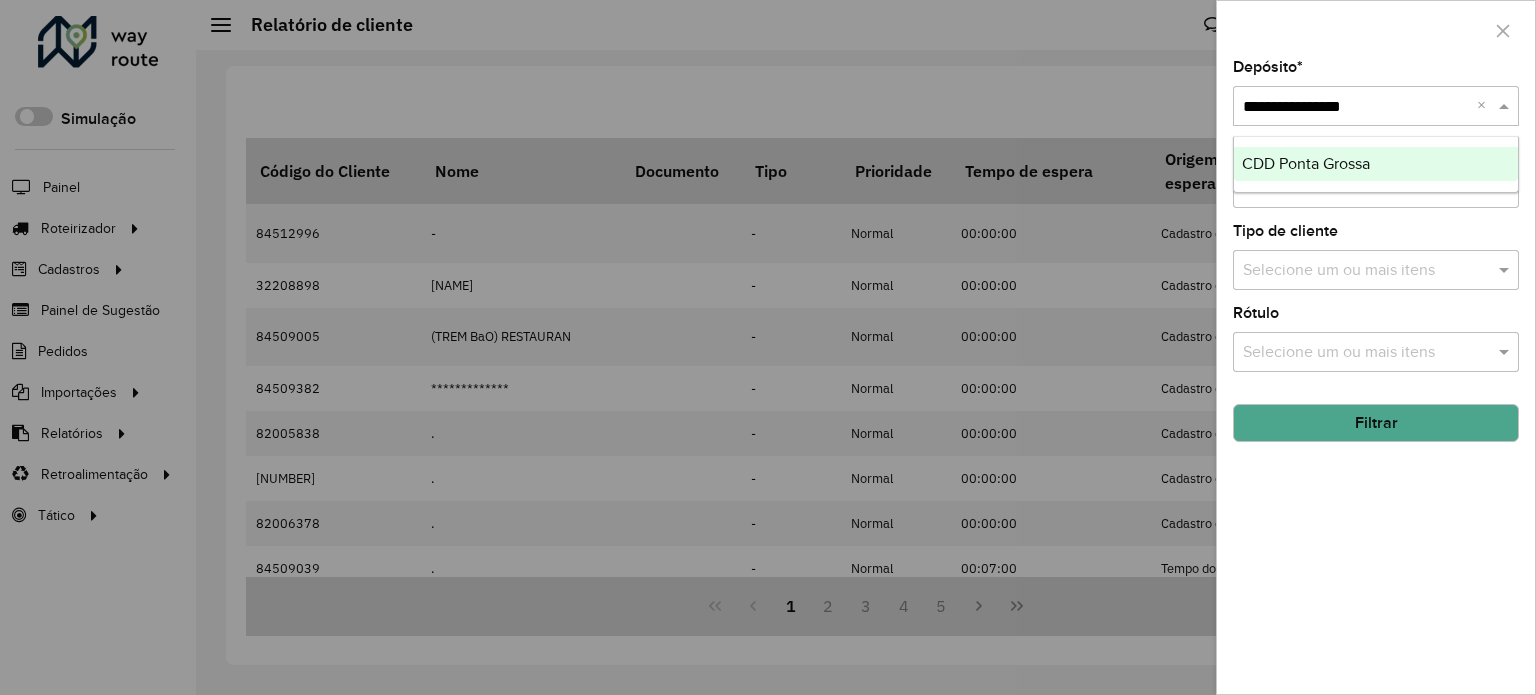 type 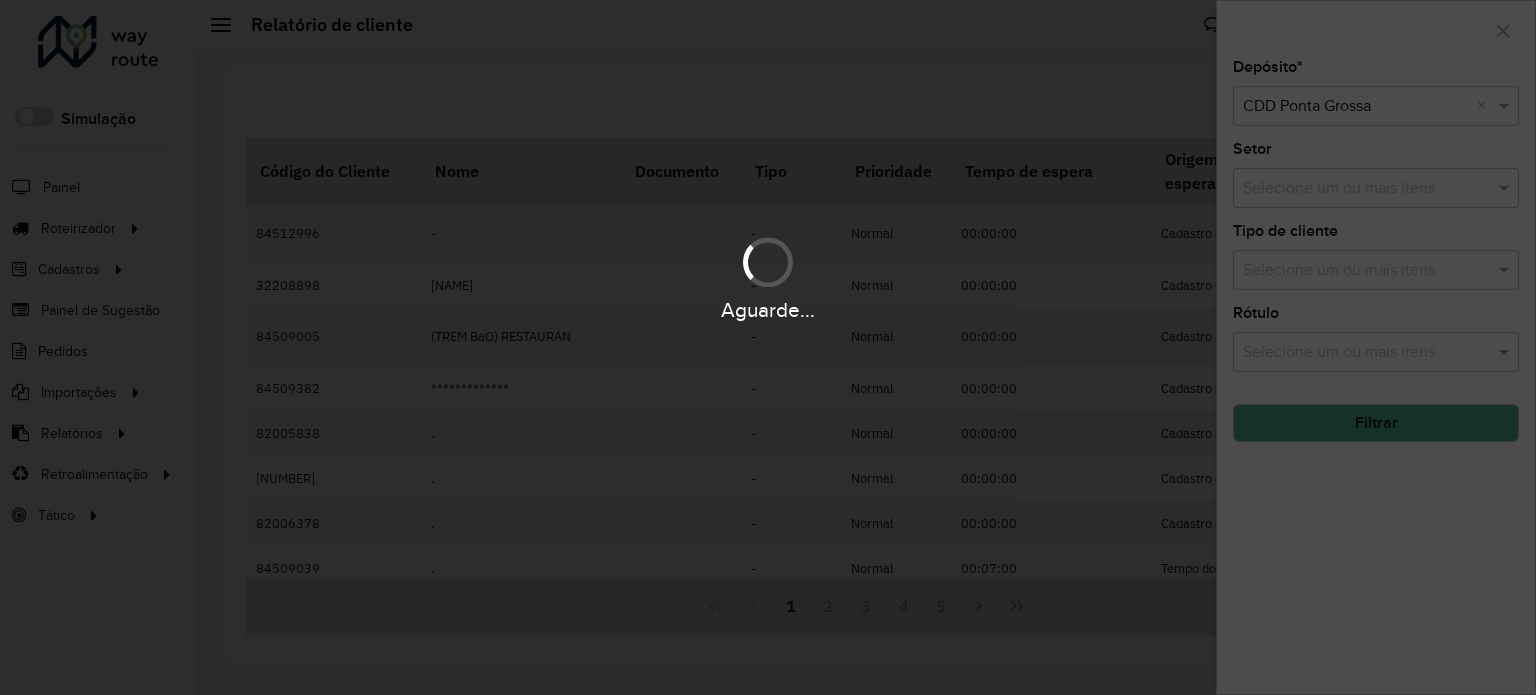 click on "Filtrar" 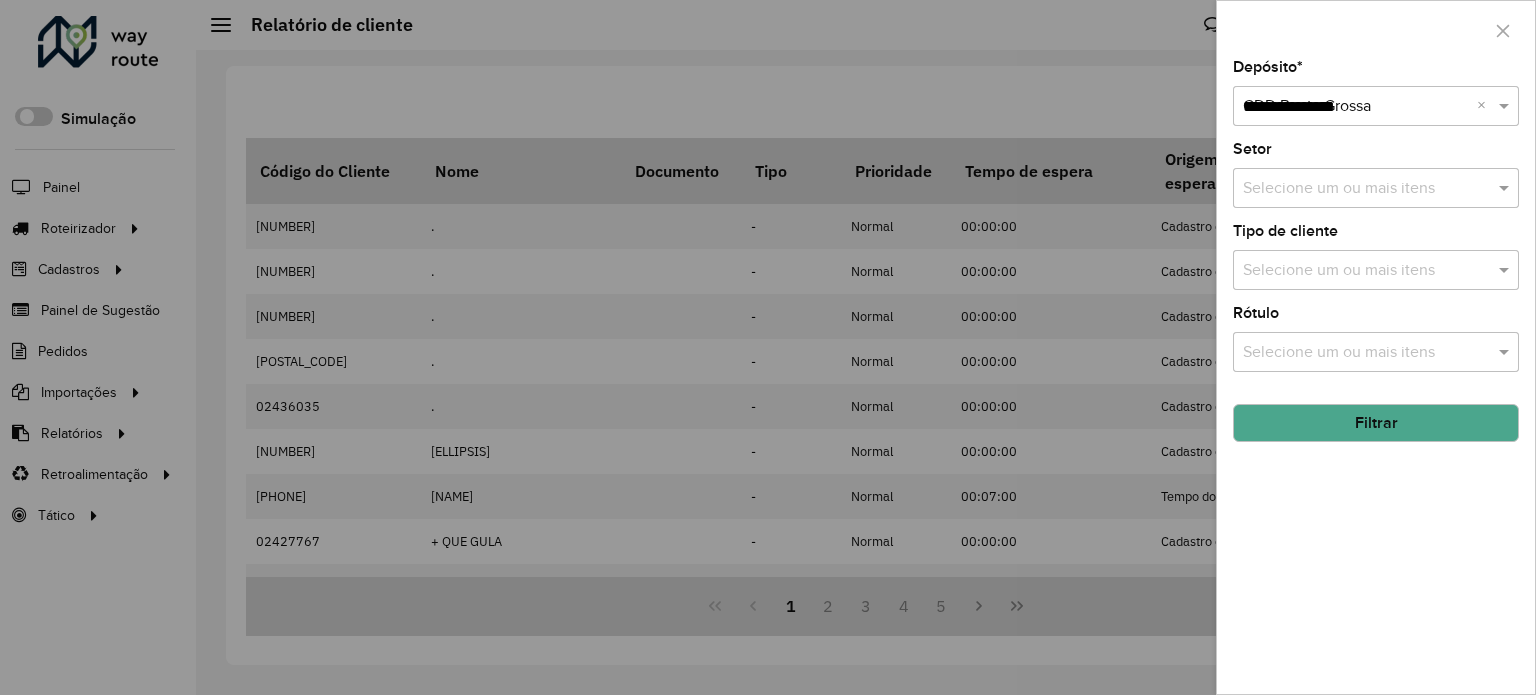 type on "**********" 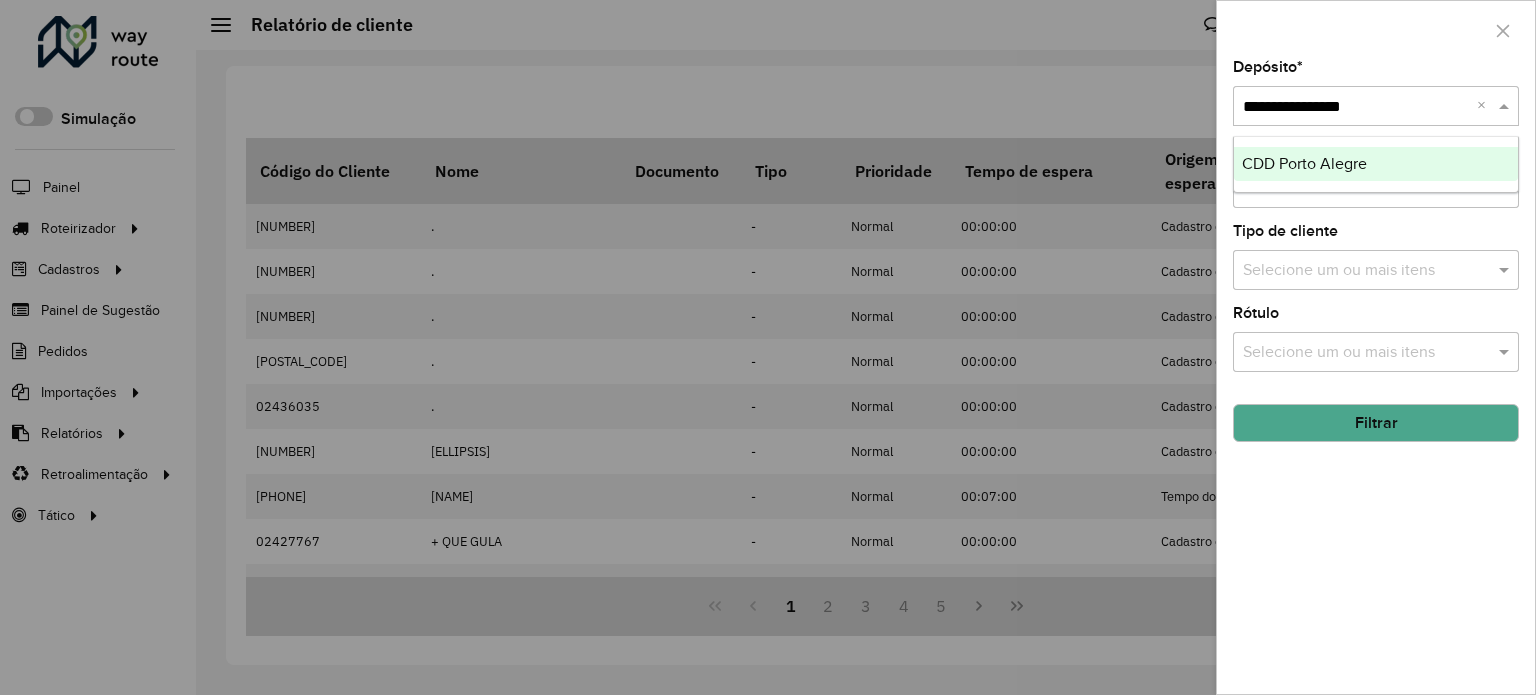 type 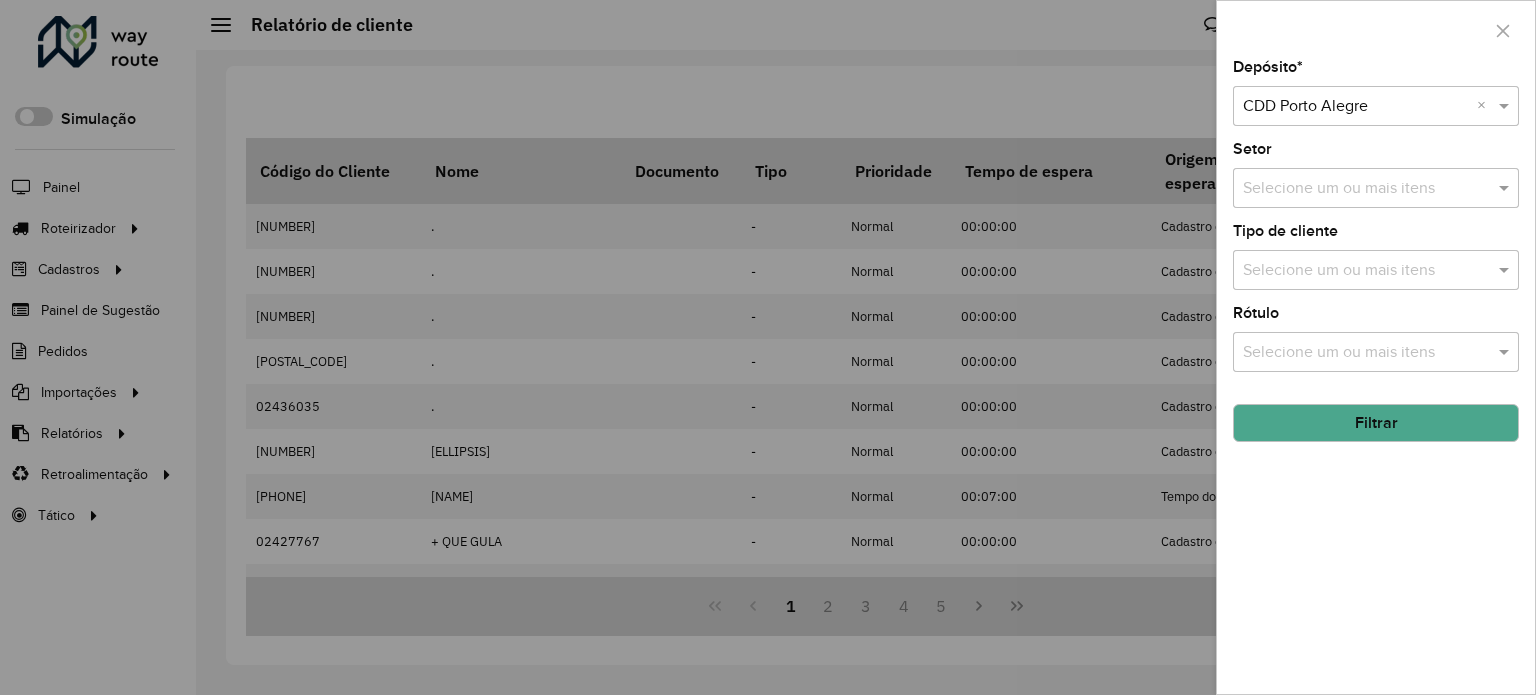 click on "Filtrar" 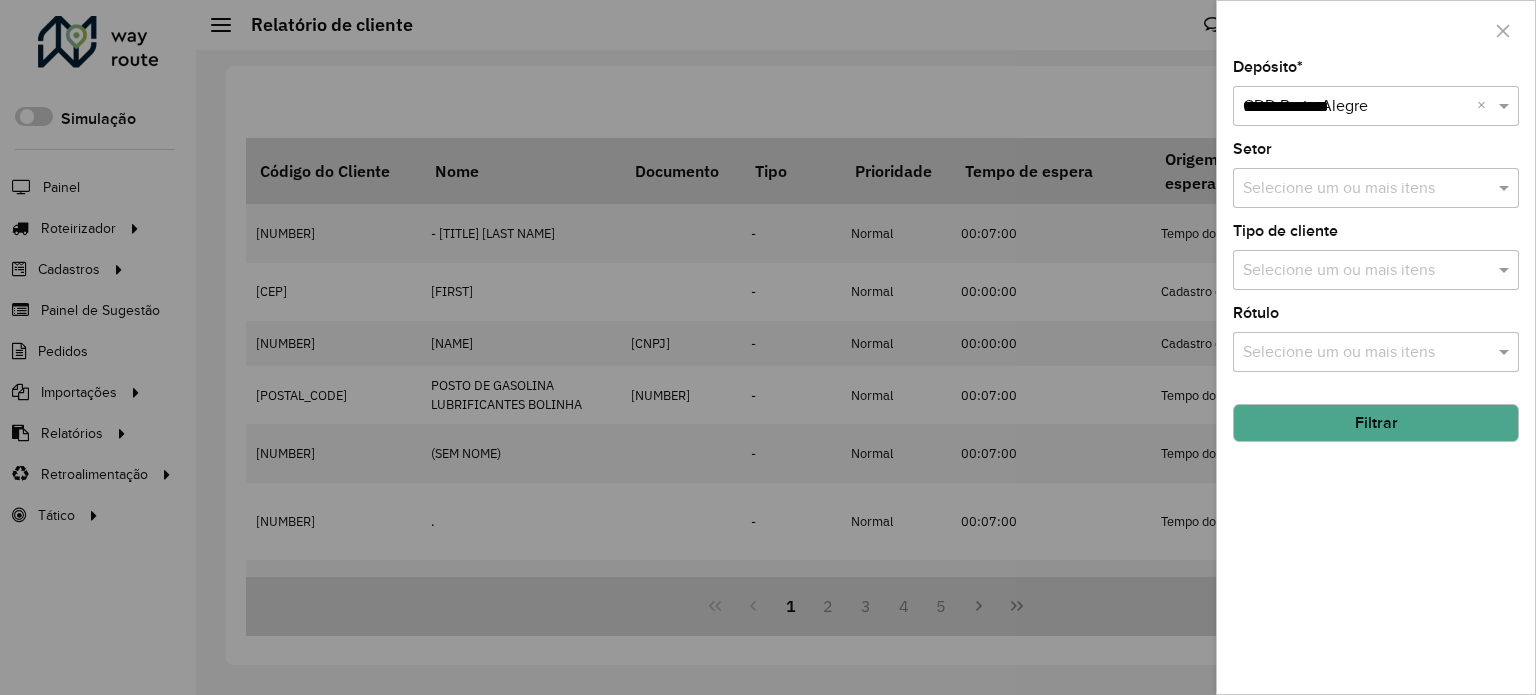 type on "**********" 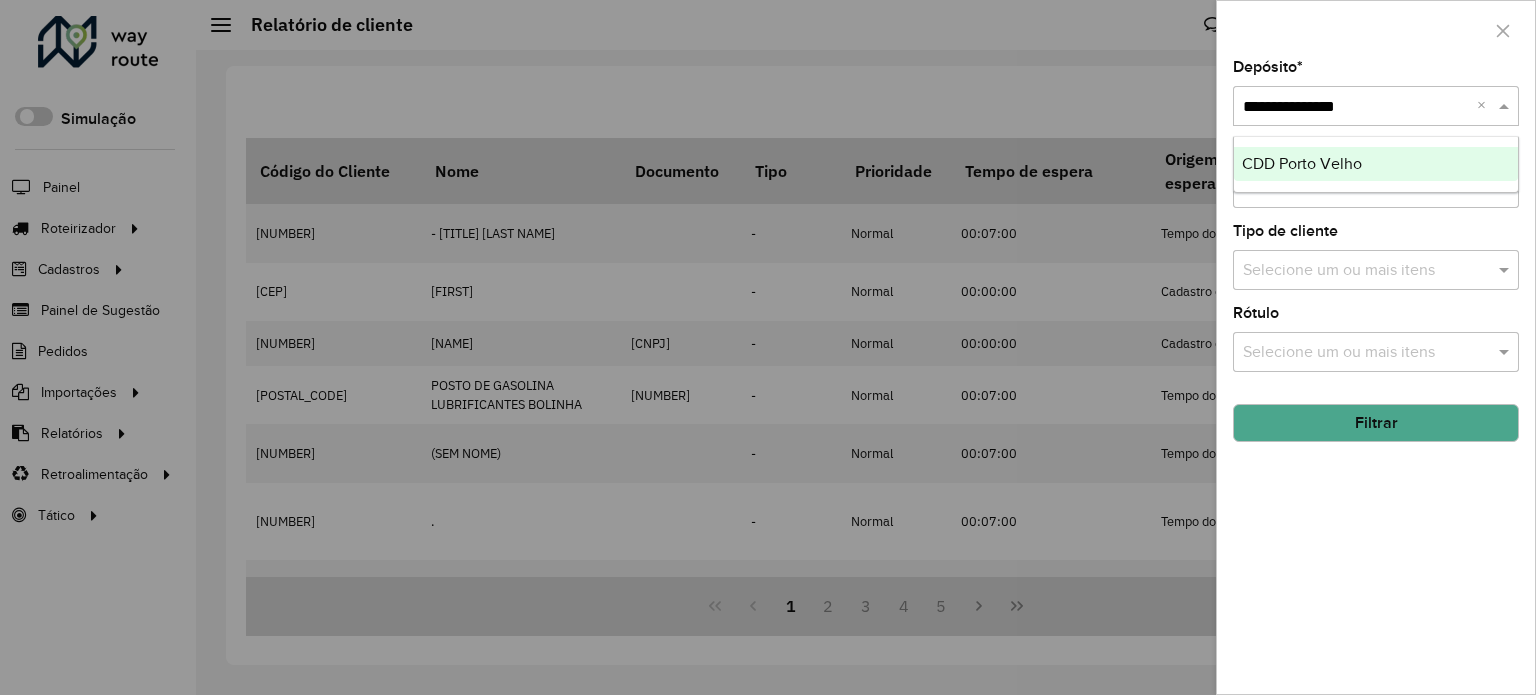 type 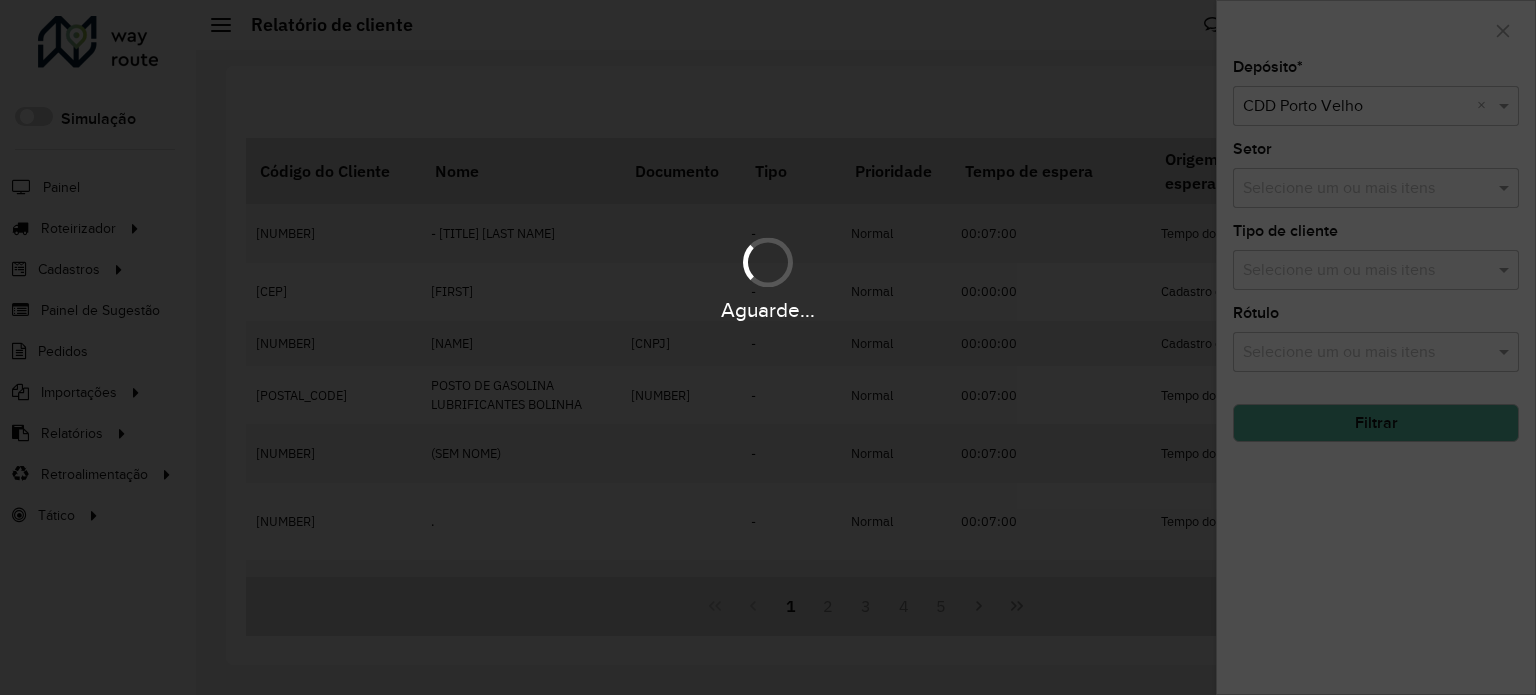 click on "Filtrar" 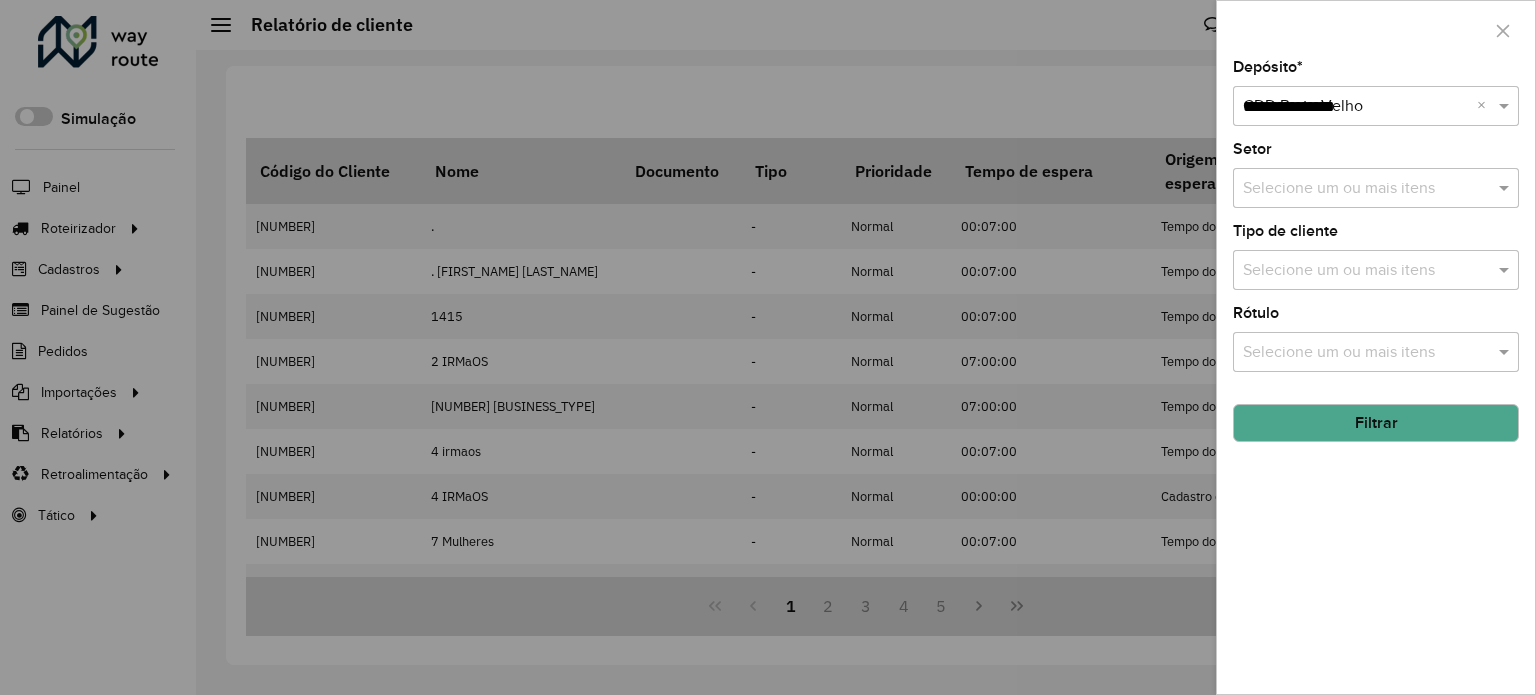 type on "**********" 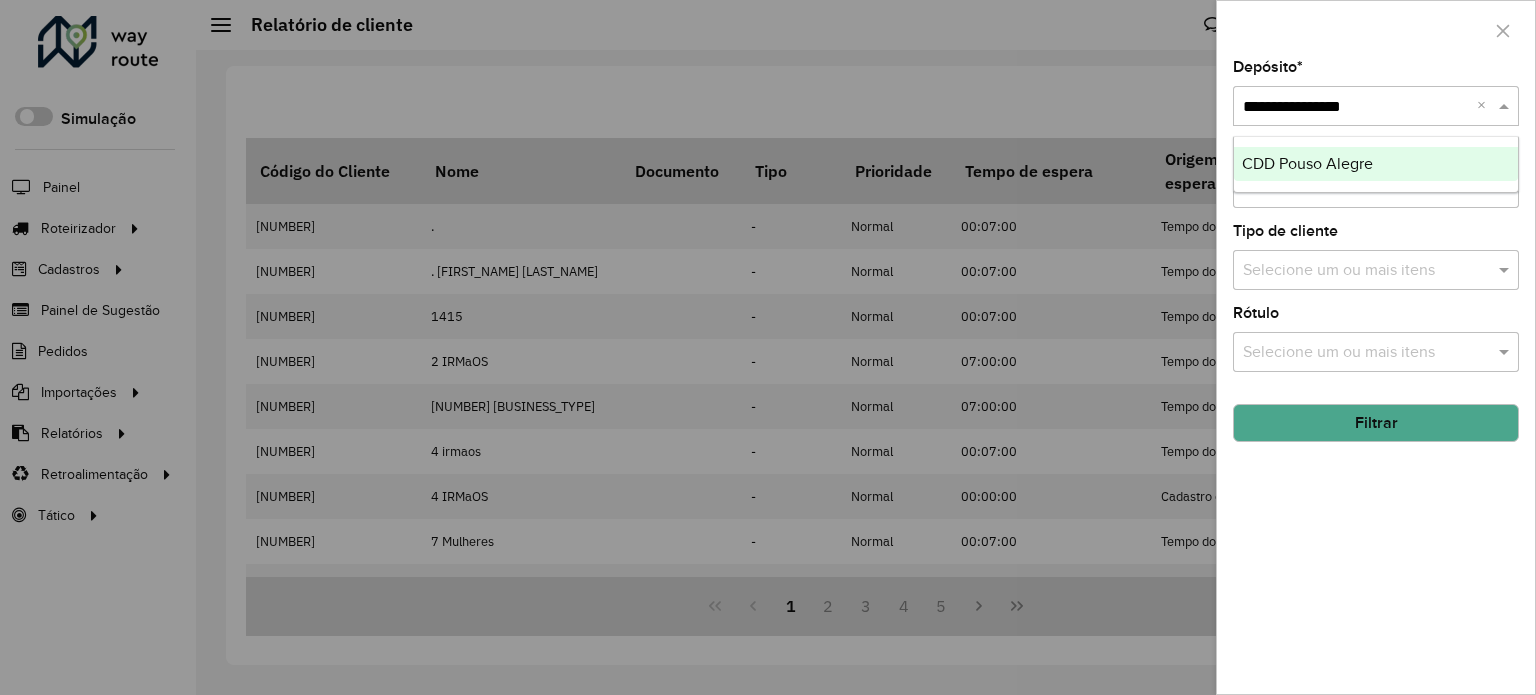 type 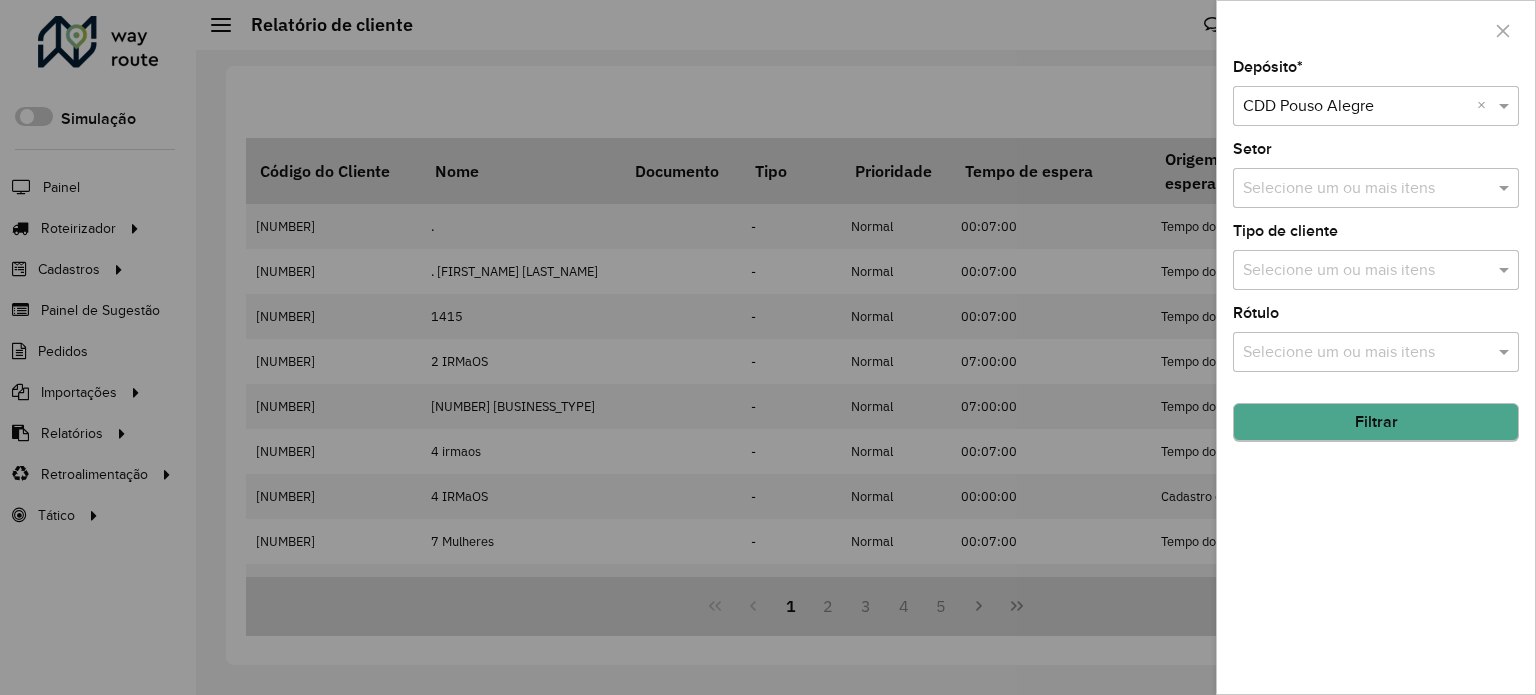click on "Filtrar" 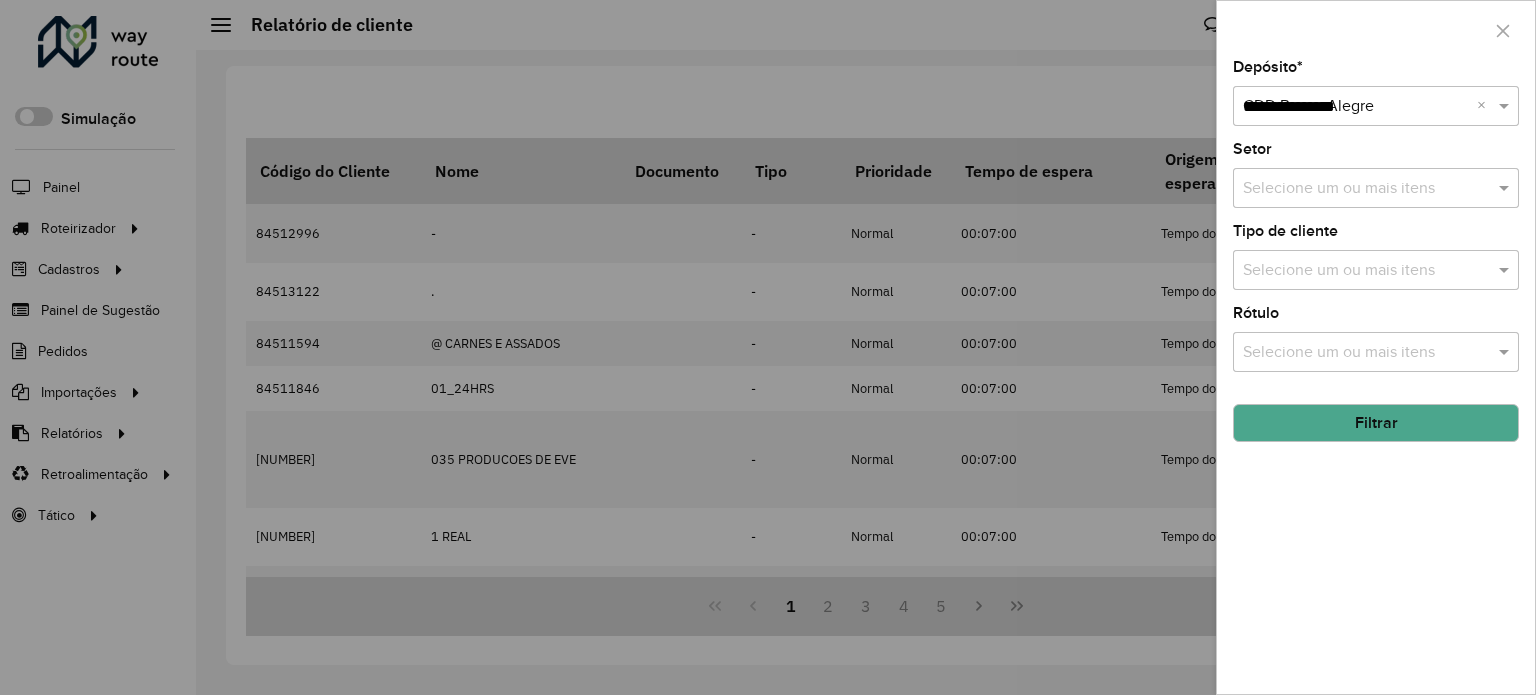 type on "**********" 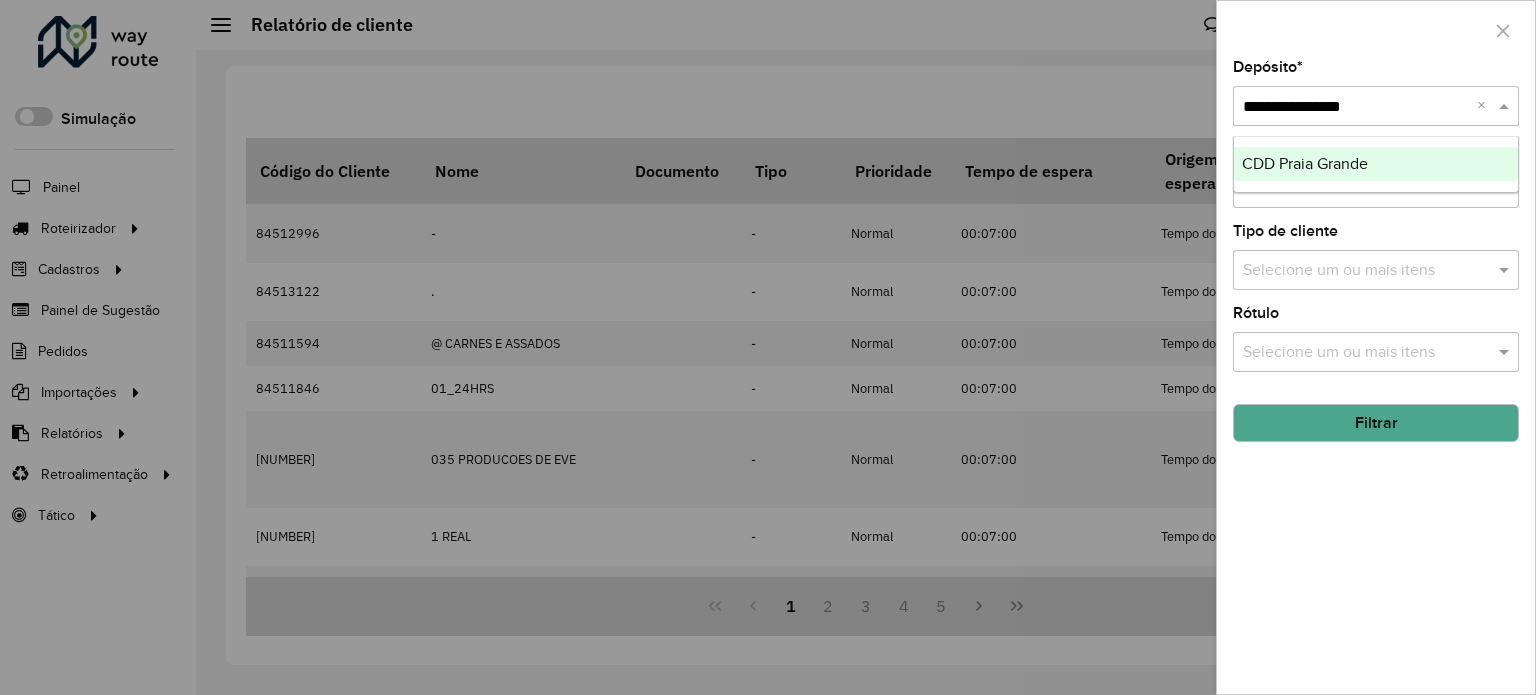 type 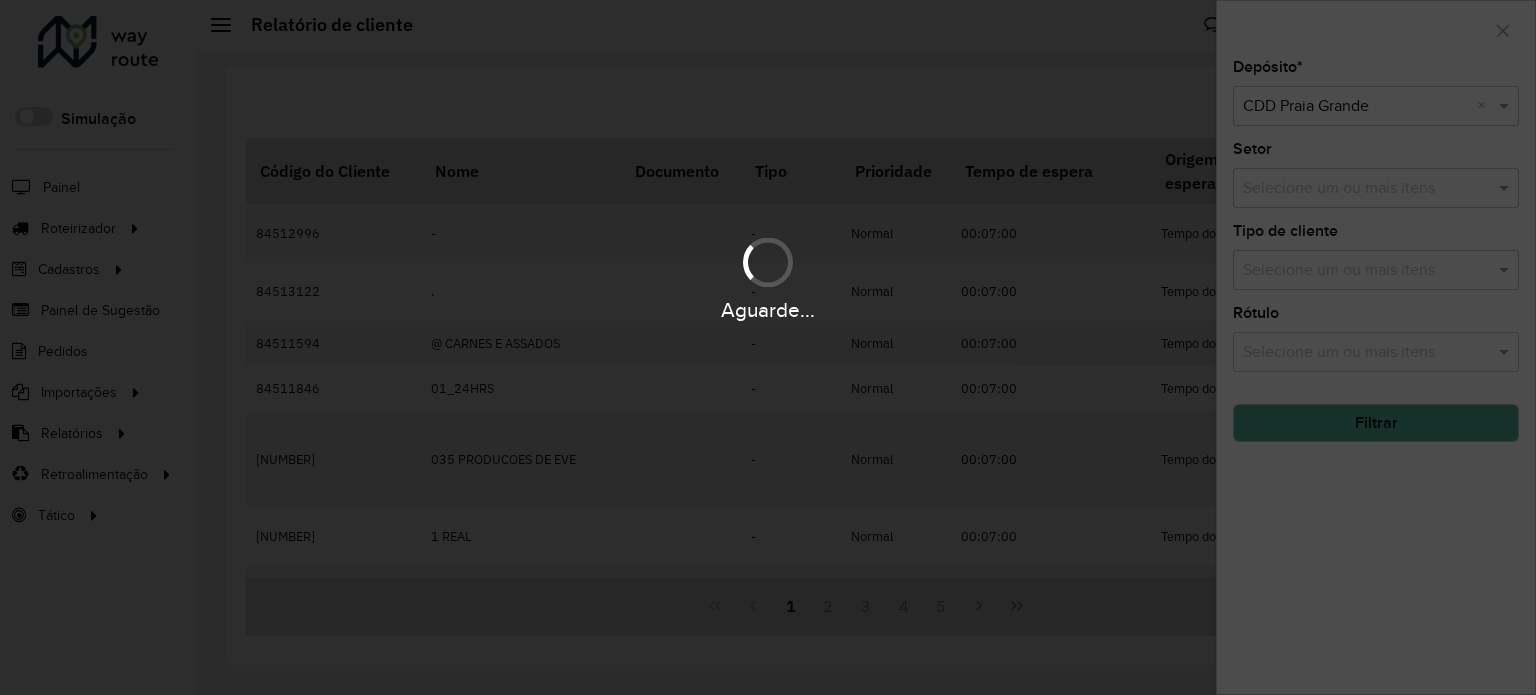 click on "Filtrar" 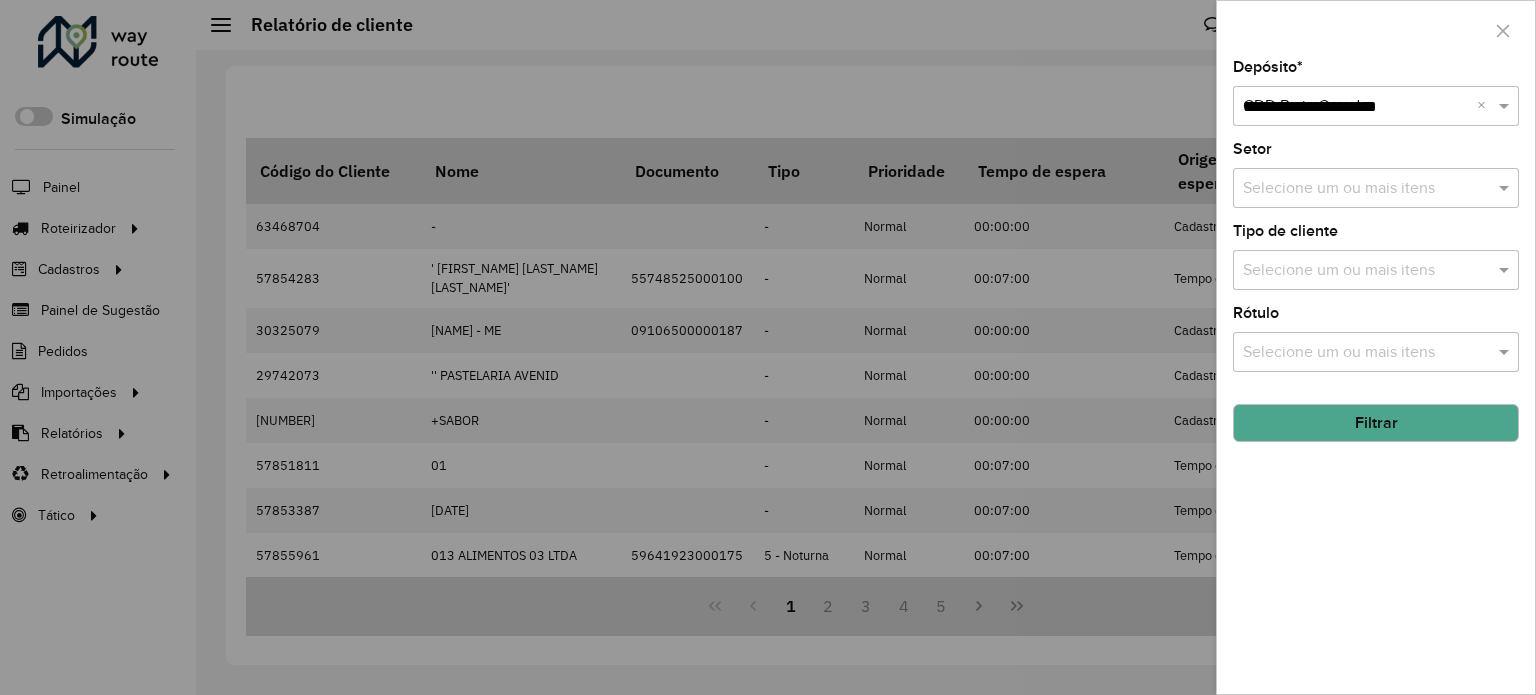 type on "**********" 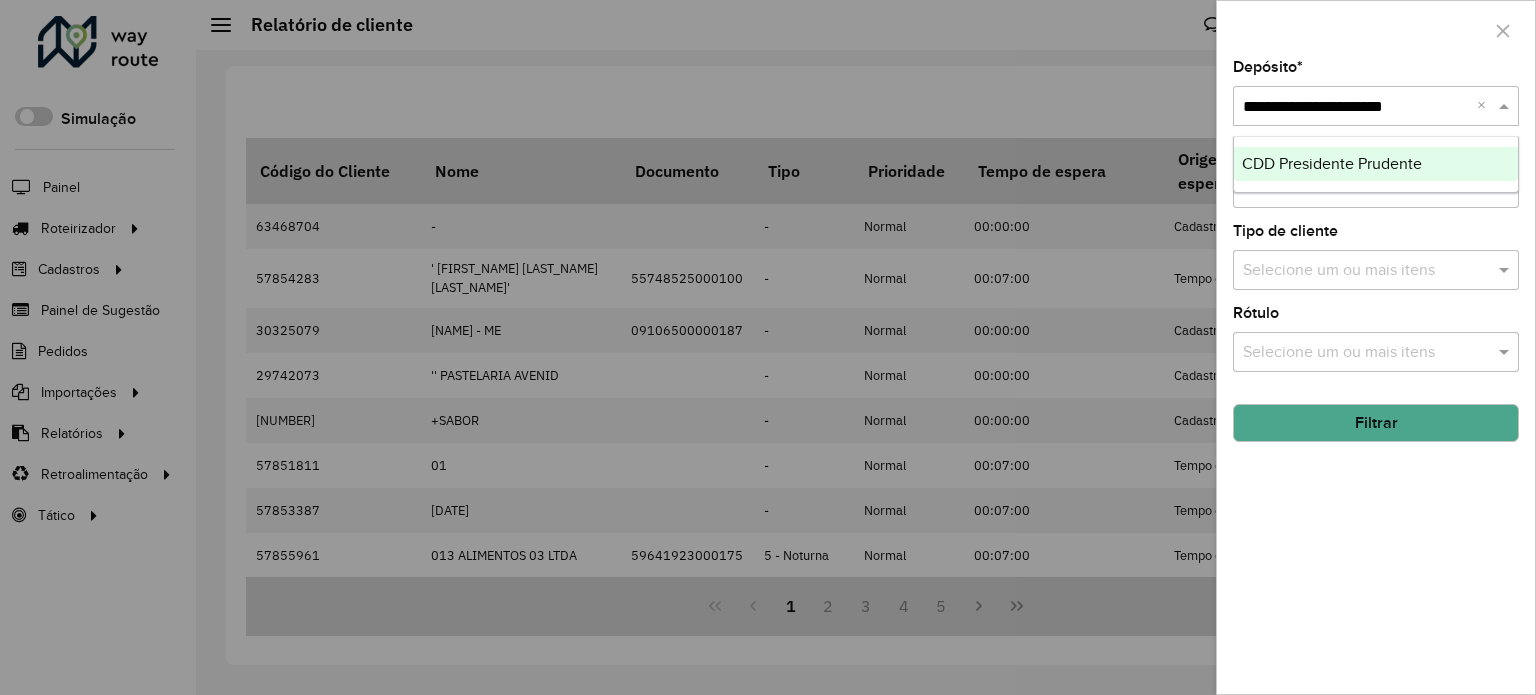 type 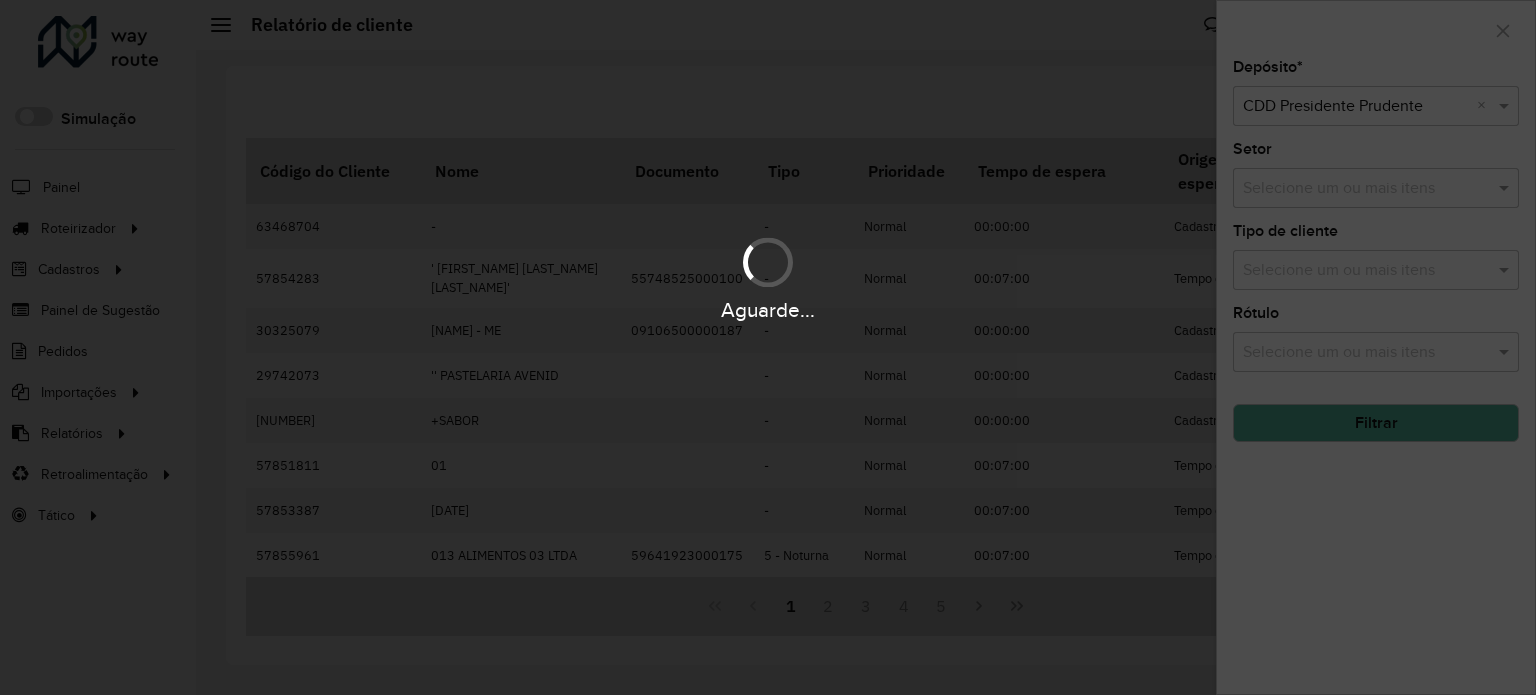 click on "Filtrar" 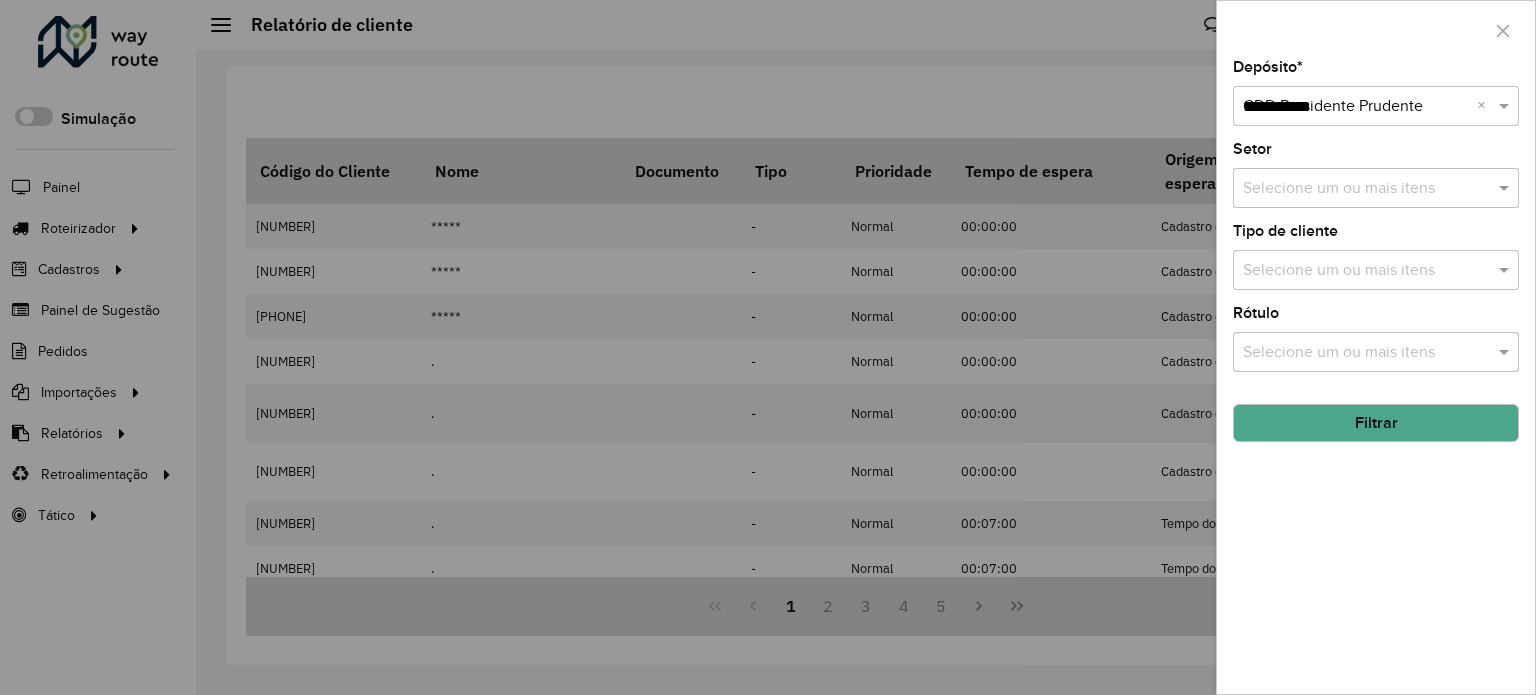 type on "**********" 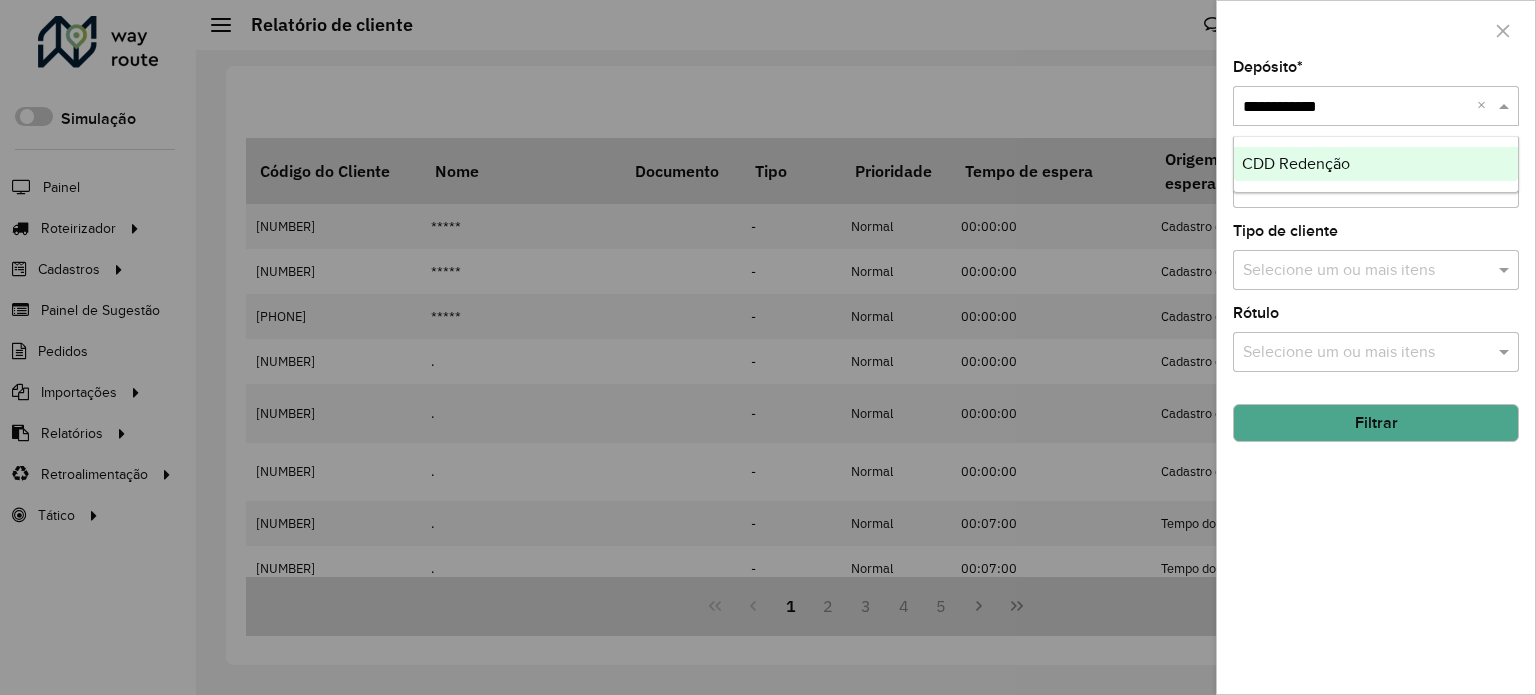 type 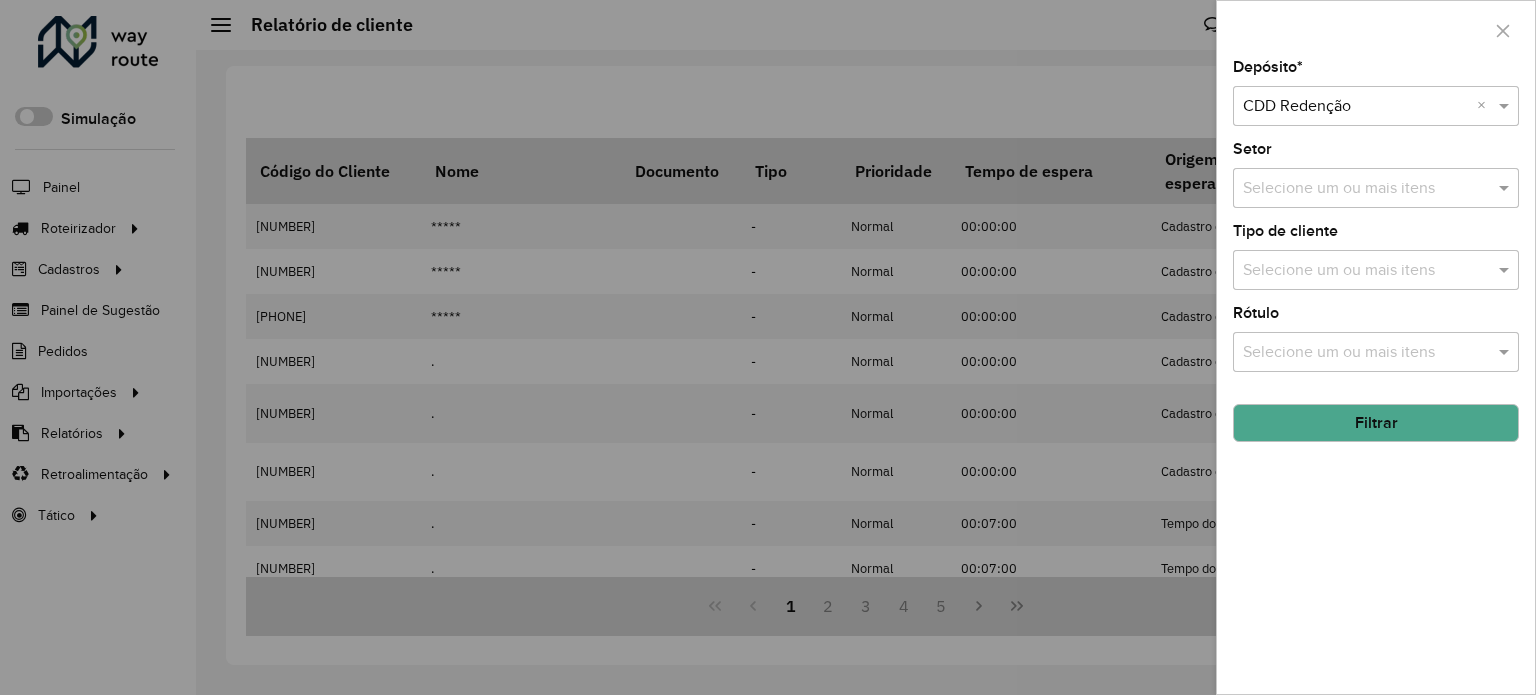 click on "Filtrar" 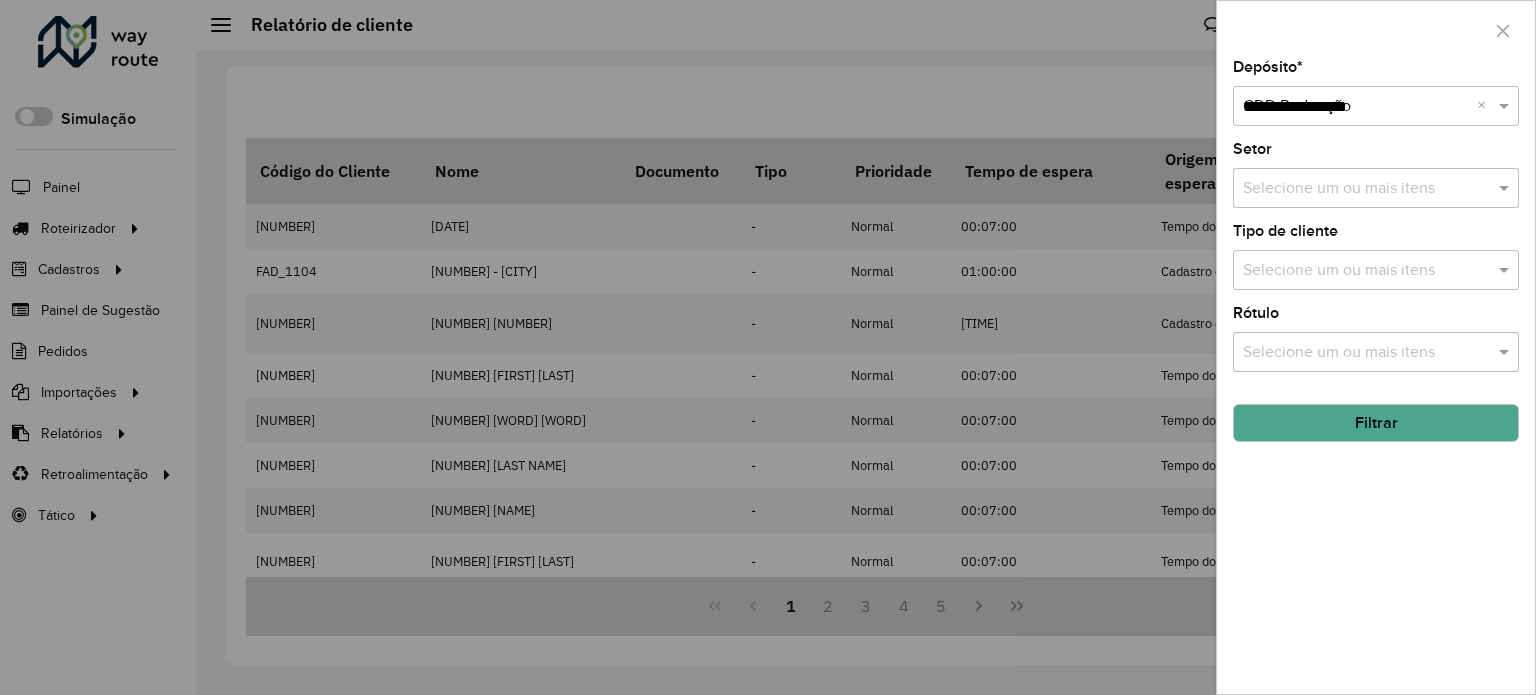 type on "**********" 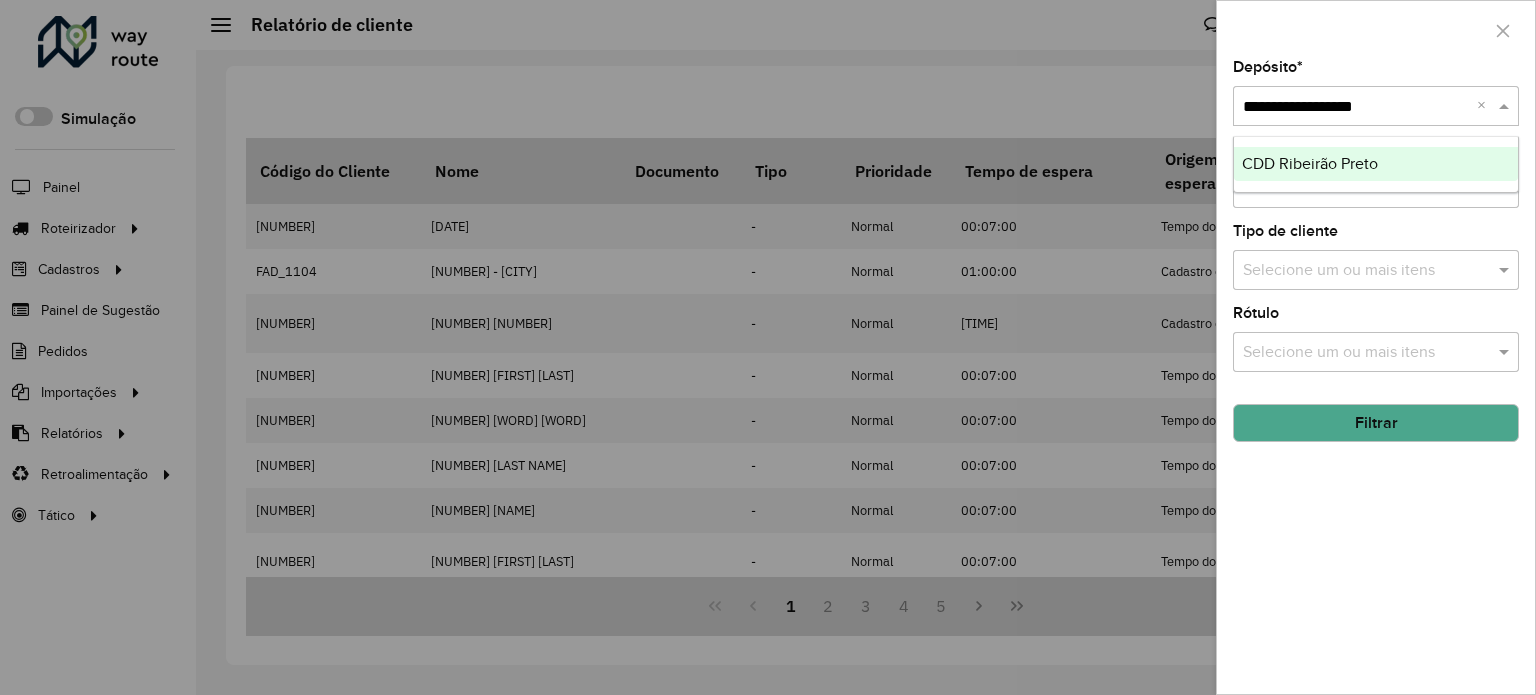 type 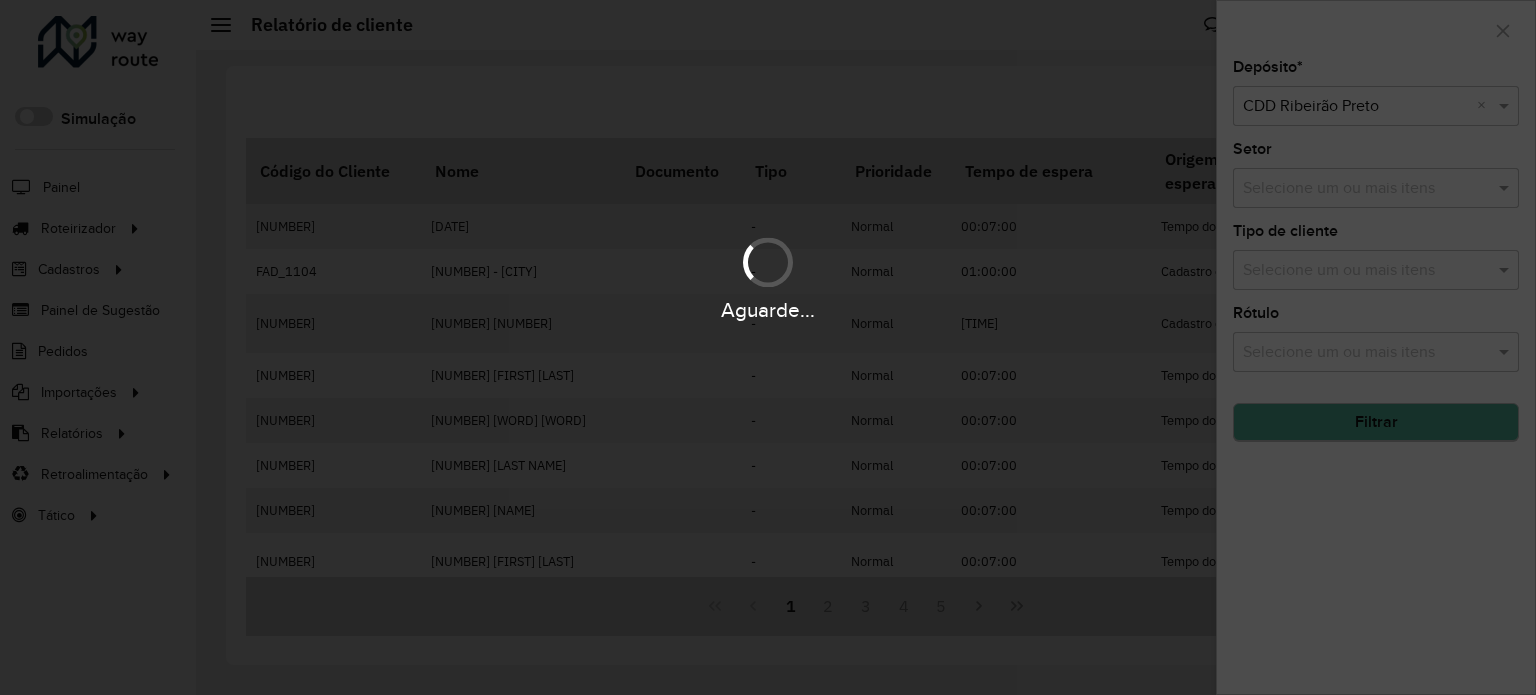 click on "Filtrar" 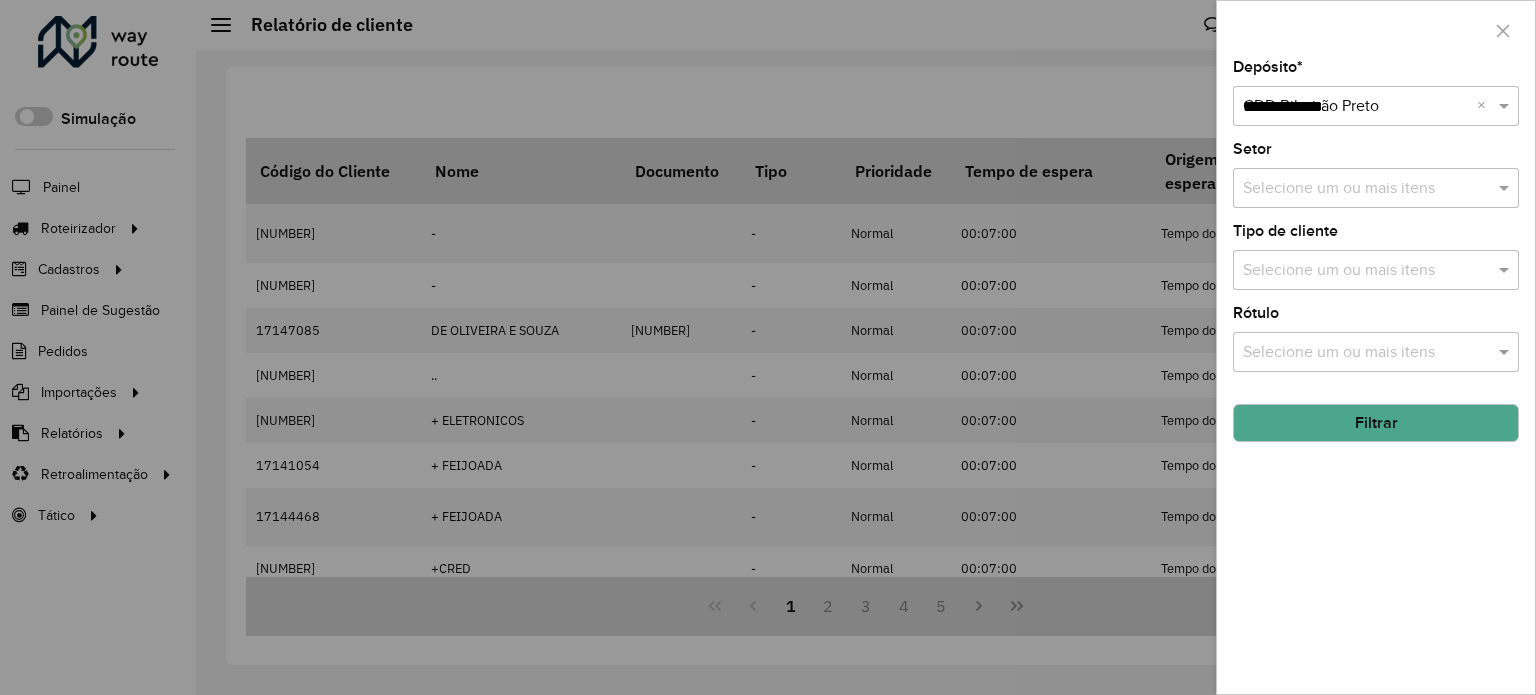 type on "**********" 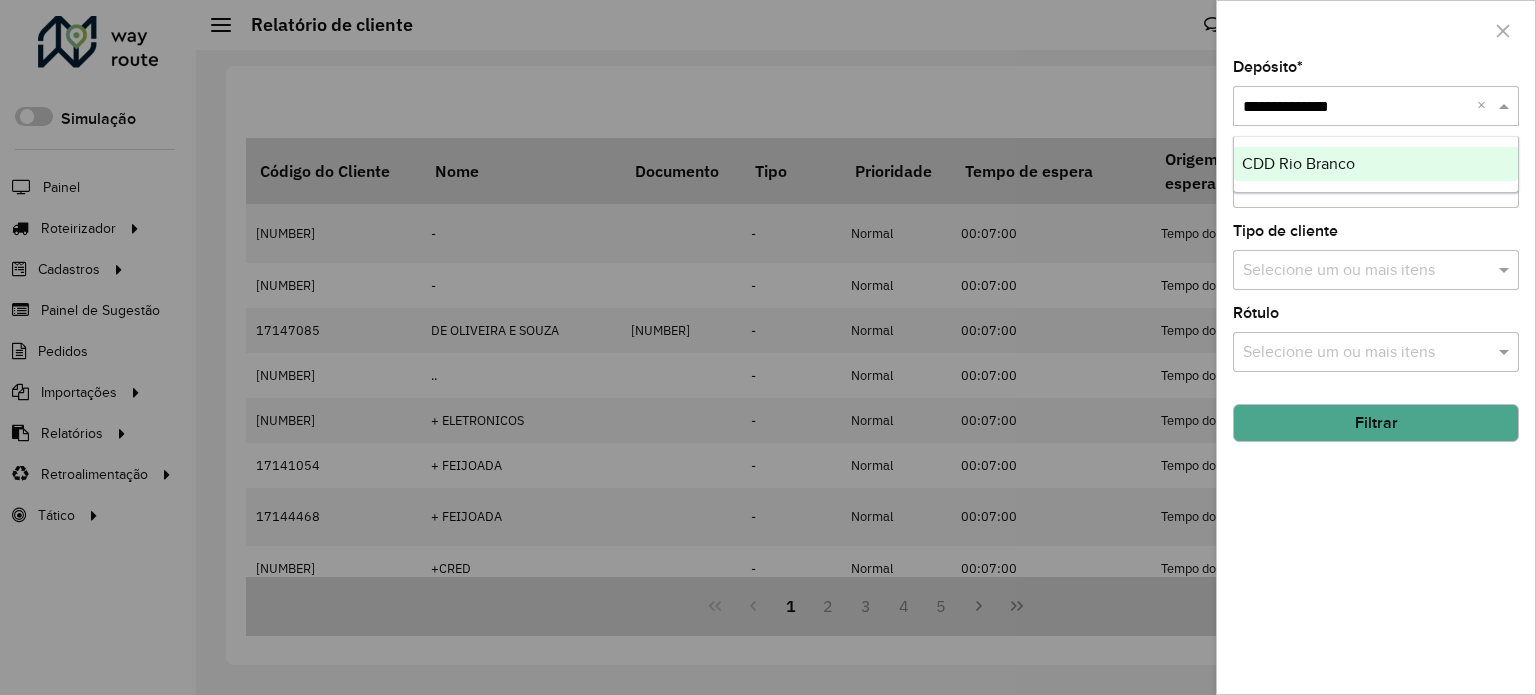 type 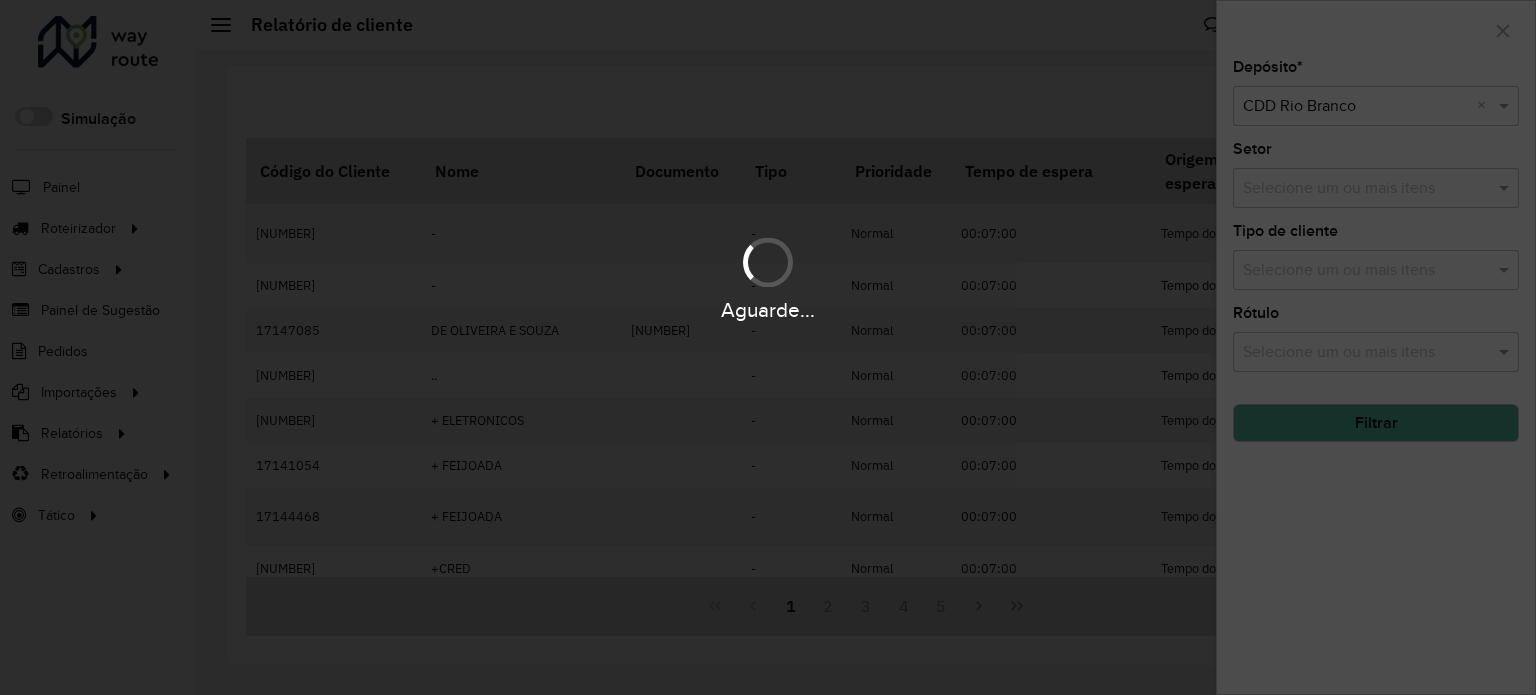 click on "Filtrar" 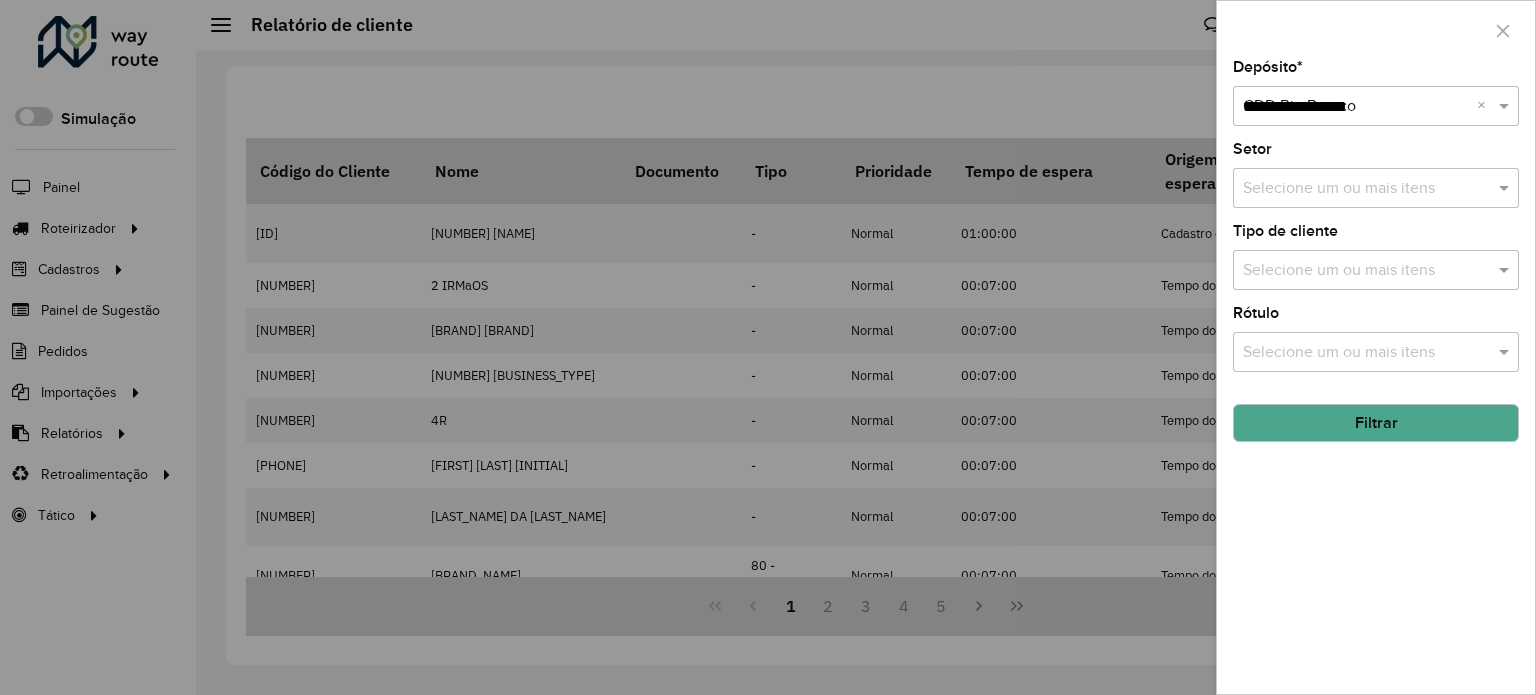 type on "**********" 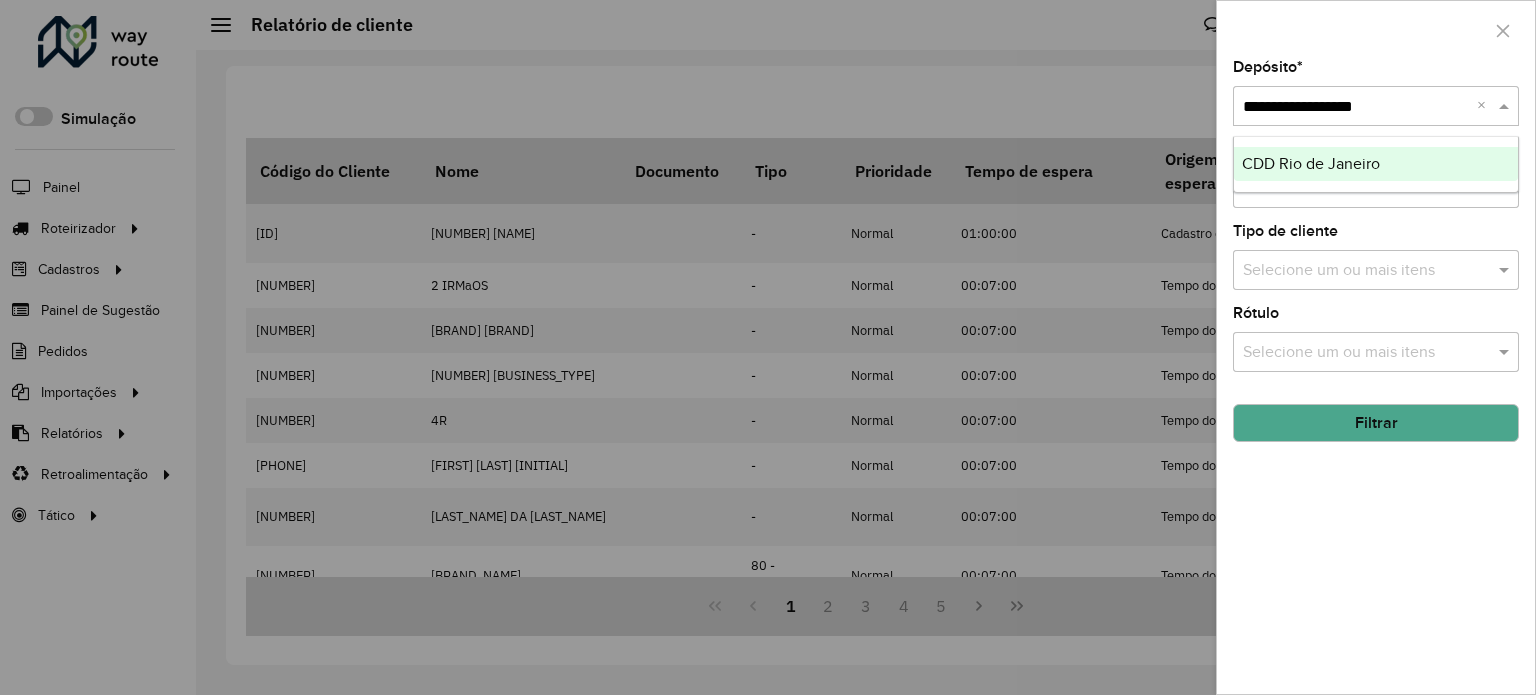 type 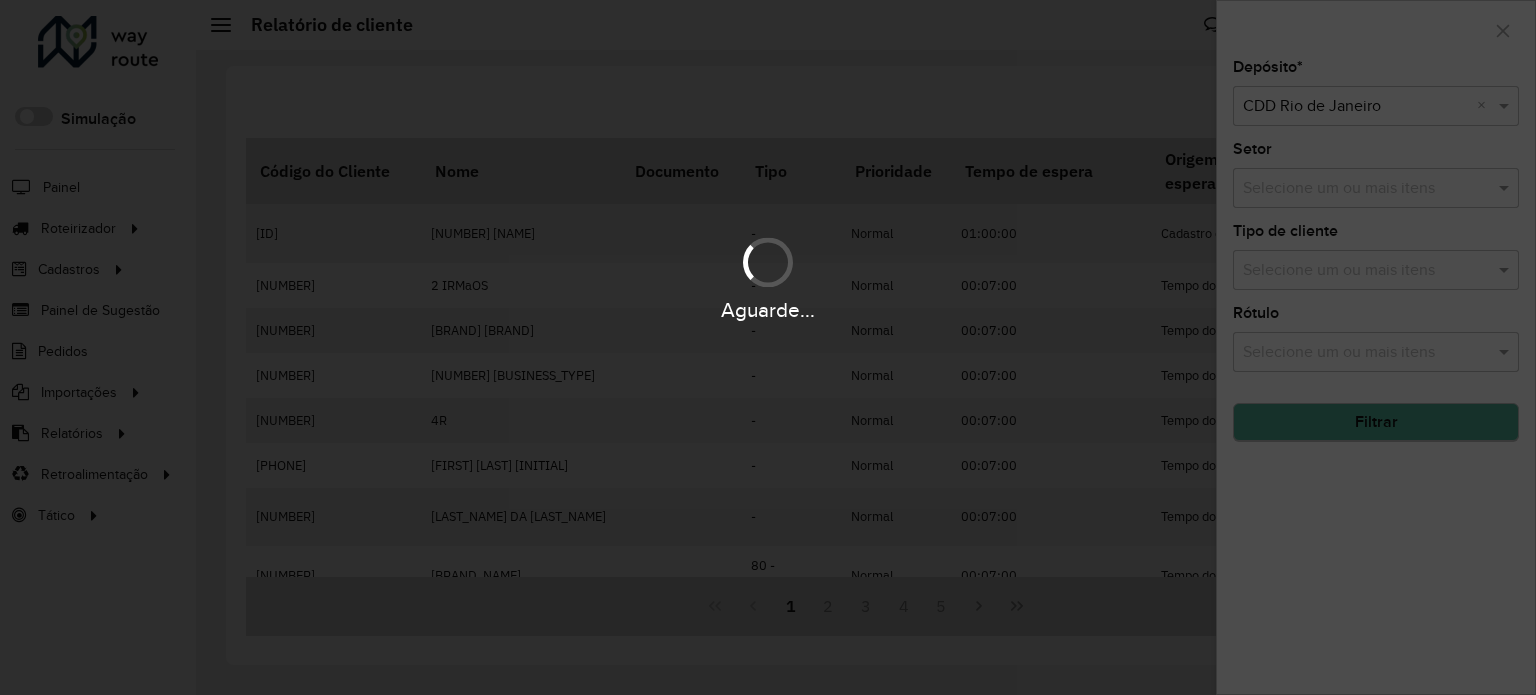 click on "Filtrar" 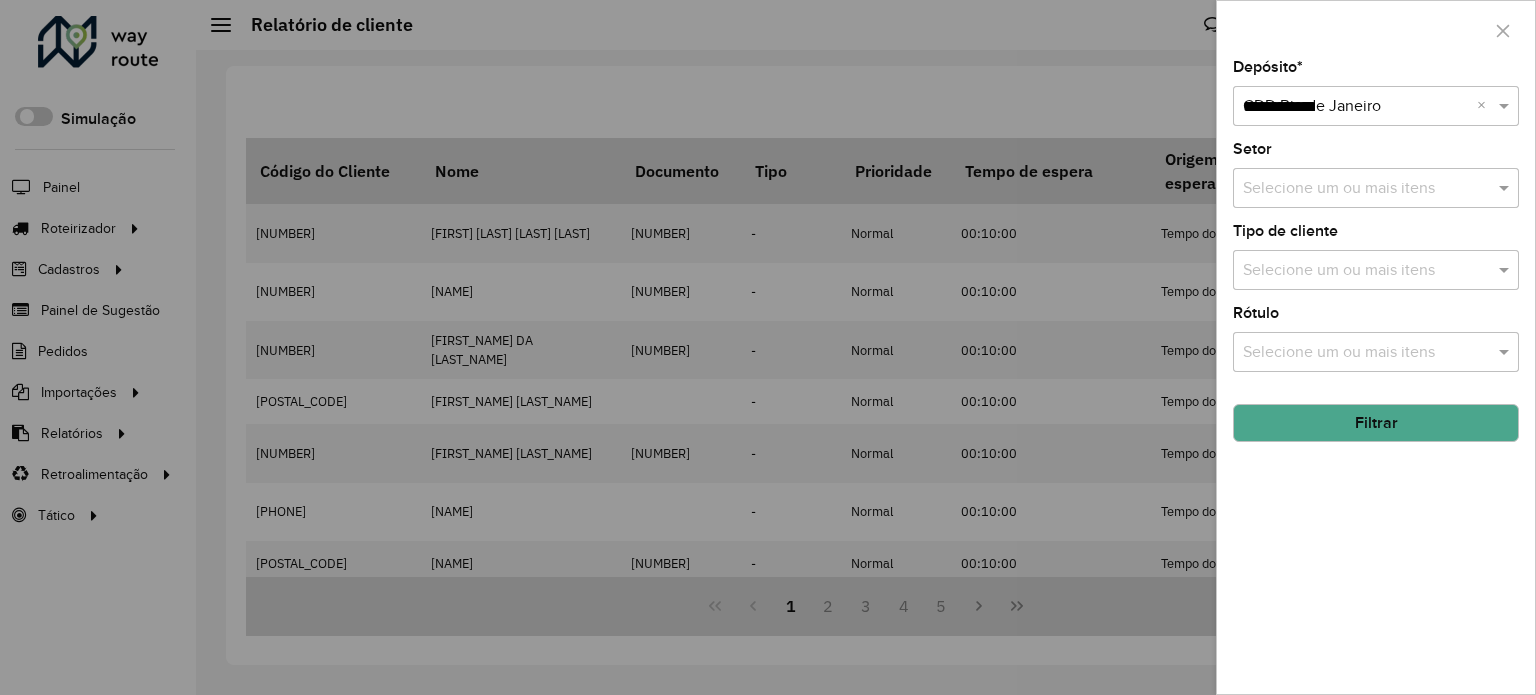 type on "**********" 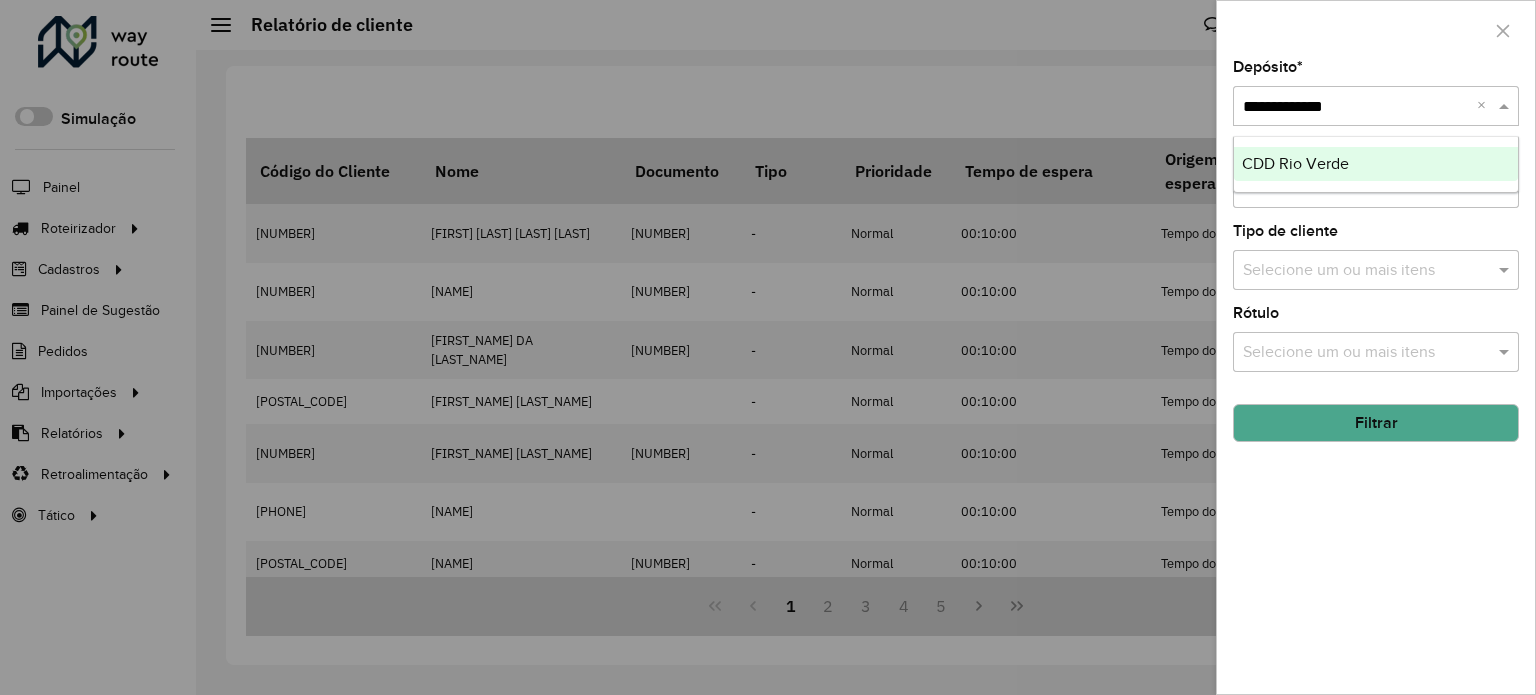 type 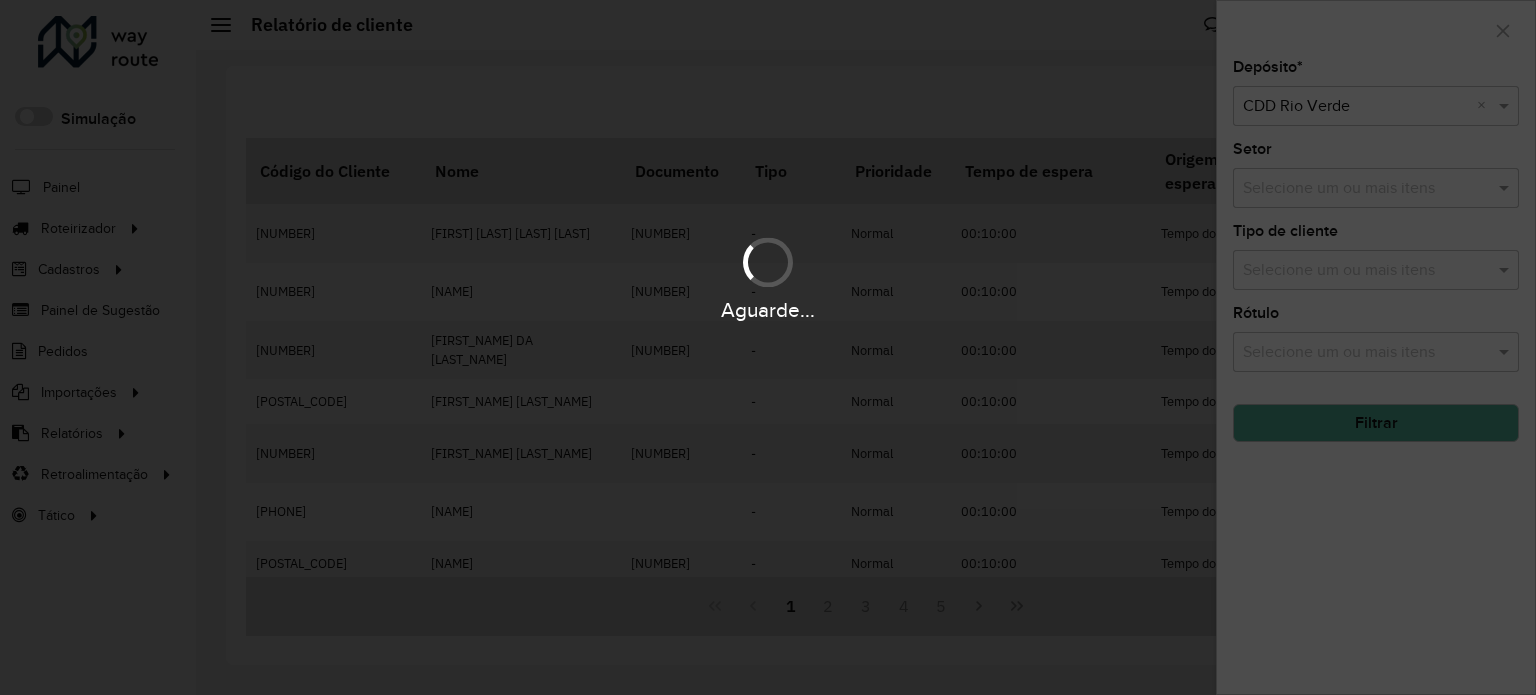 click on "Filtrar" 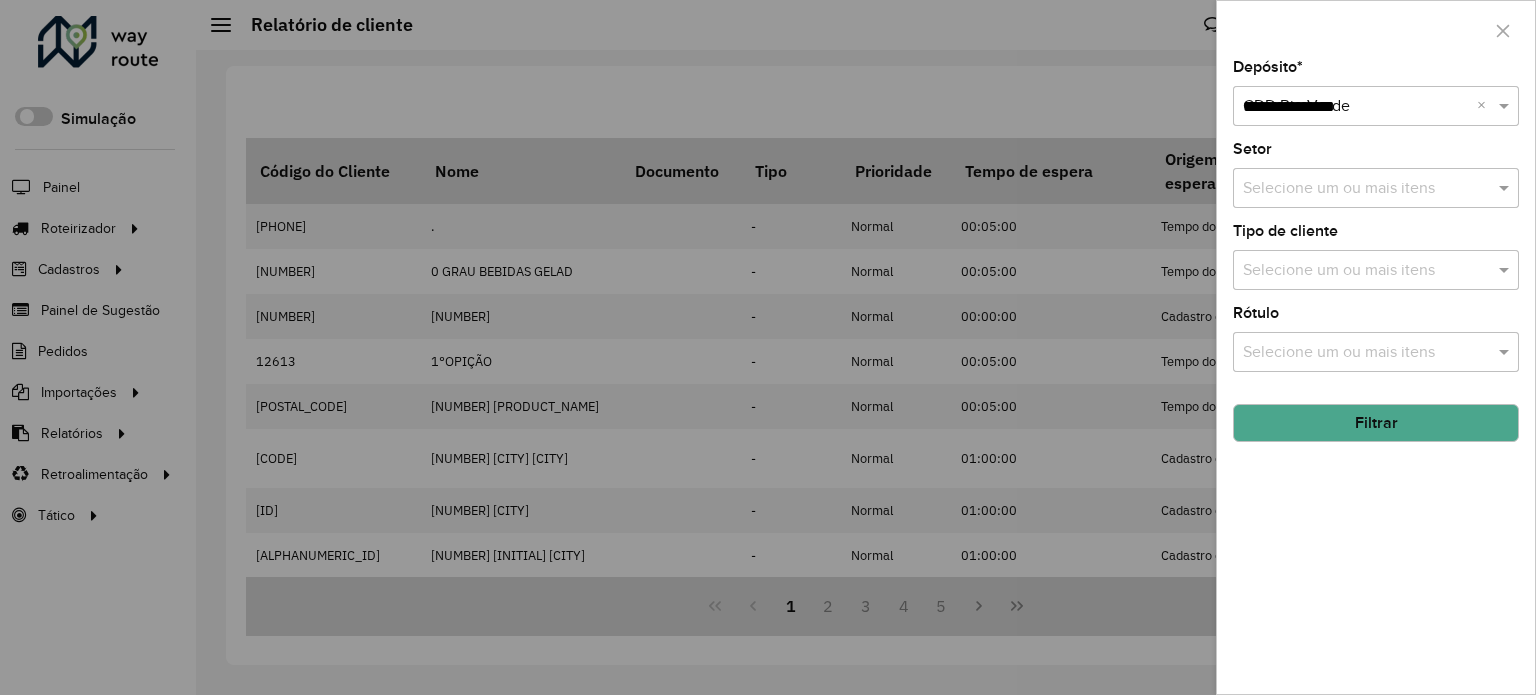 type on "**********" 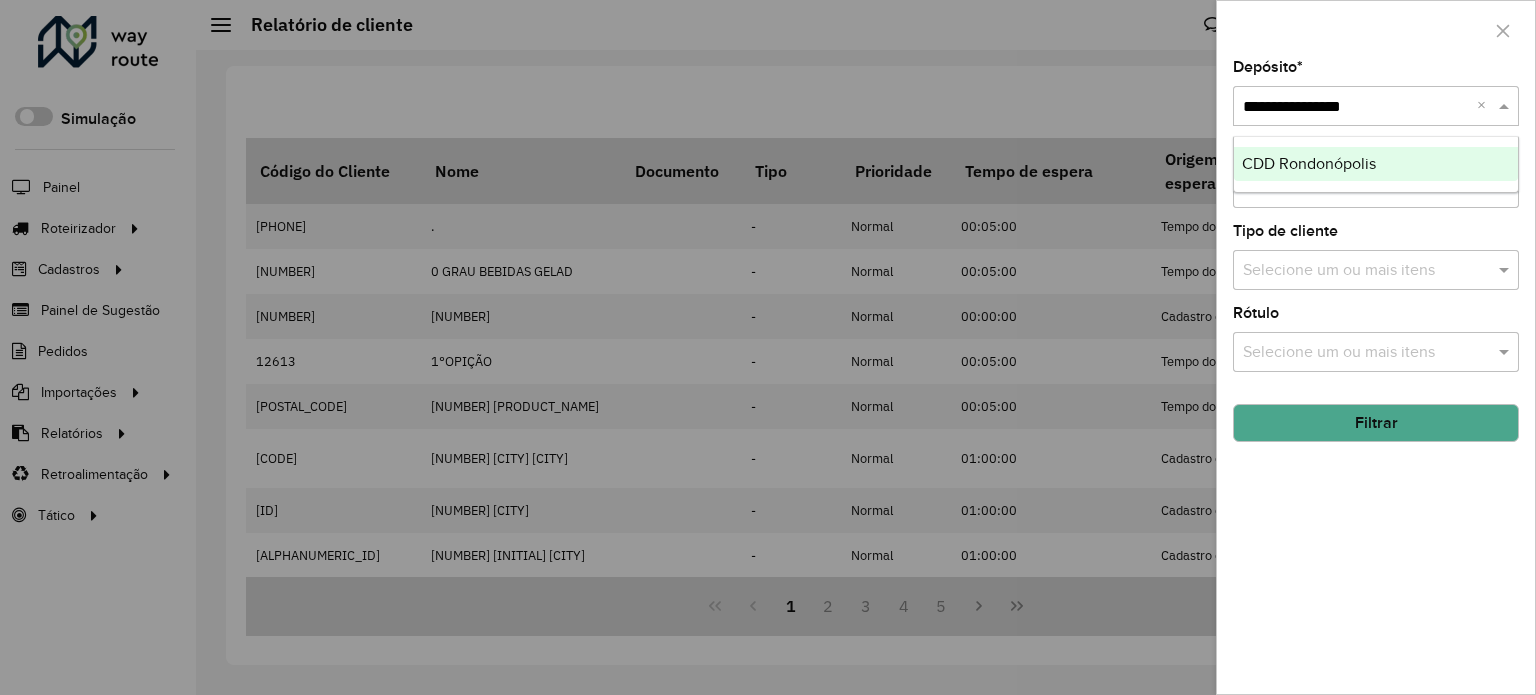 type 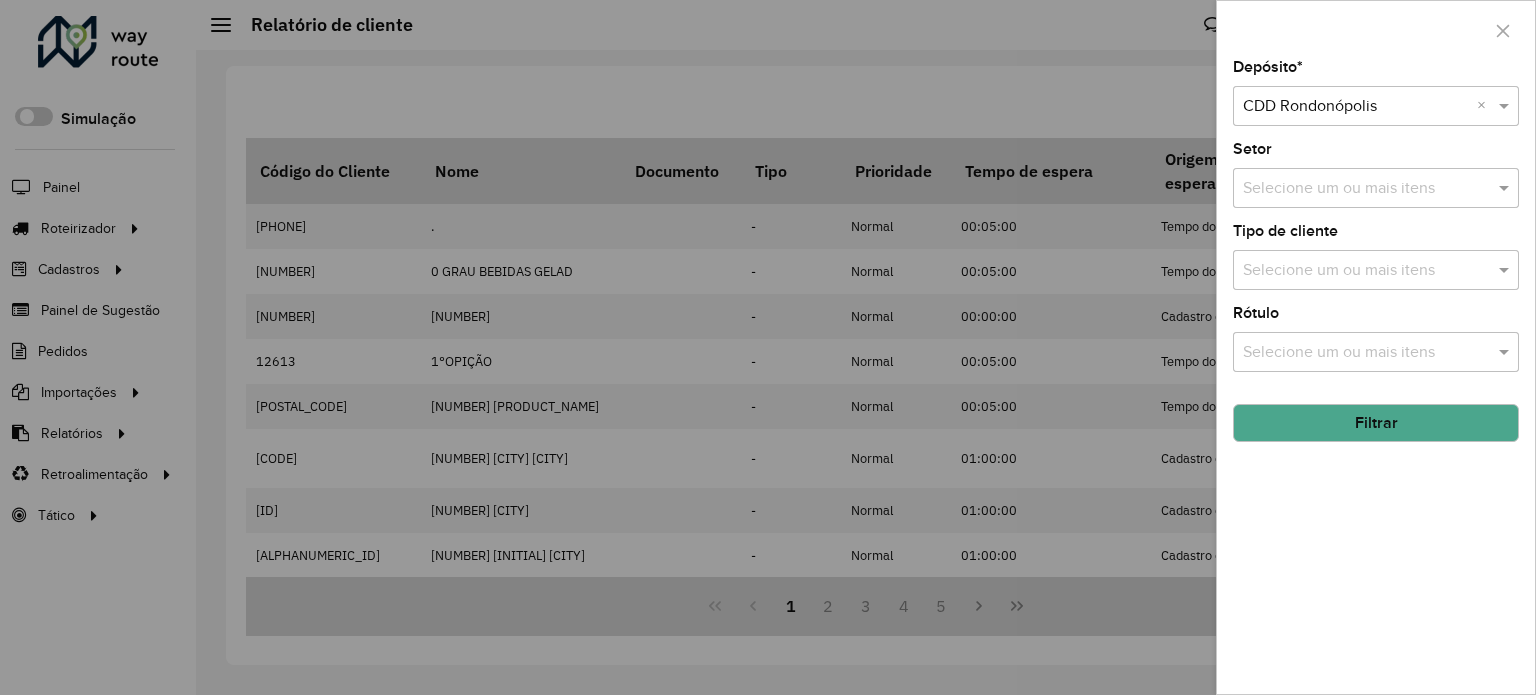 click on "Filtrar" 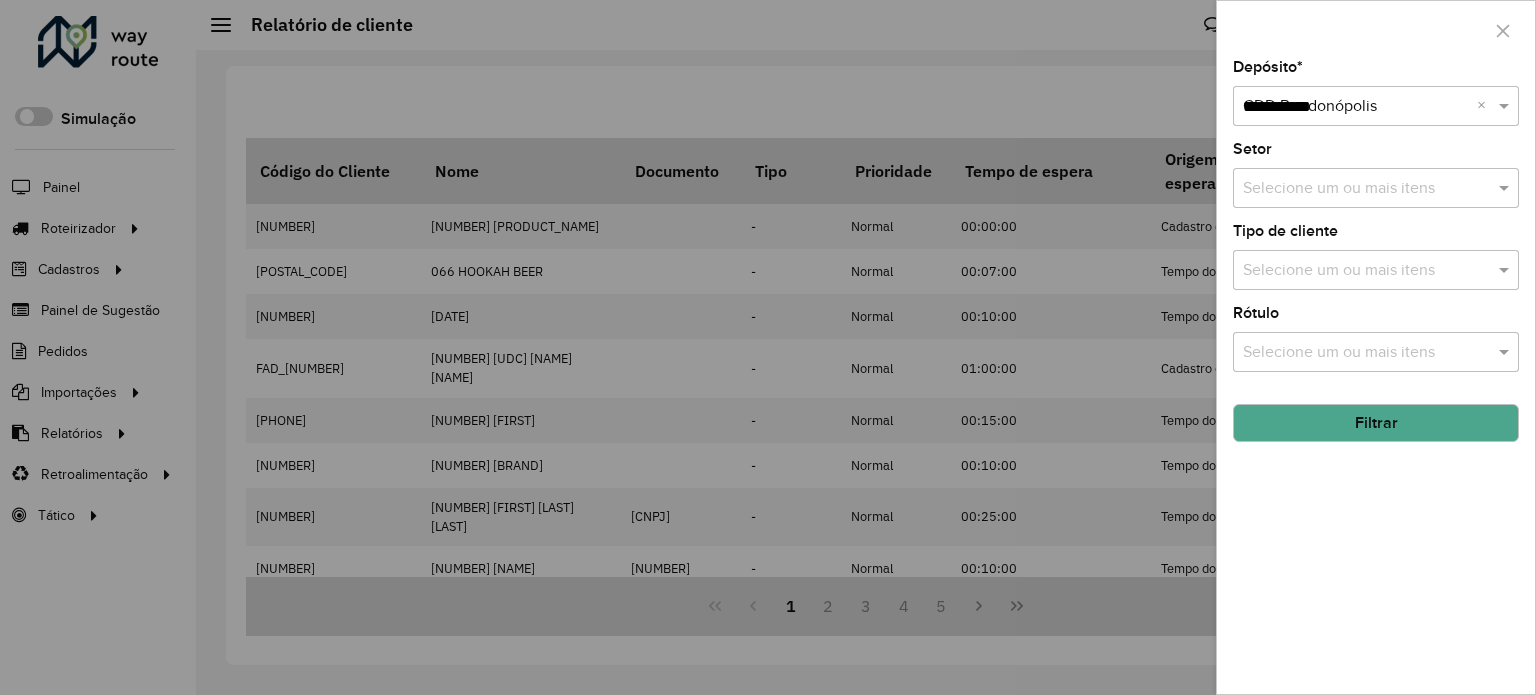 type on "**********" 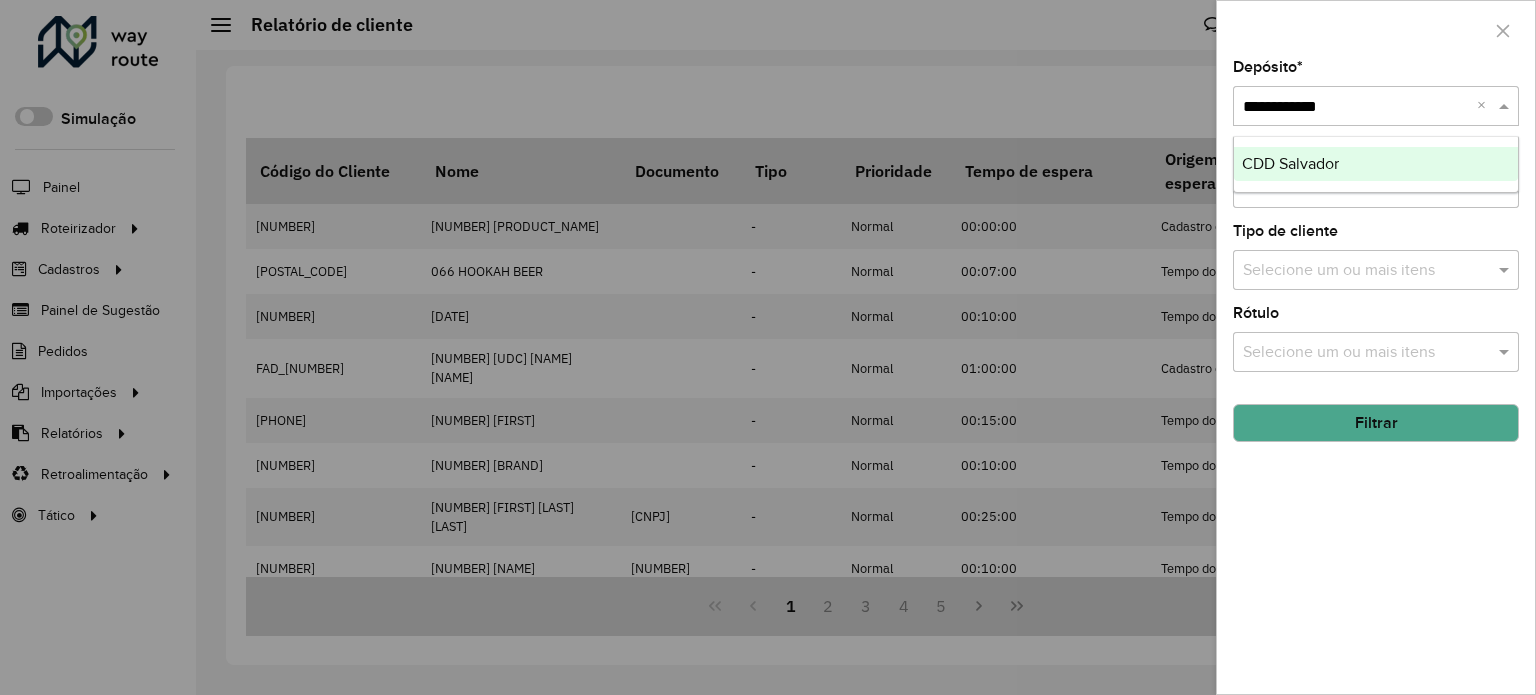 type 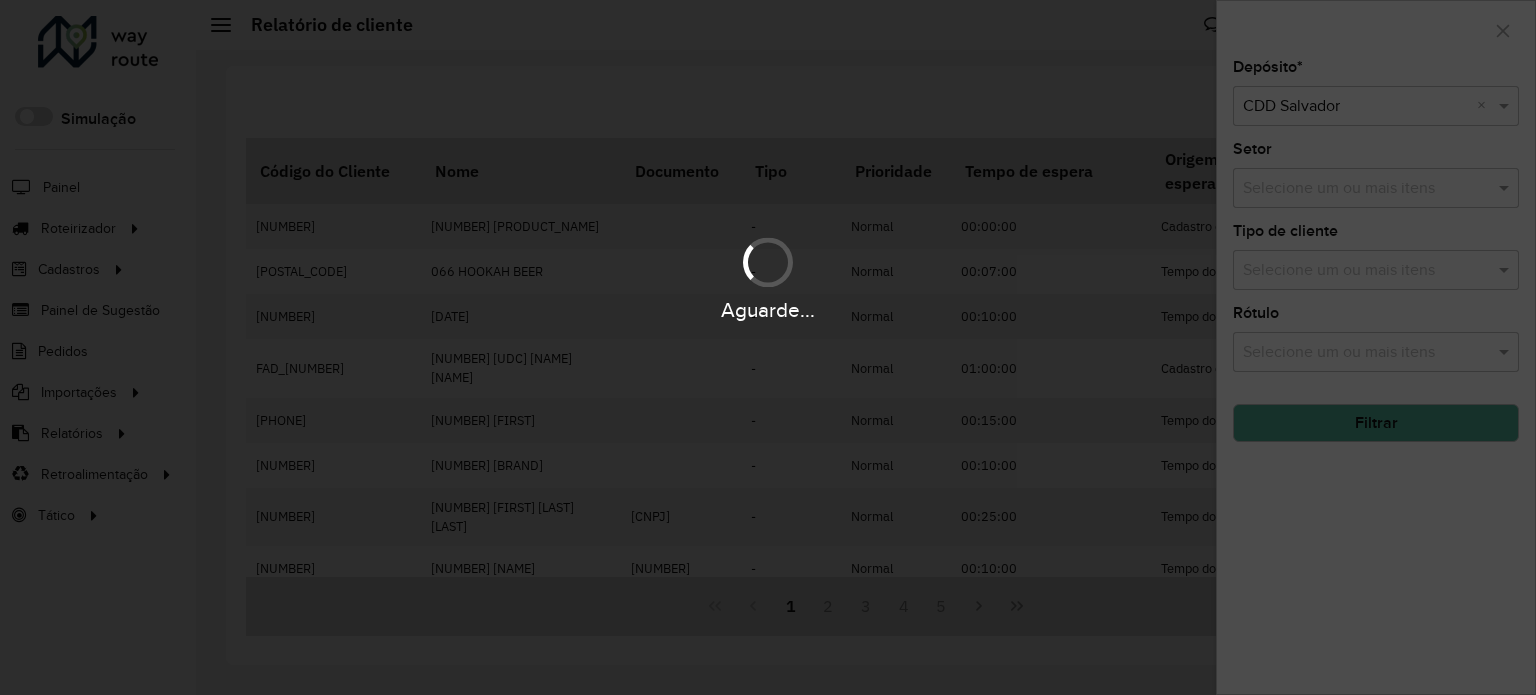click on "Filtrar" 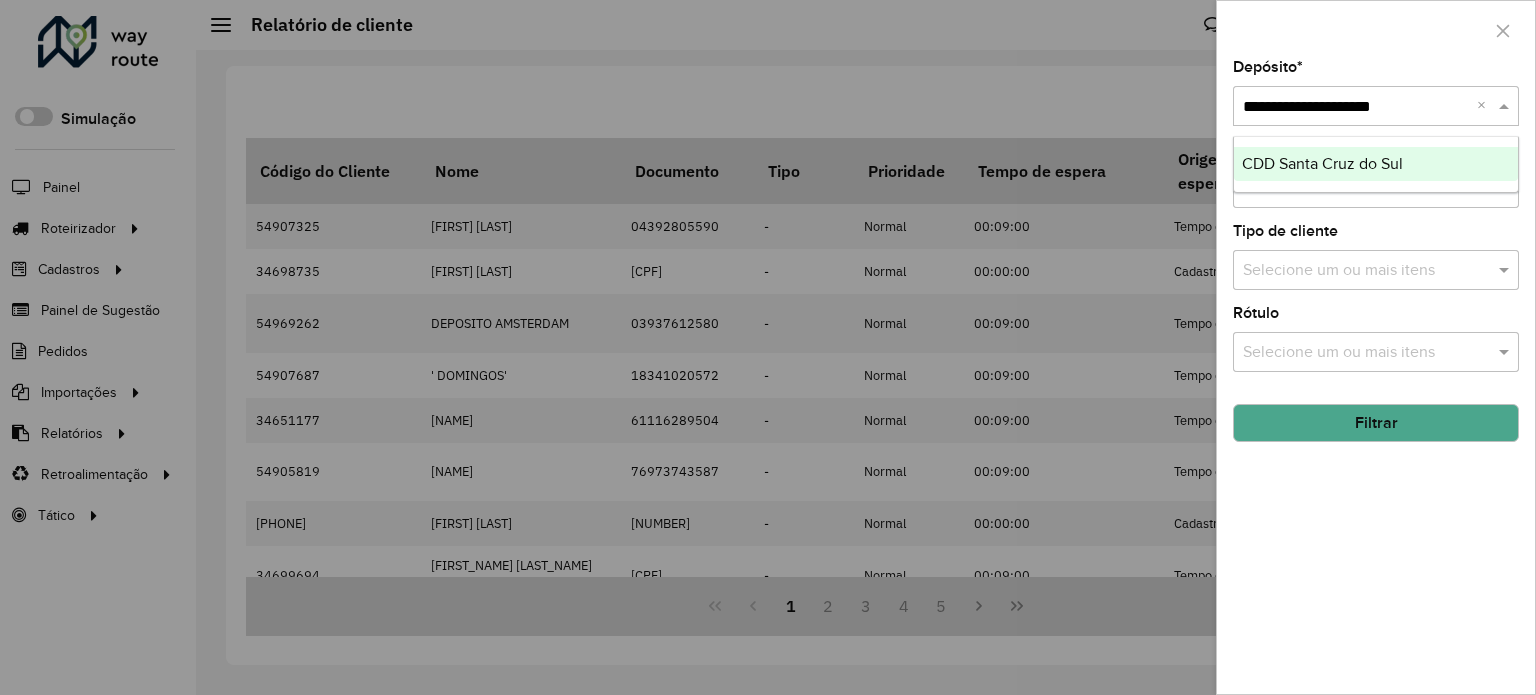 type on "**********" 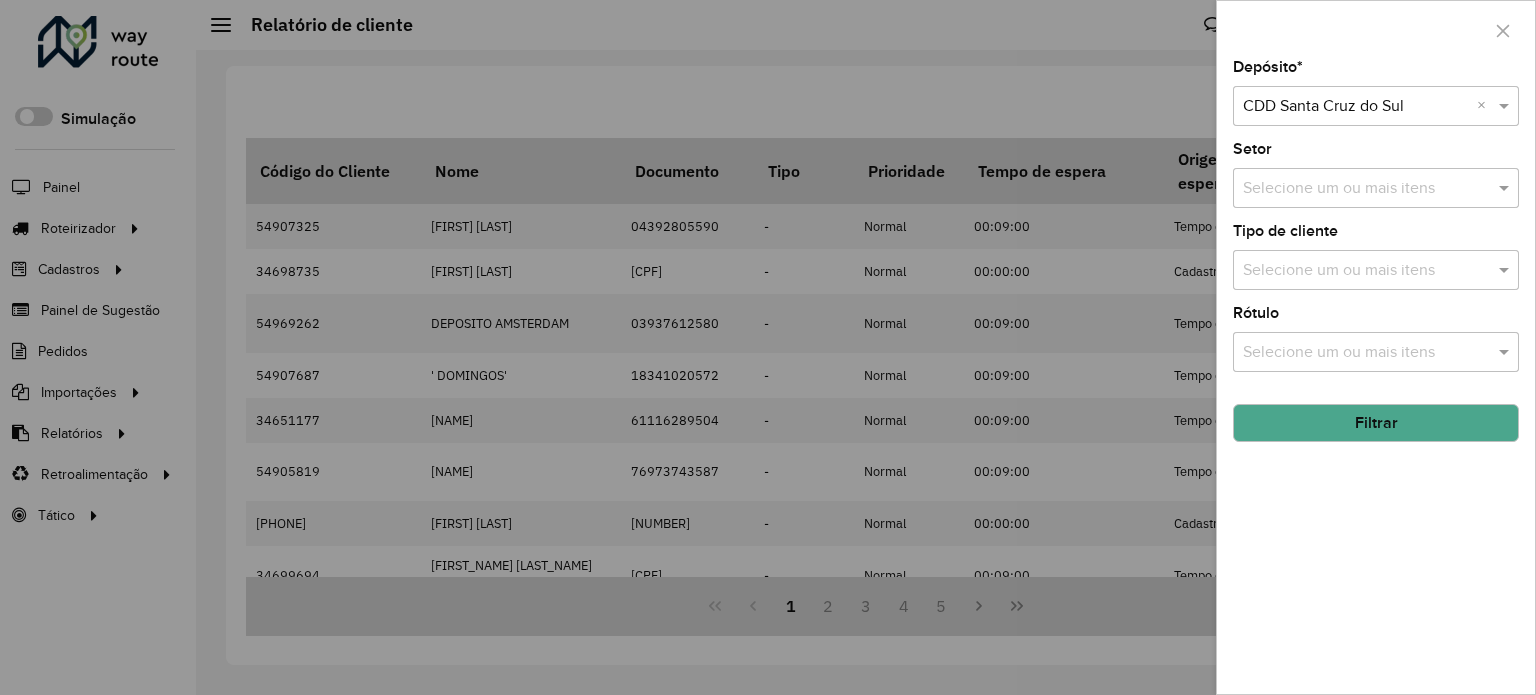 click on "Filtrar" 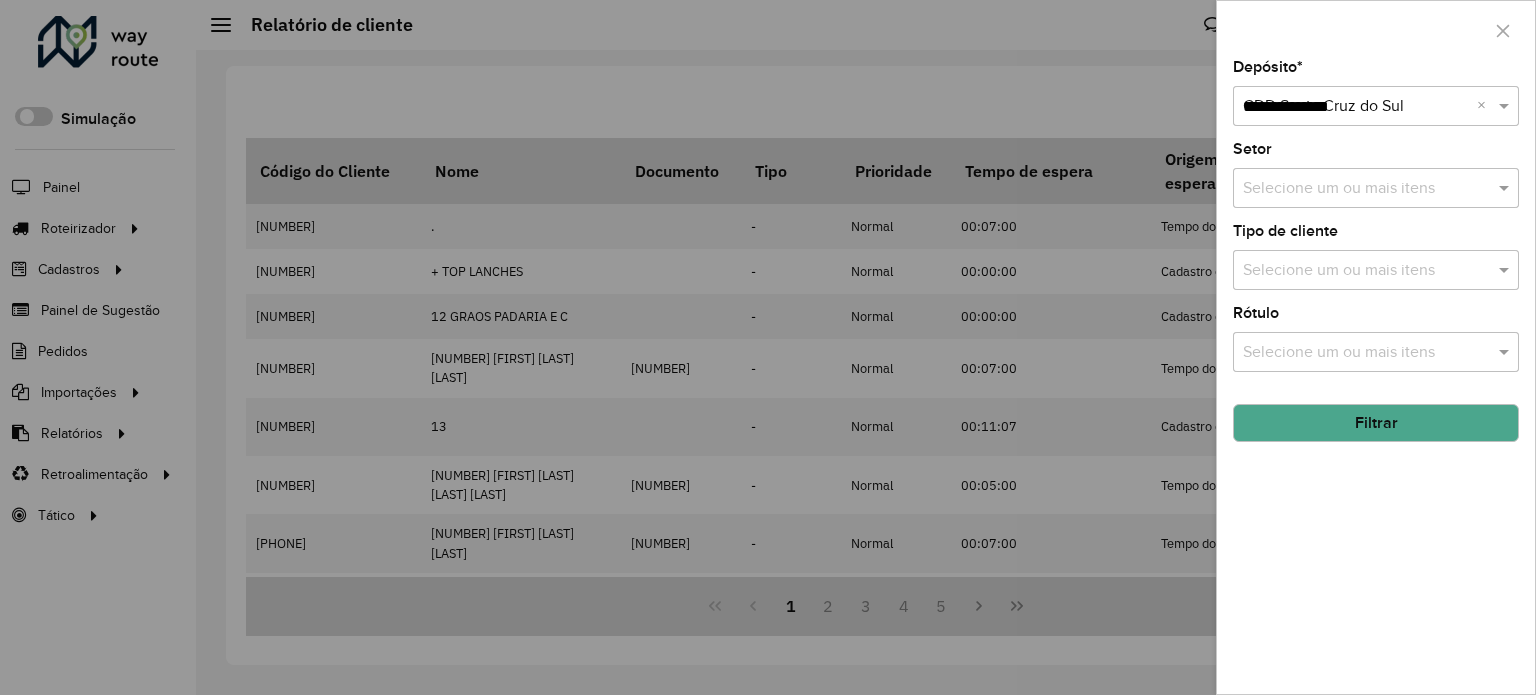 type on "**********" 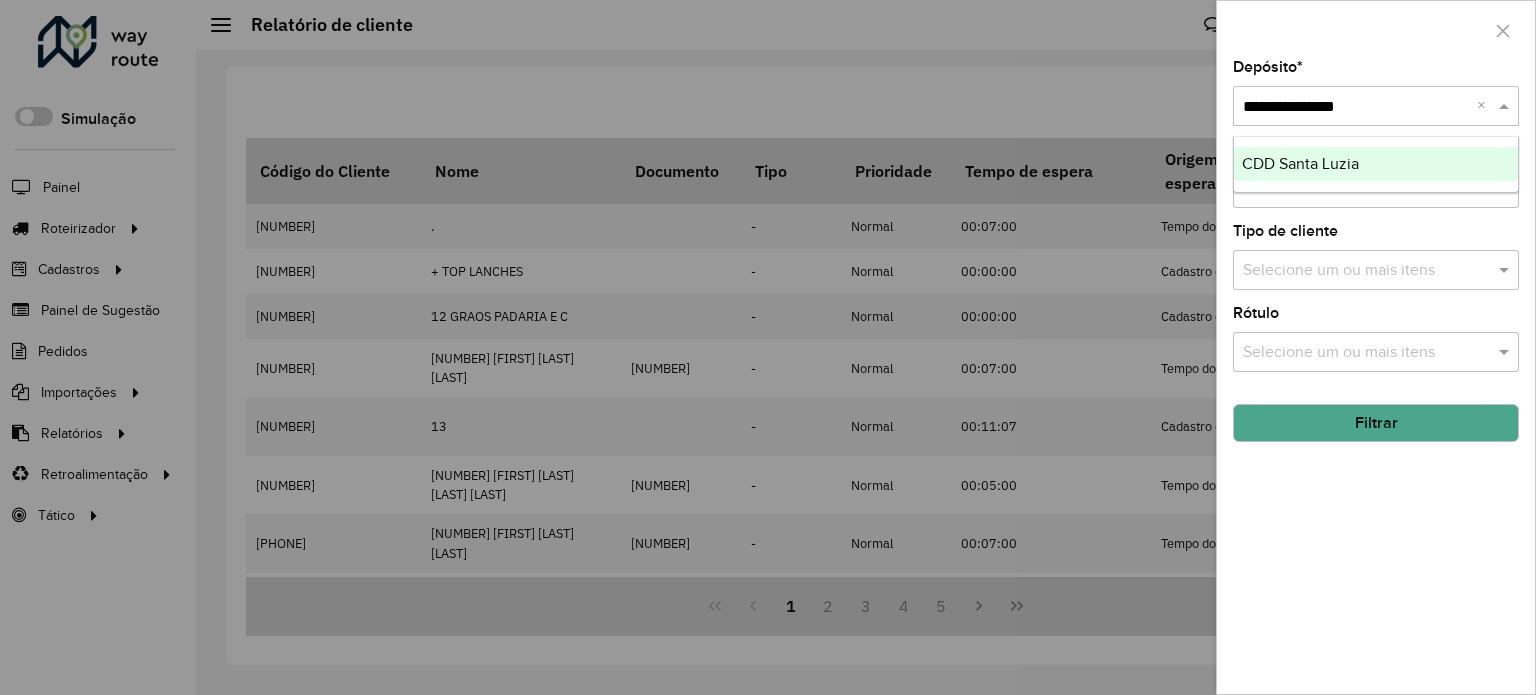 type 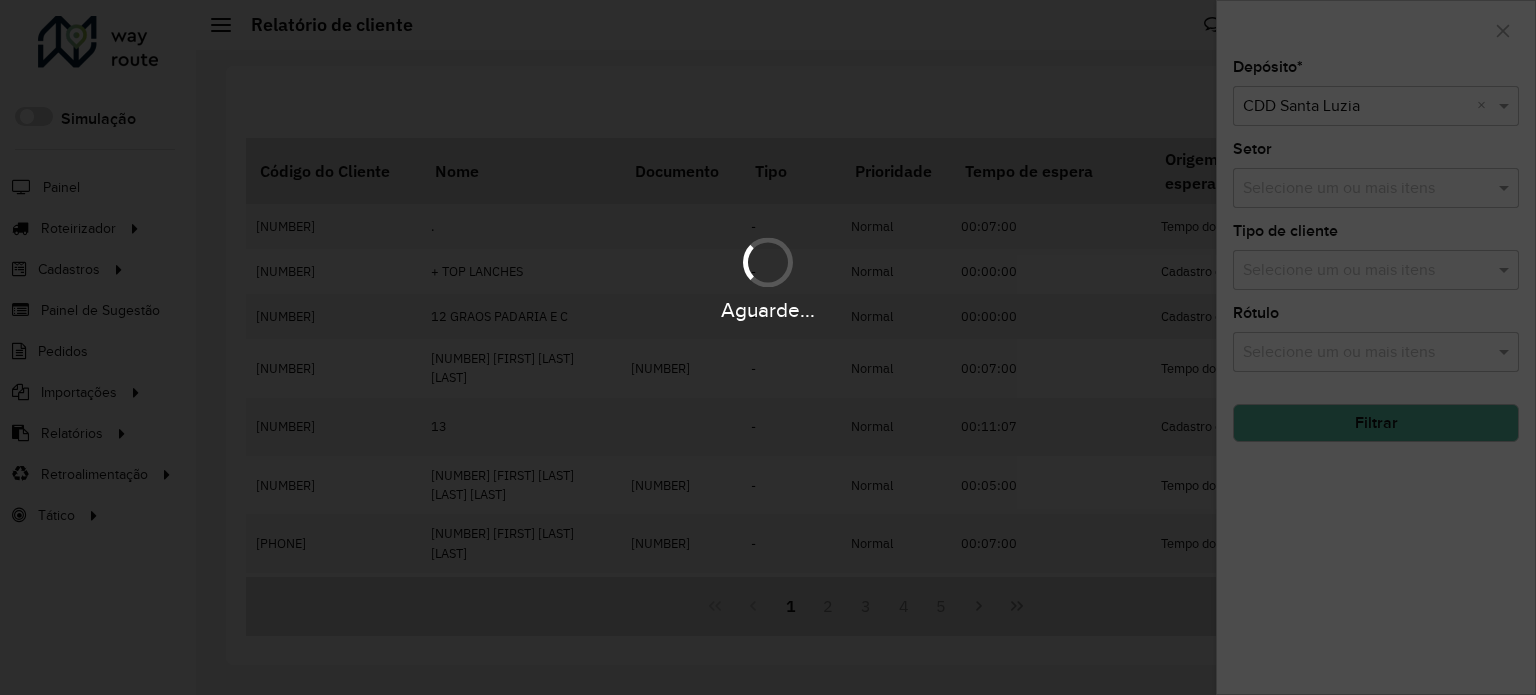 click on "Filtrar" 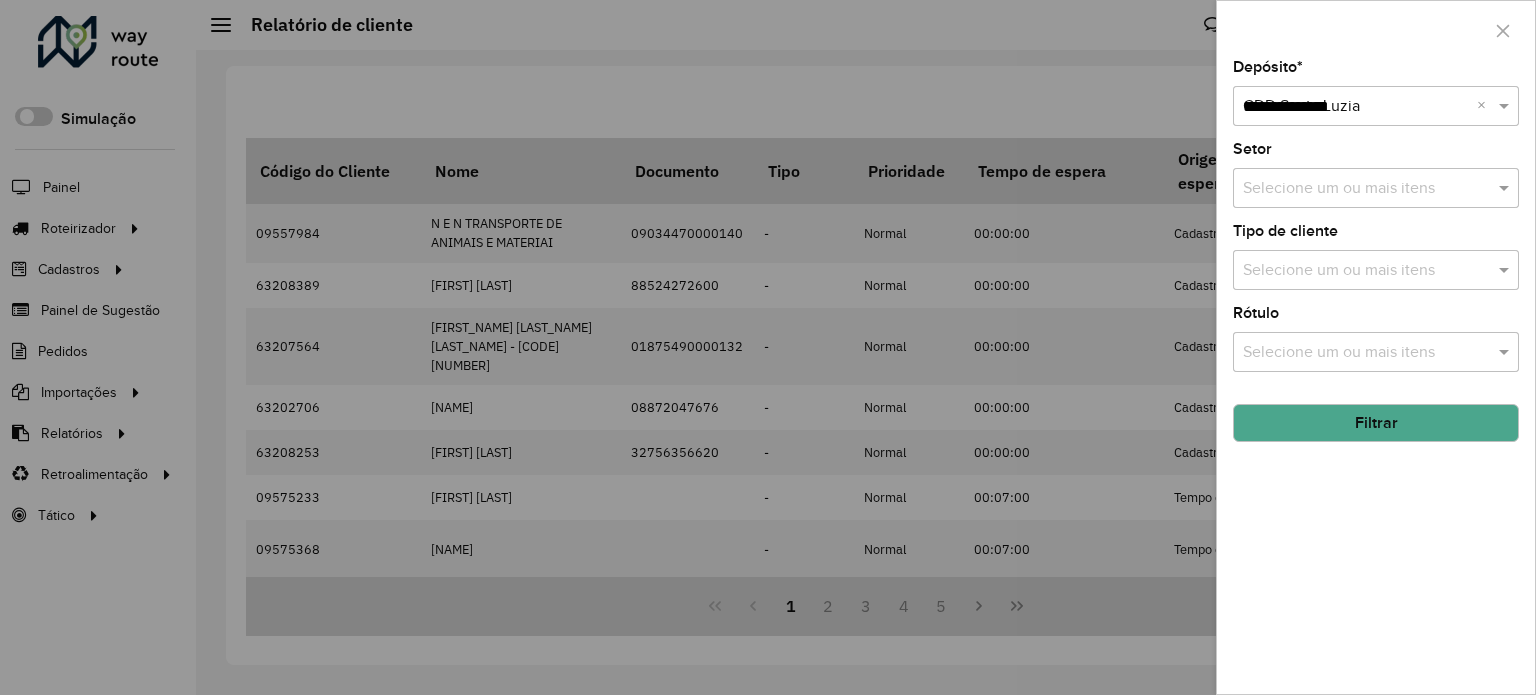 type on "**********" 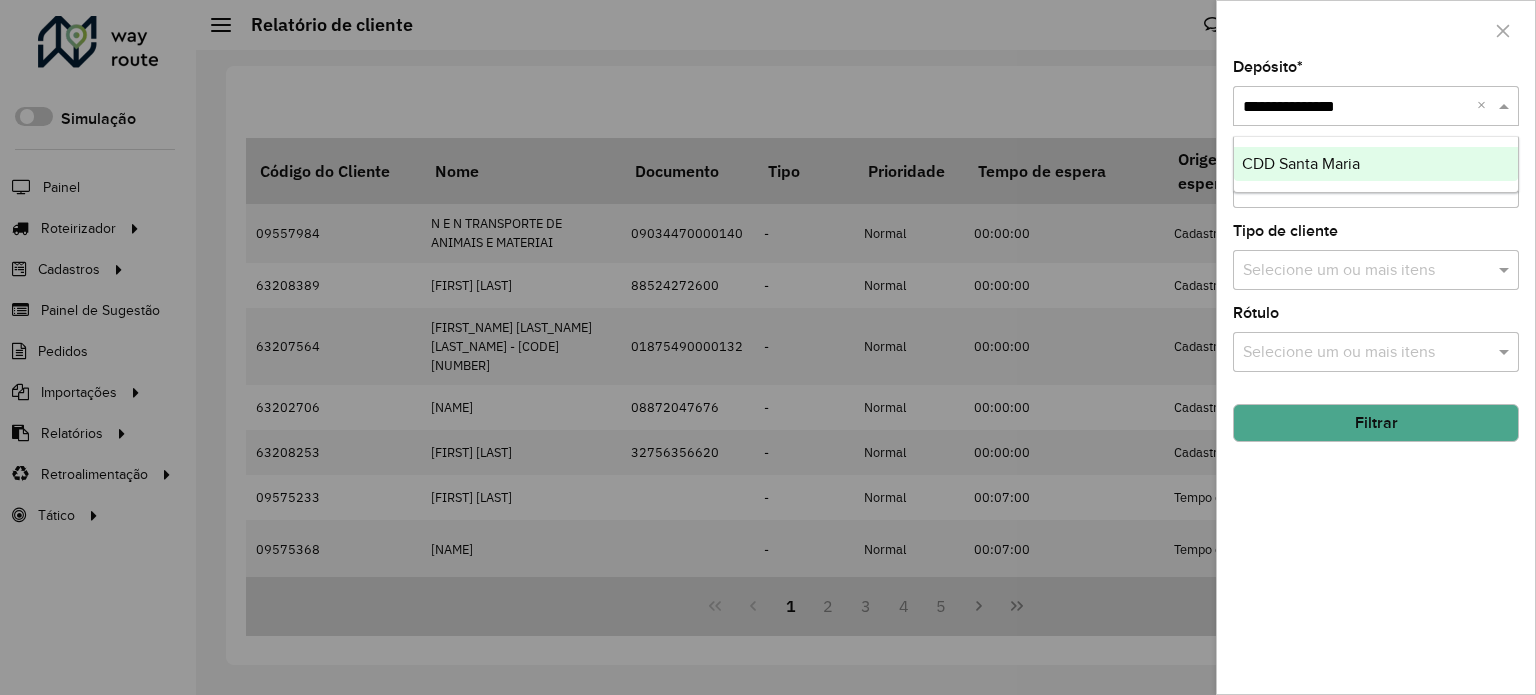 type 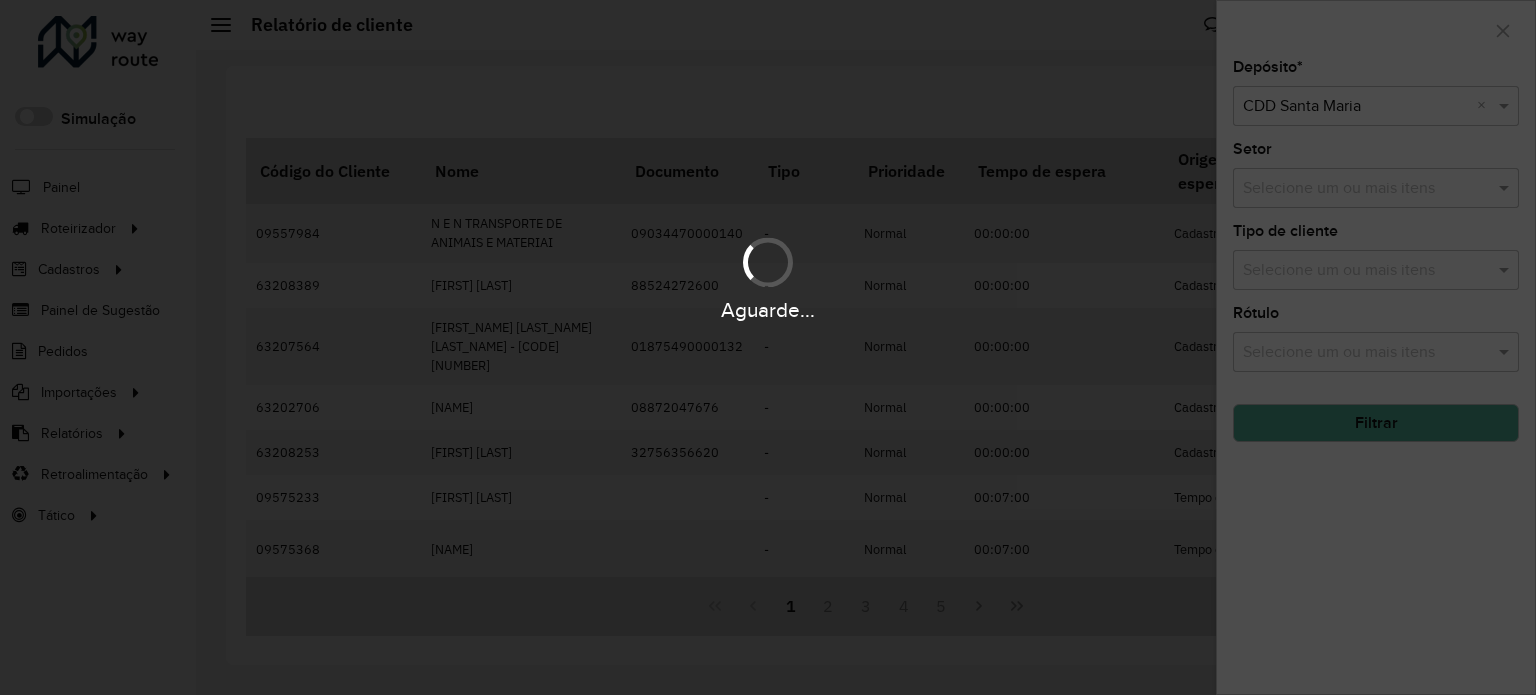 click on "Filtrar" 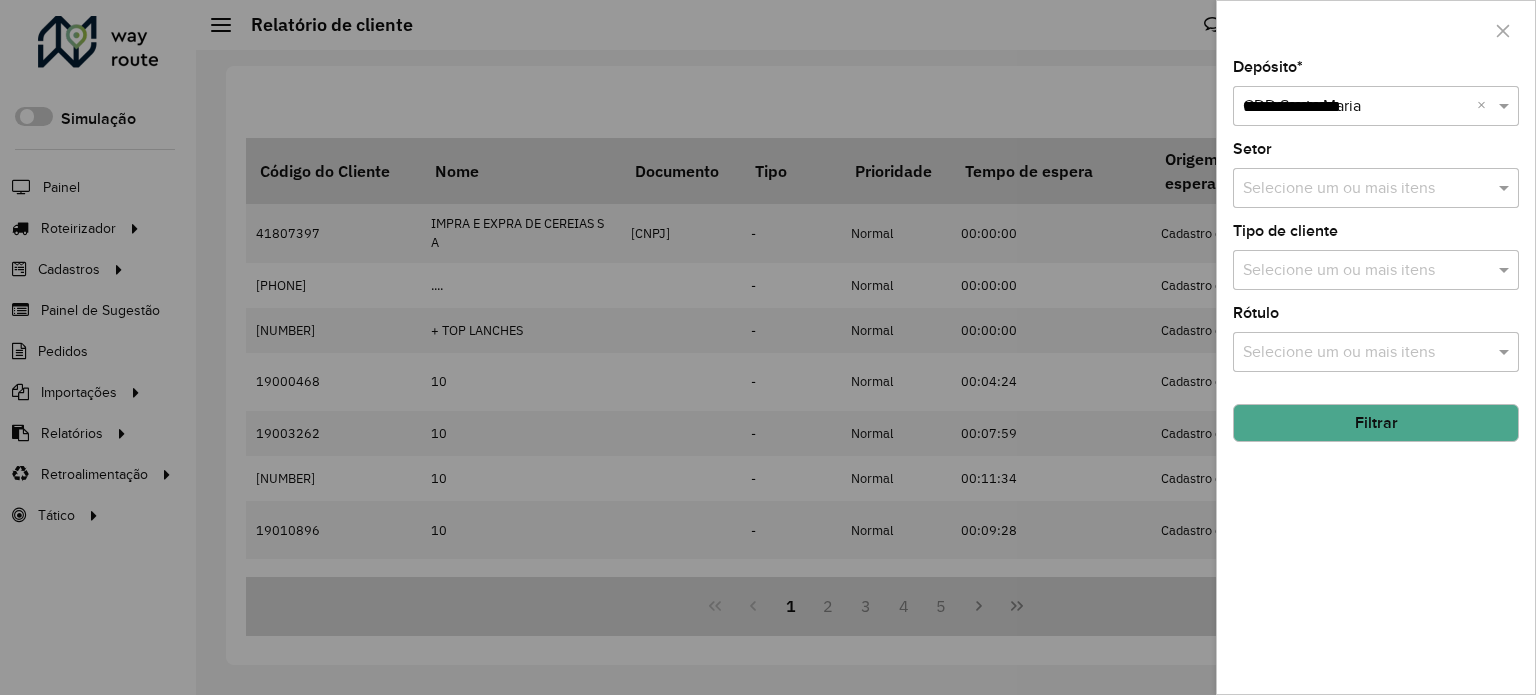 type on "**********" 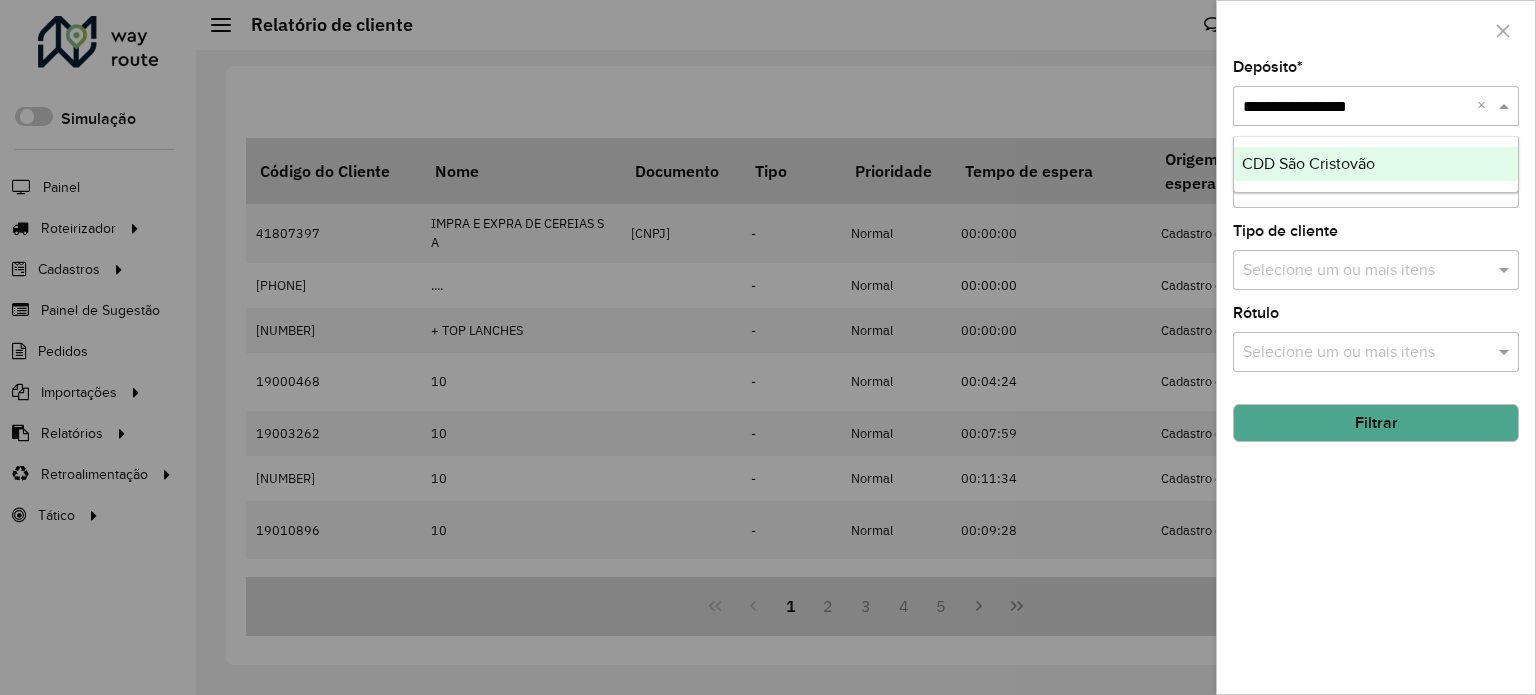 type 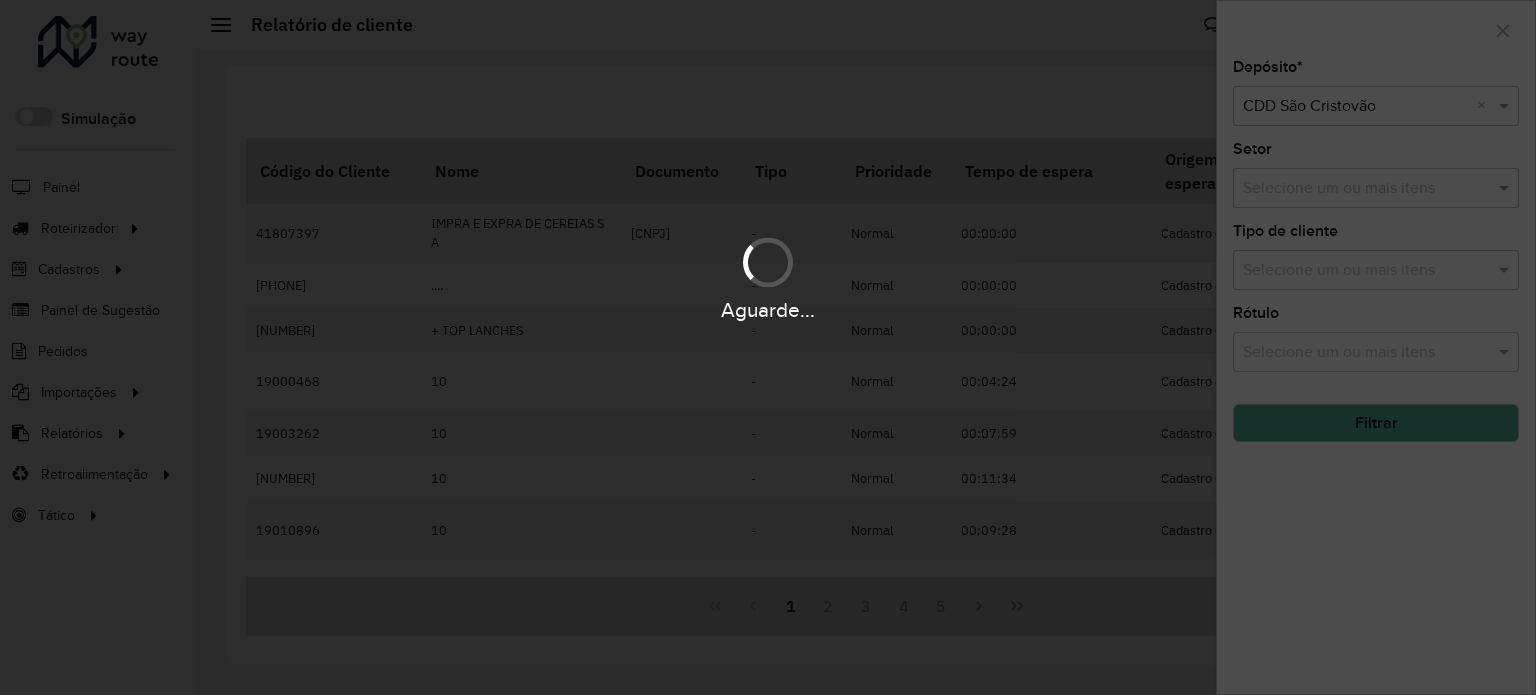 click on "Filtrar" 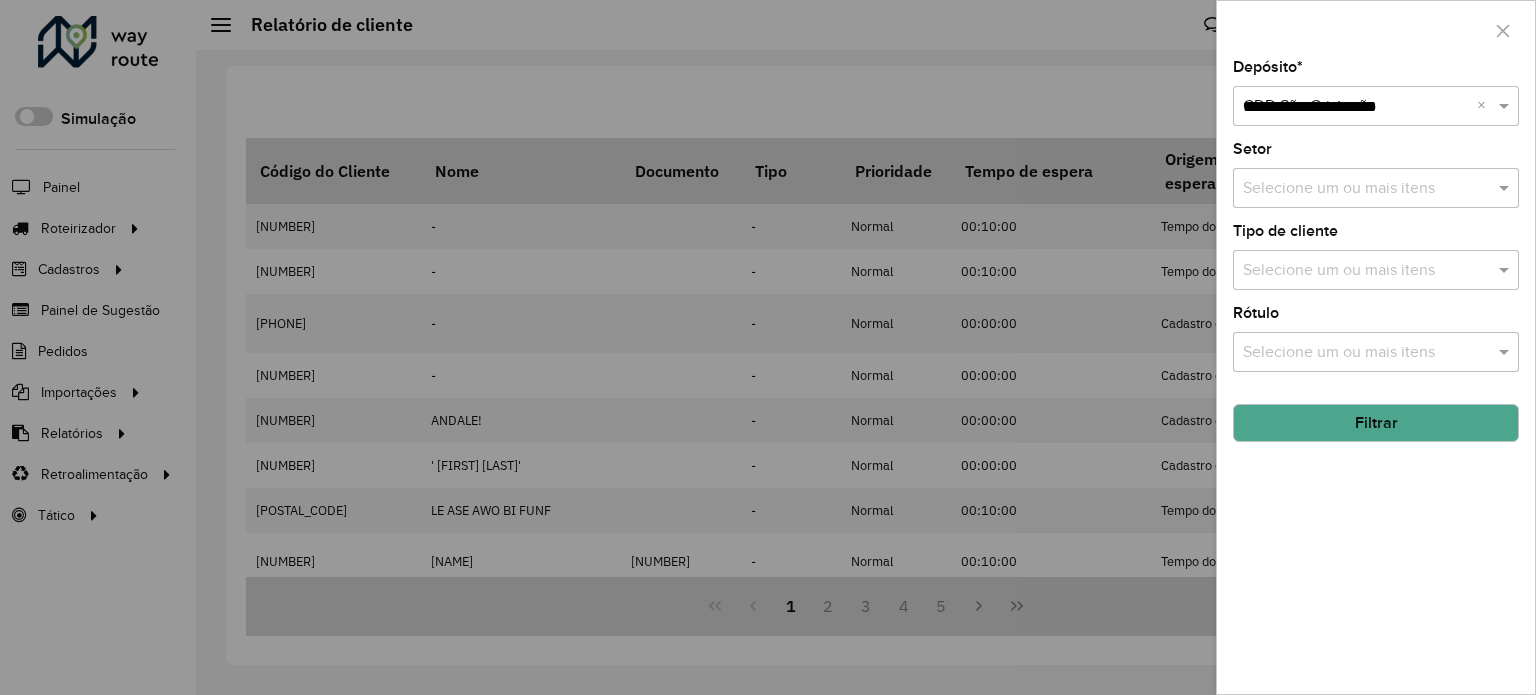 type on "**********" 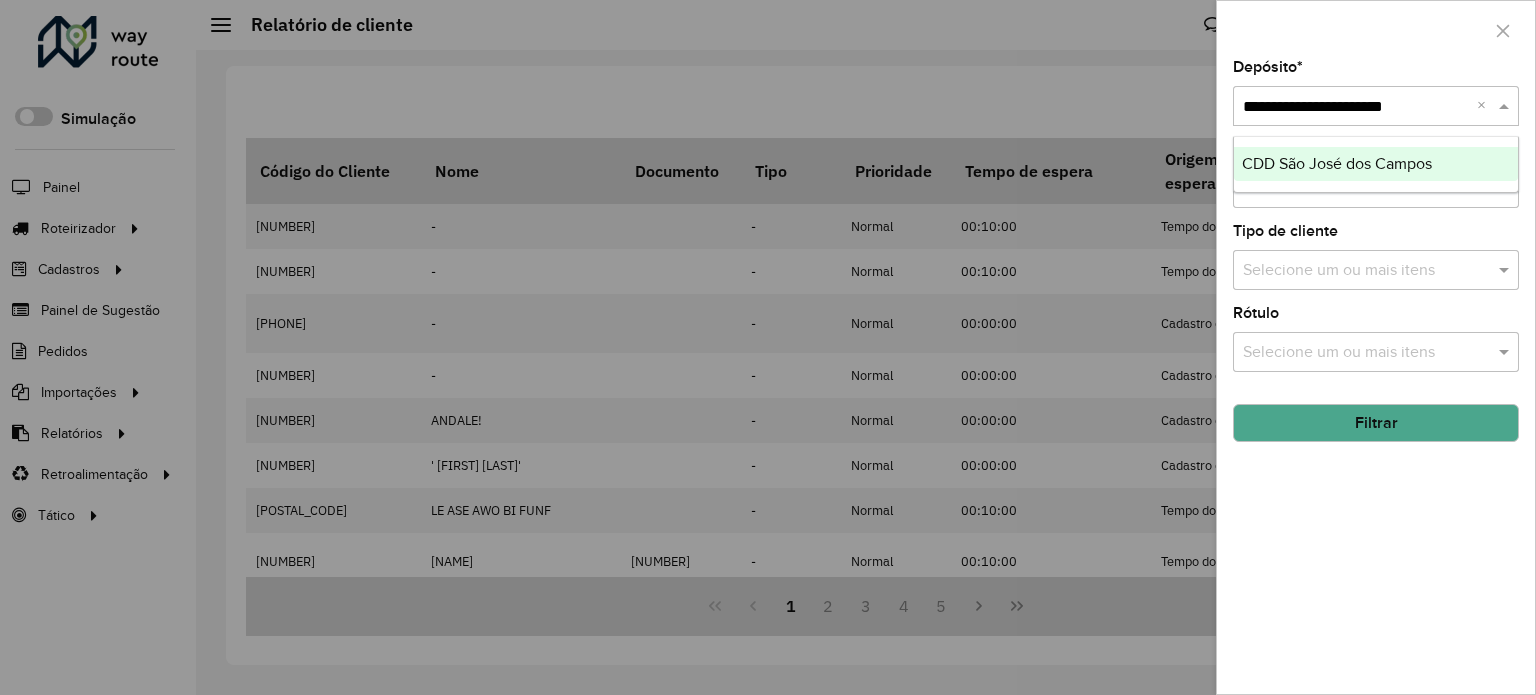 type 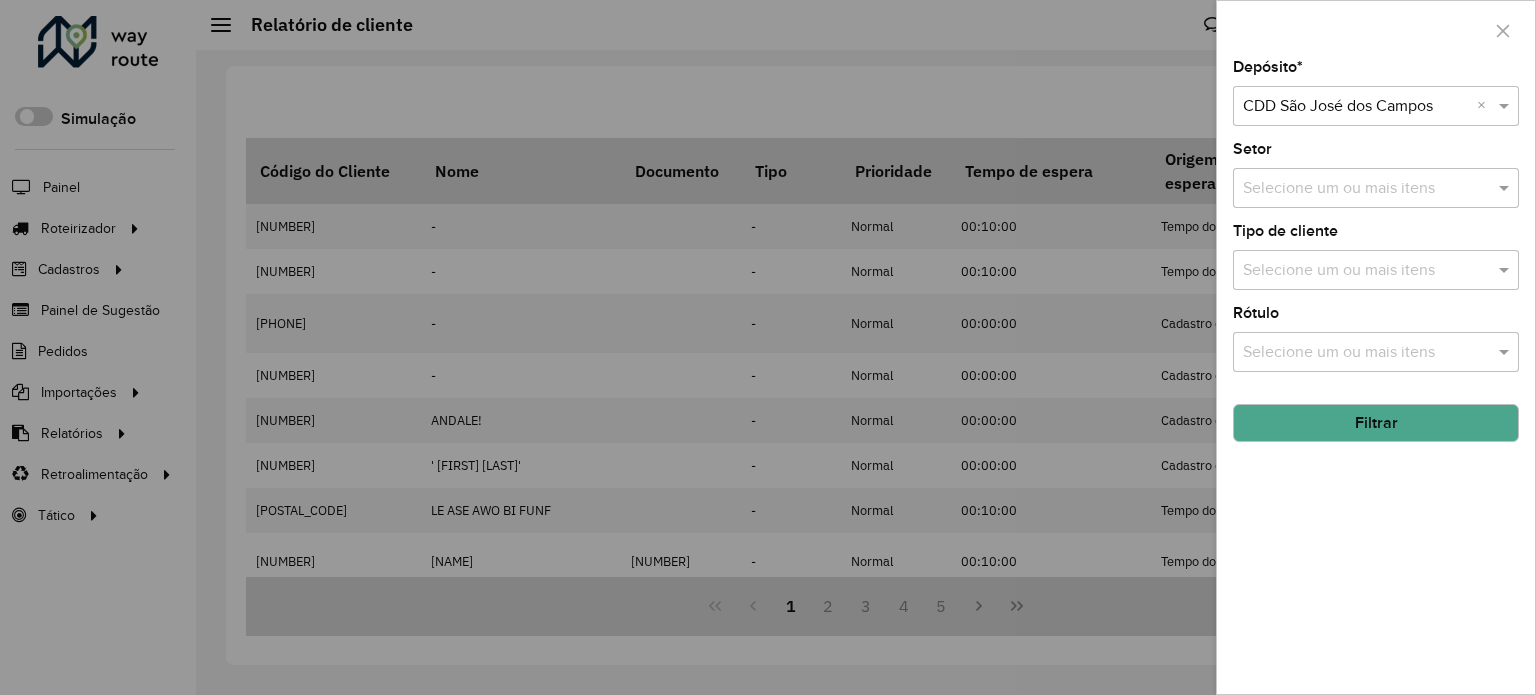 click on "Filtrar" 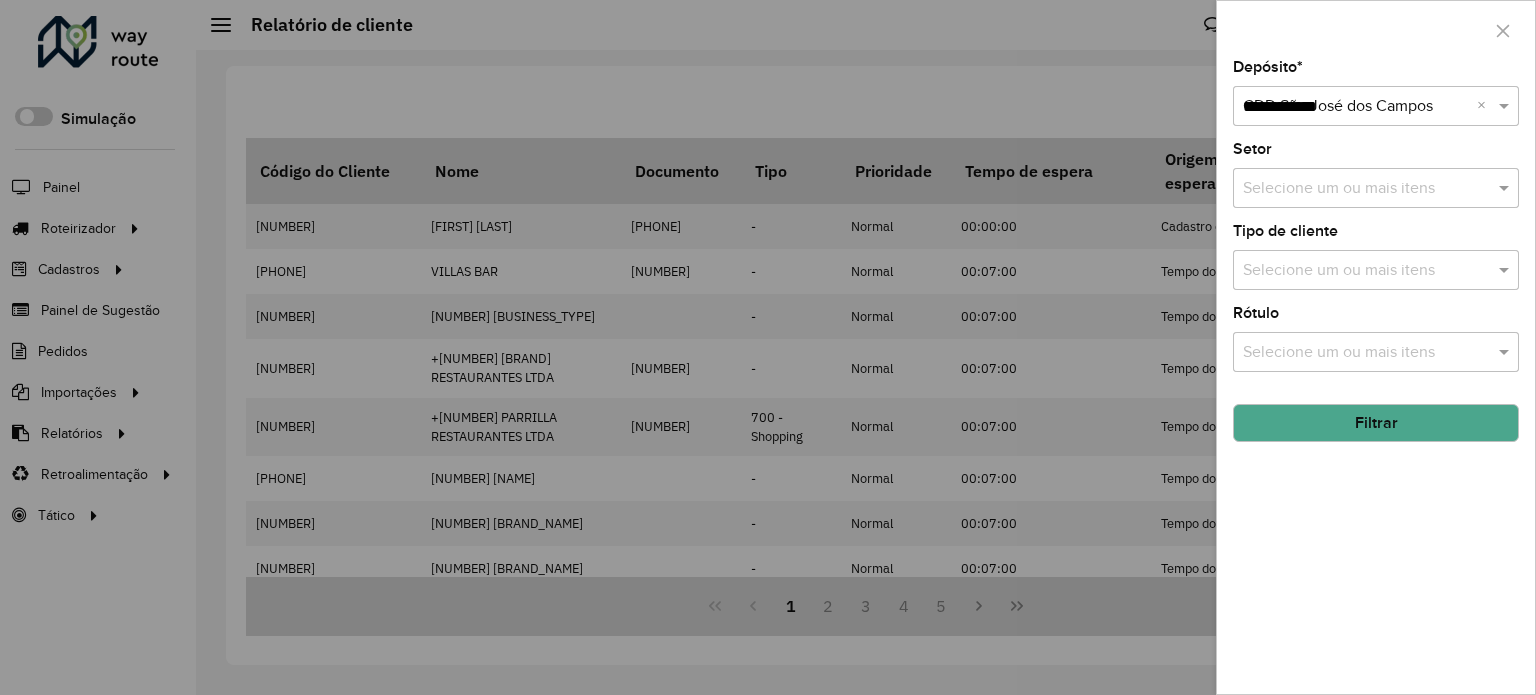 type on "**********" 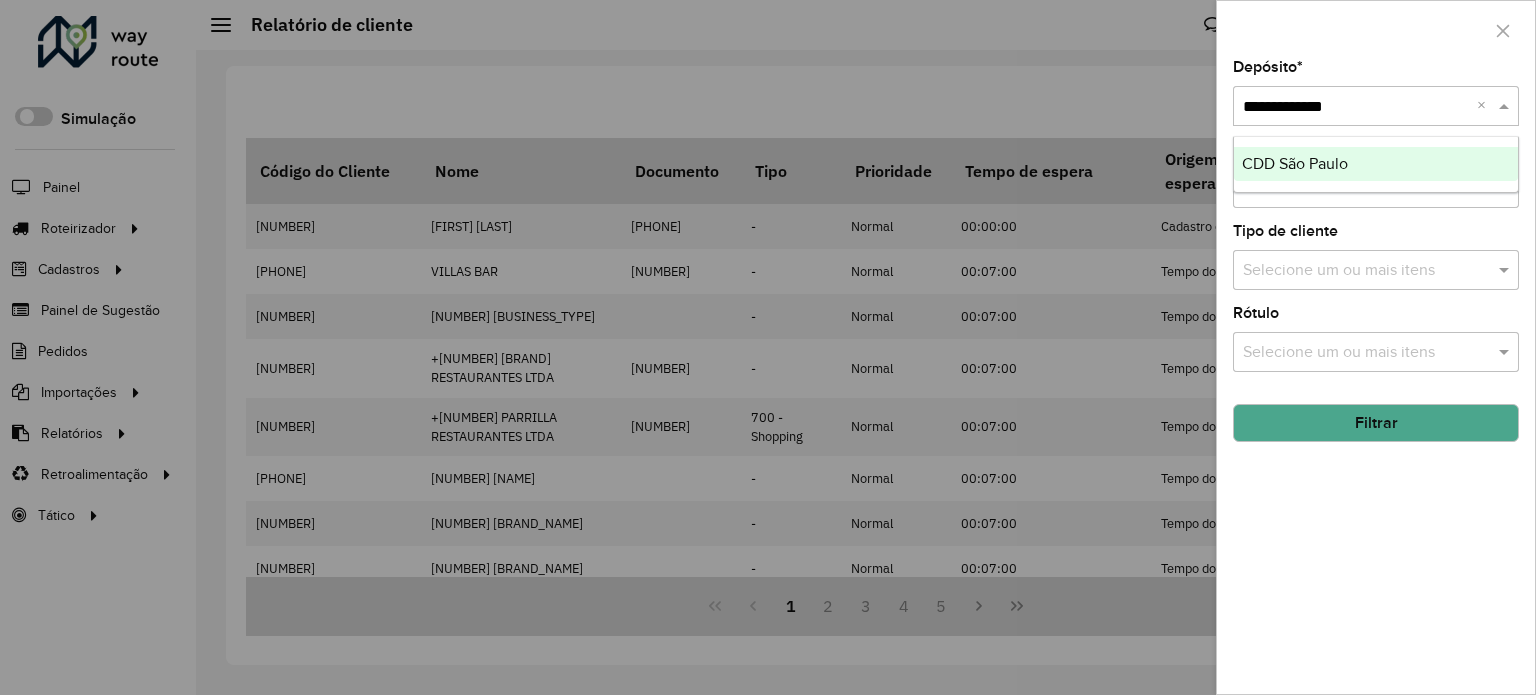 type 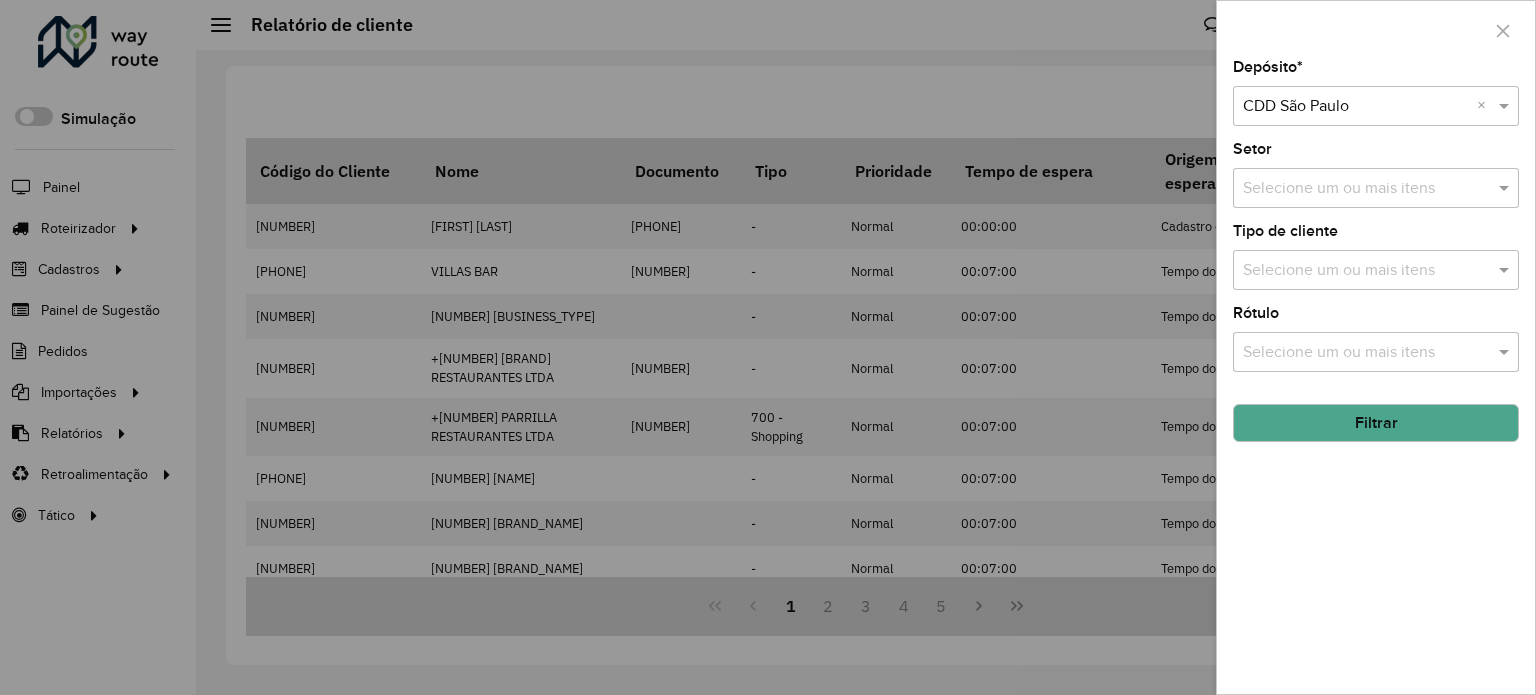 click on "Filtrar" 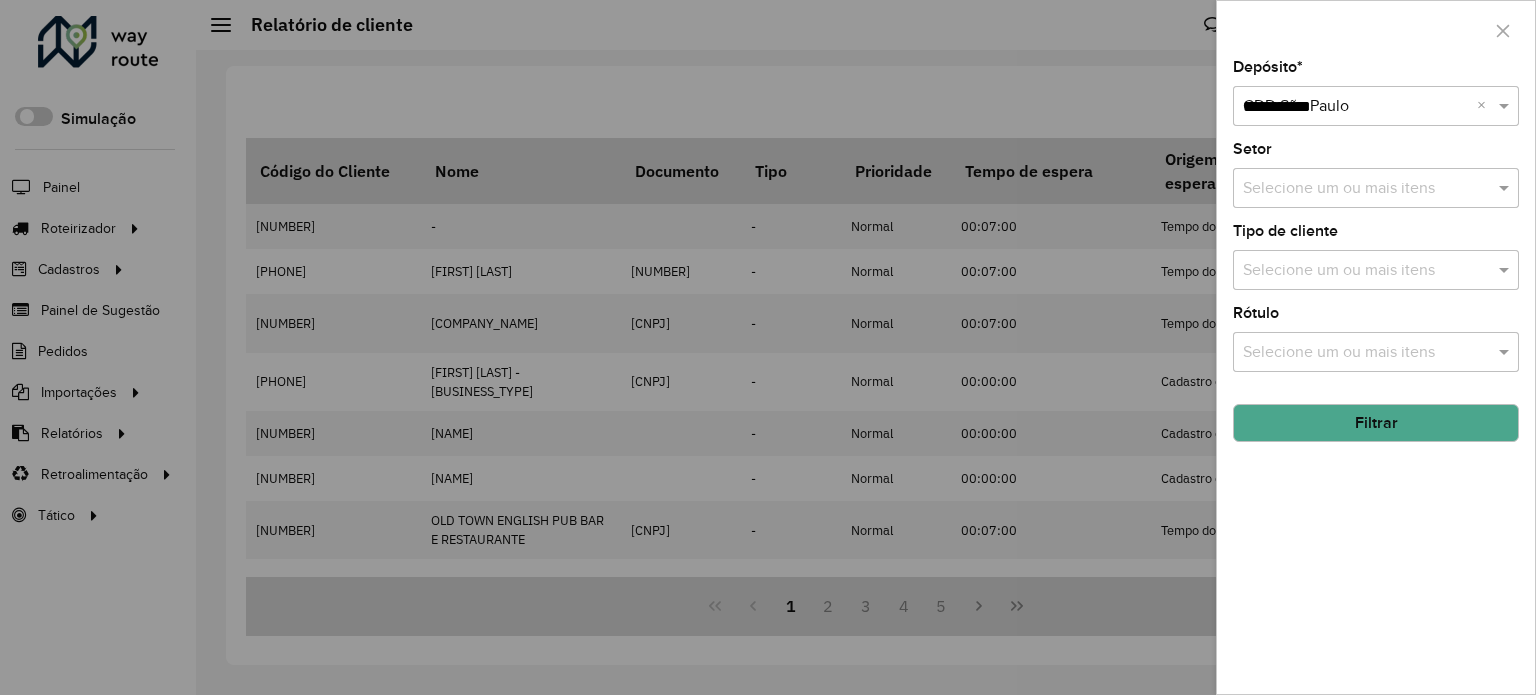 type on "**********" 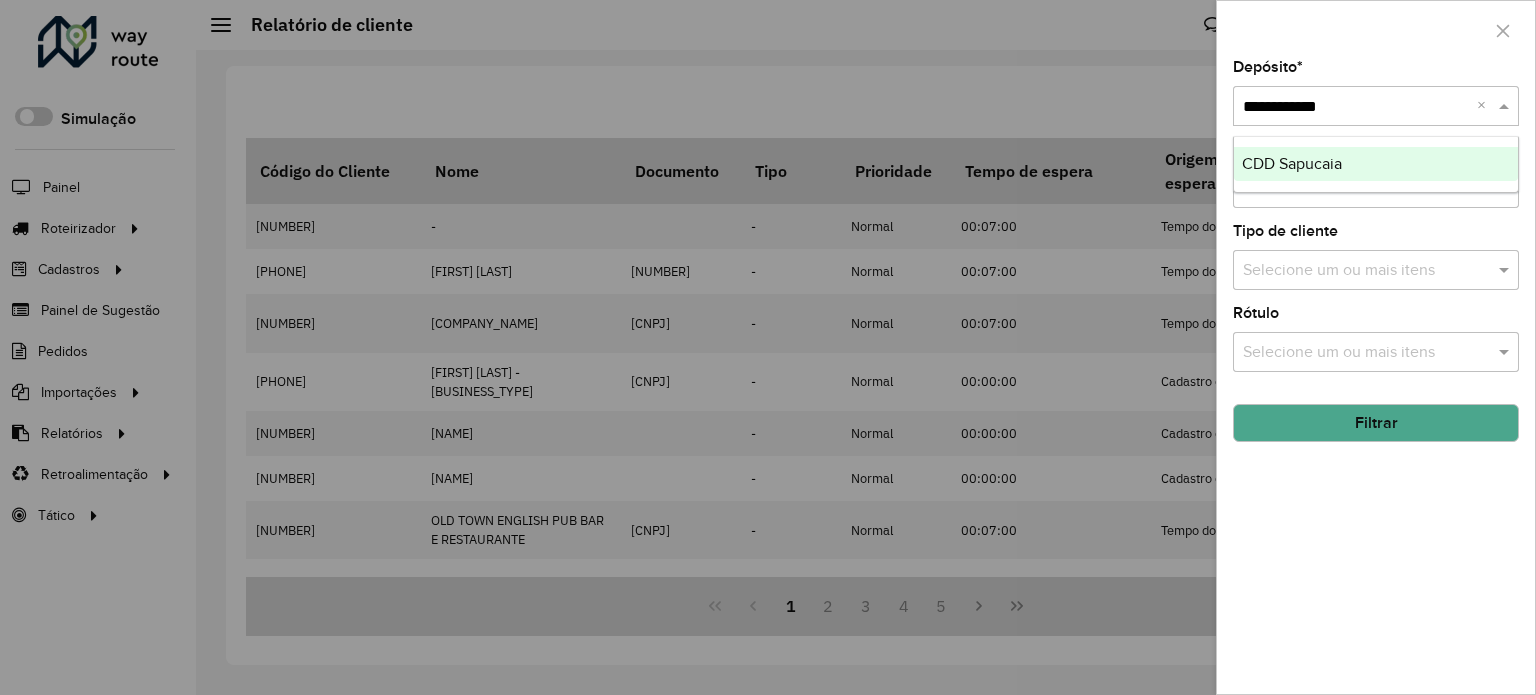type 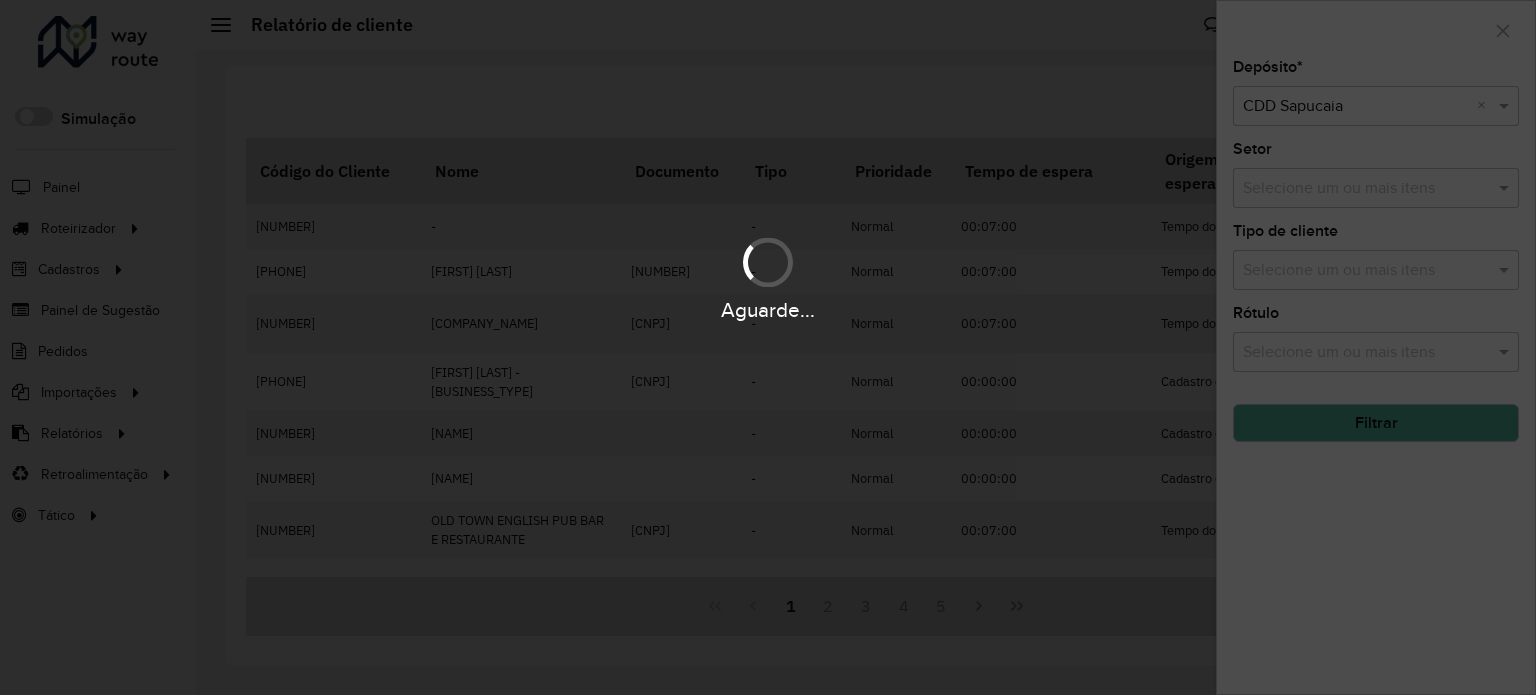 click on "Filtrar" 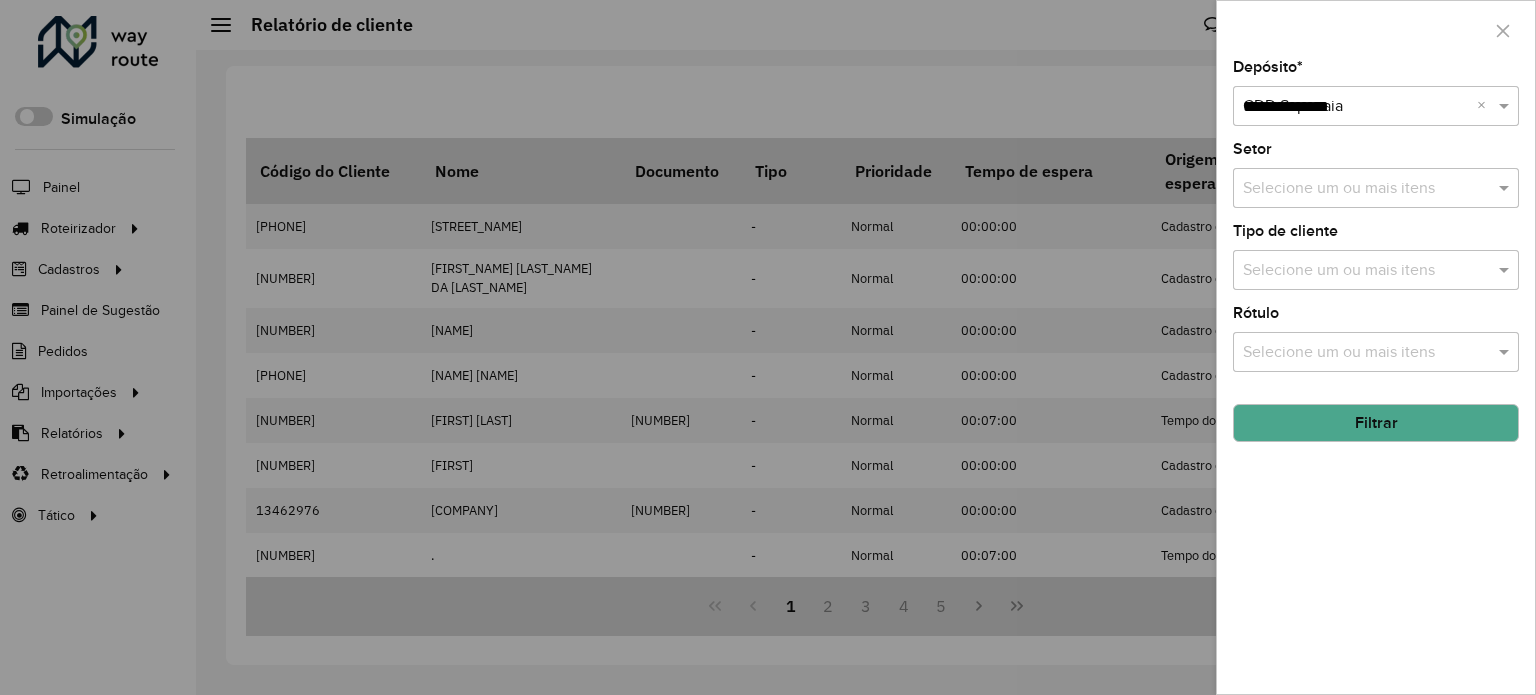 type on "**********" 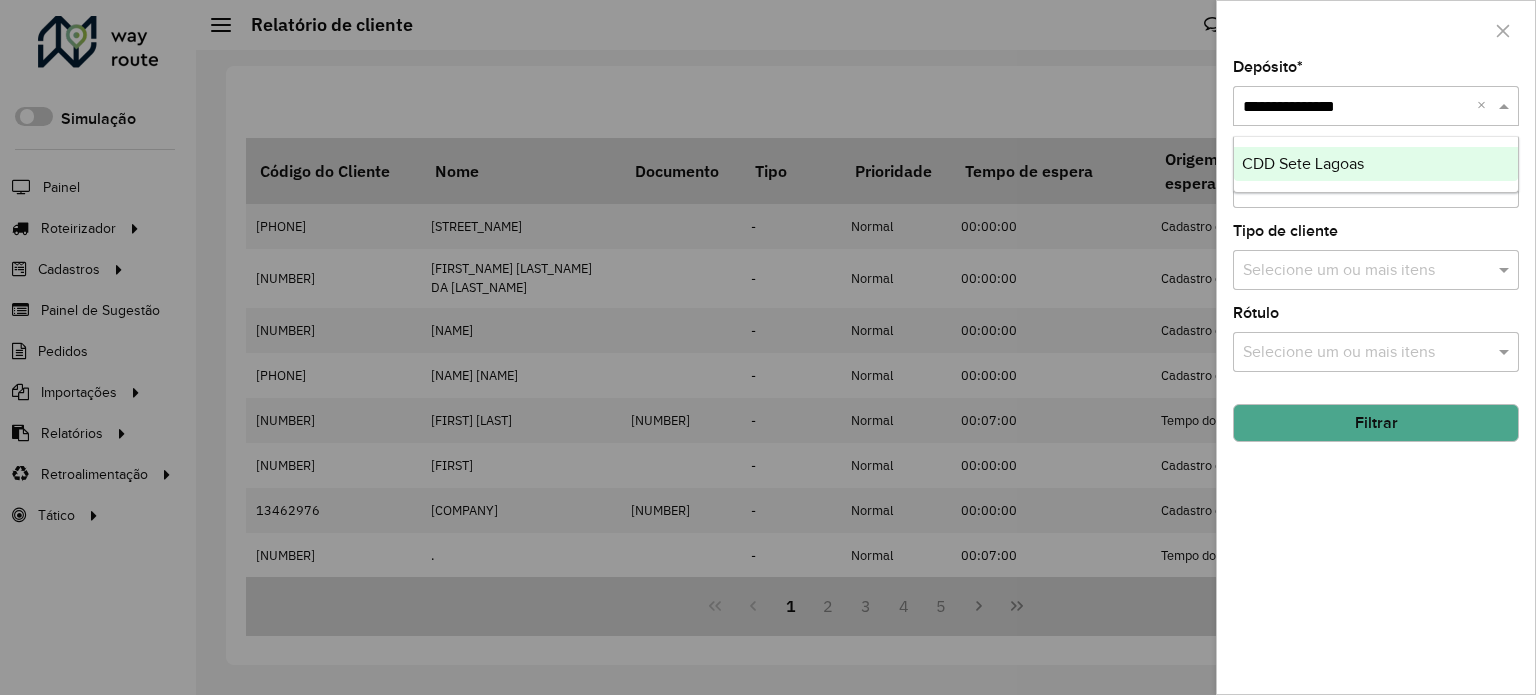 type 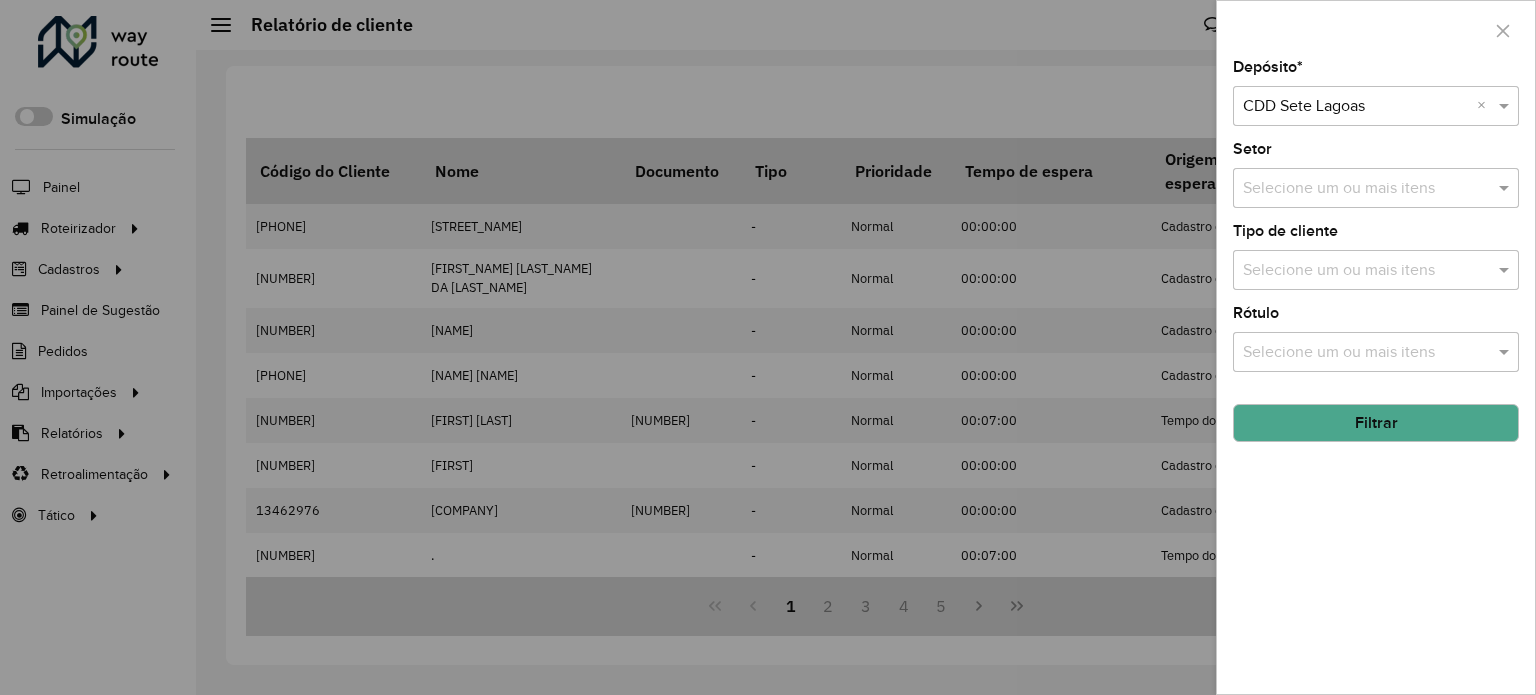 click on "Filtrar" 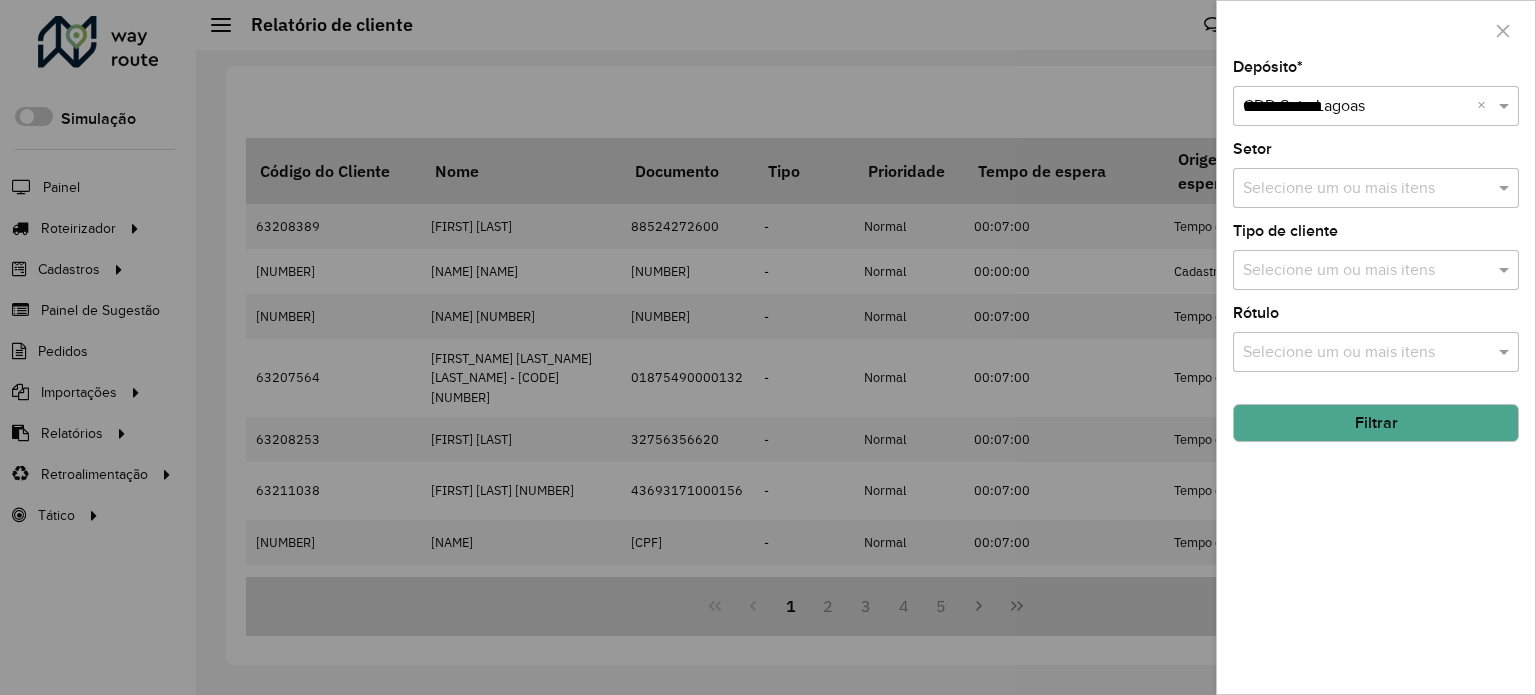 type on "**********" 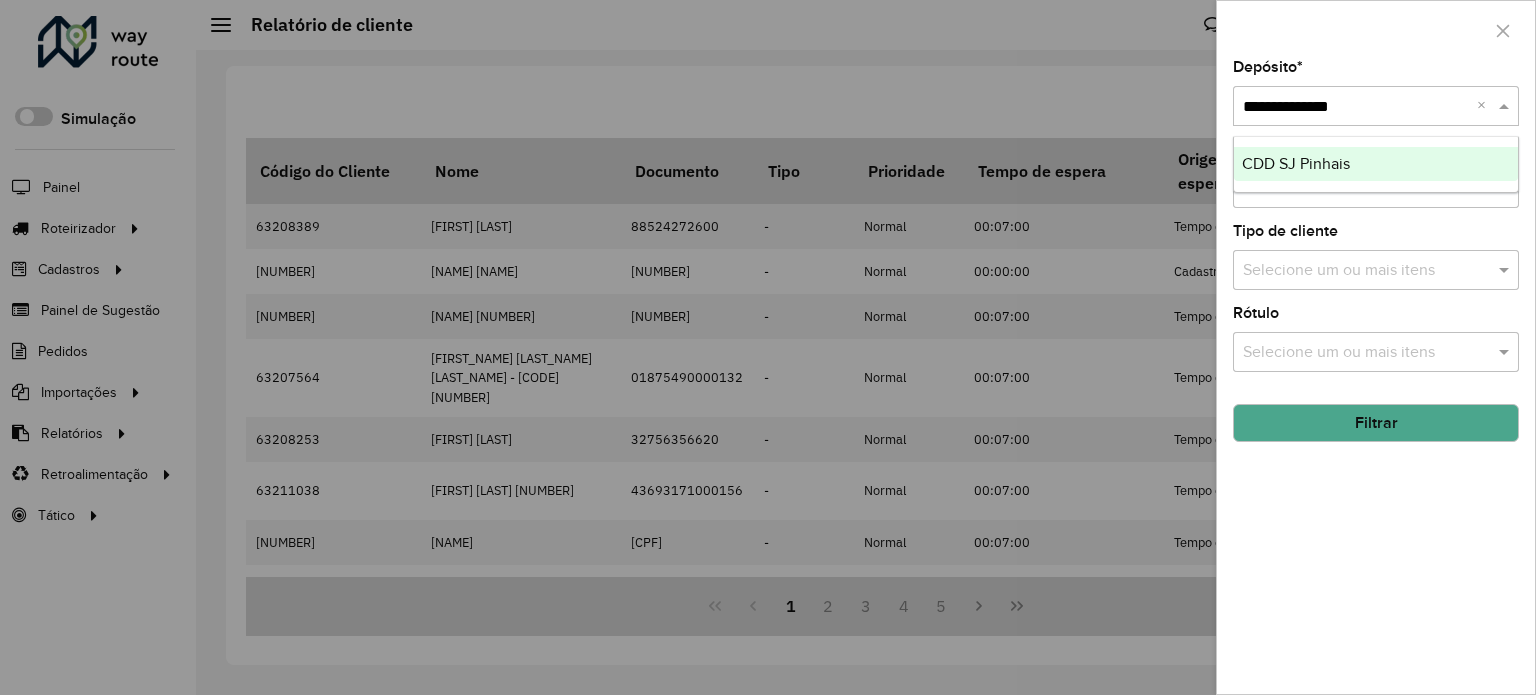 type 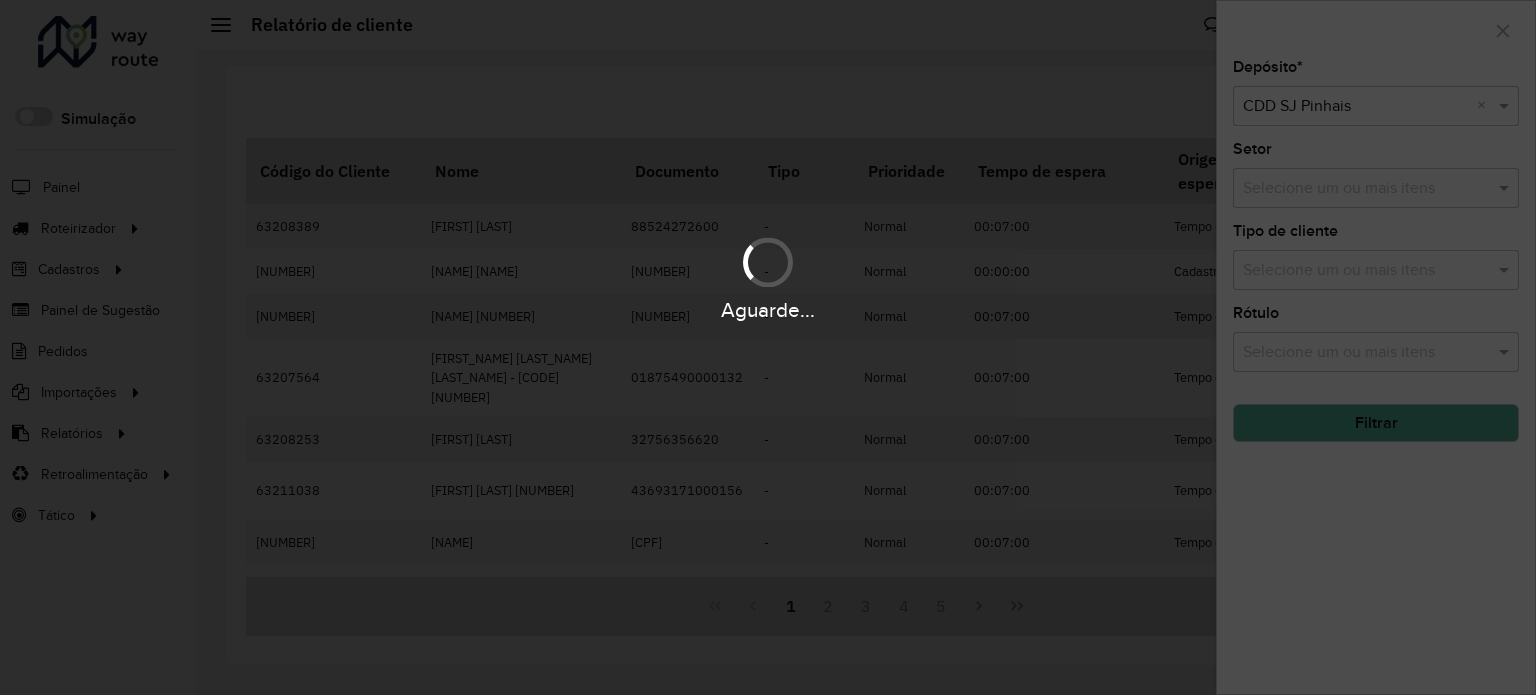 click on "Filtrar" 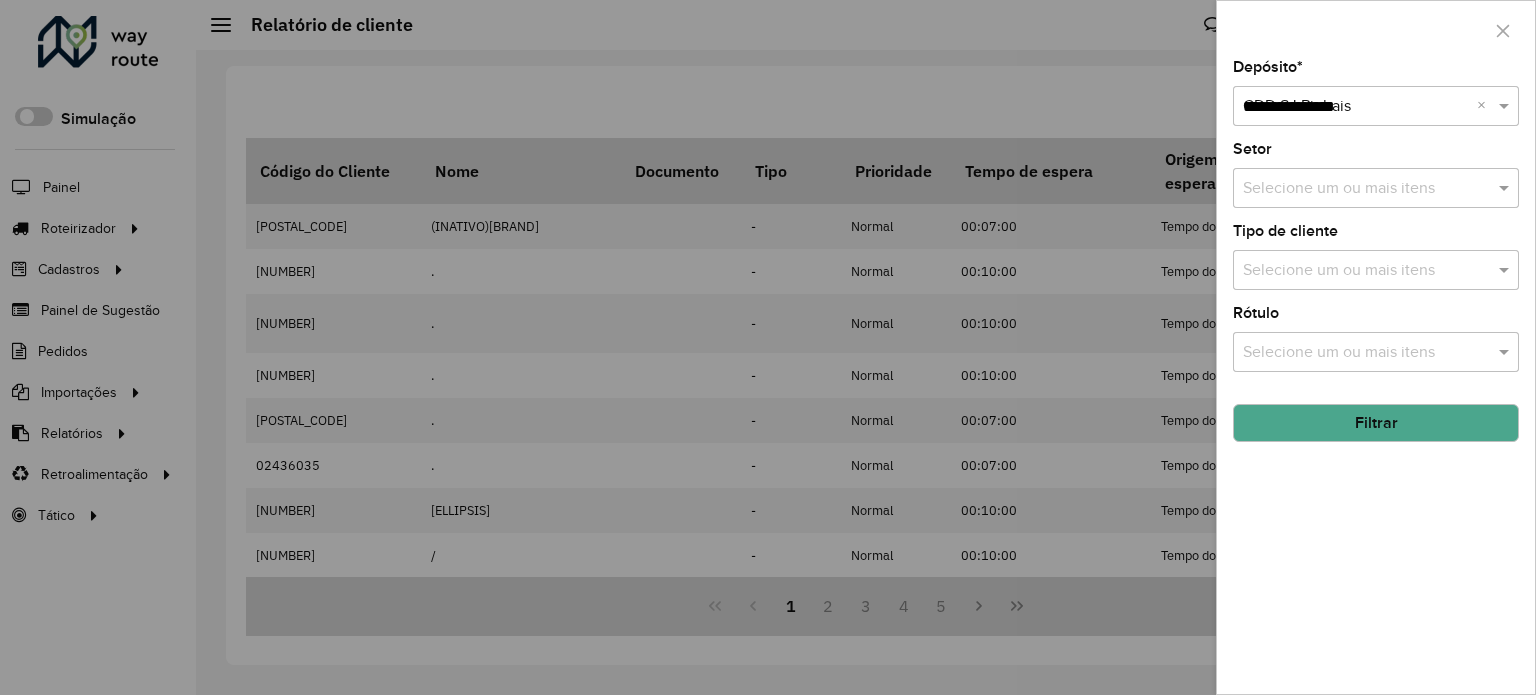 type on "**********" 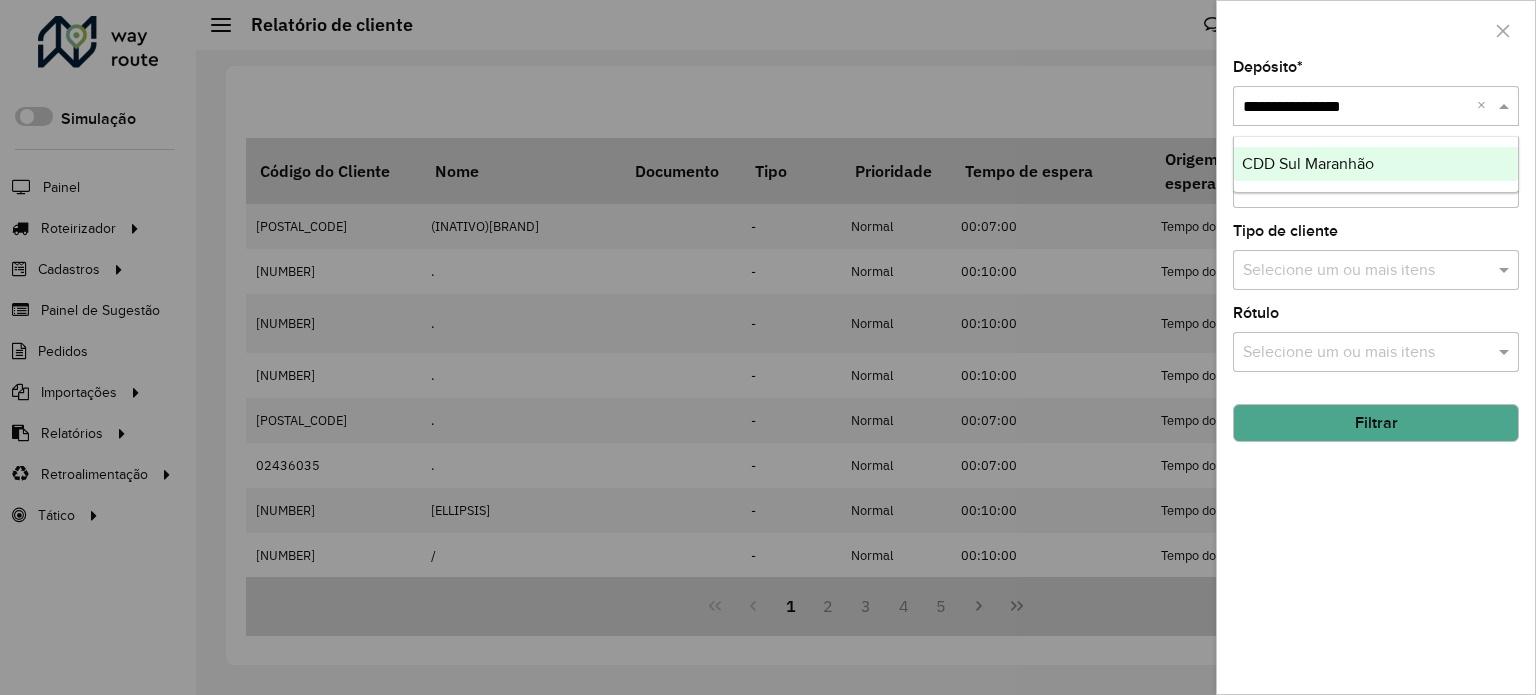 type 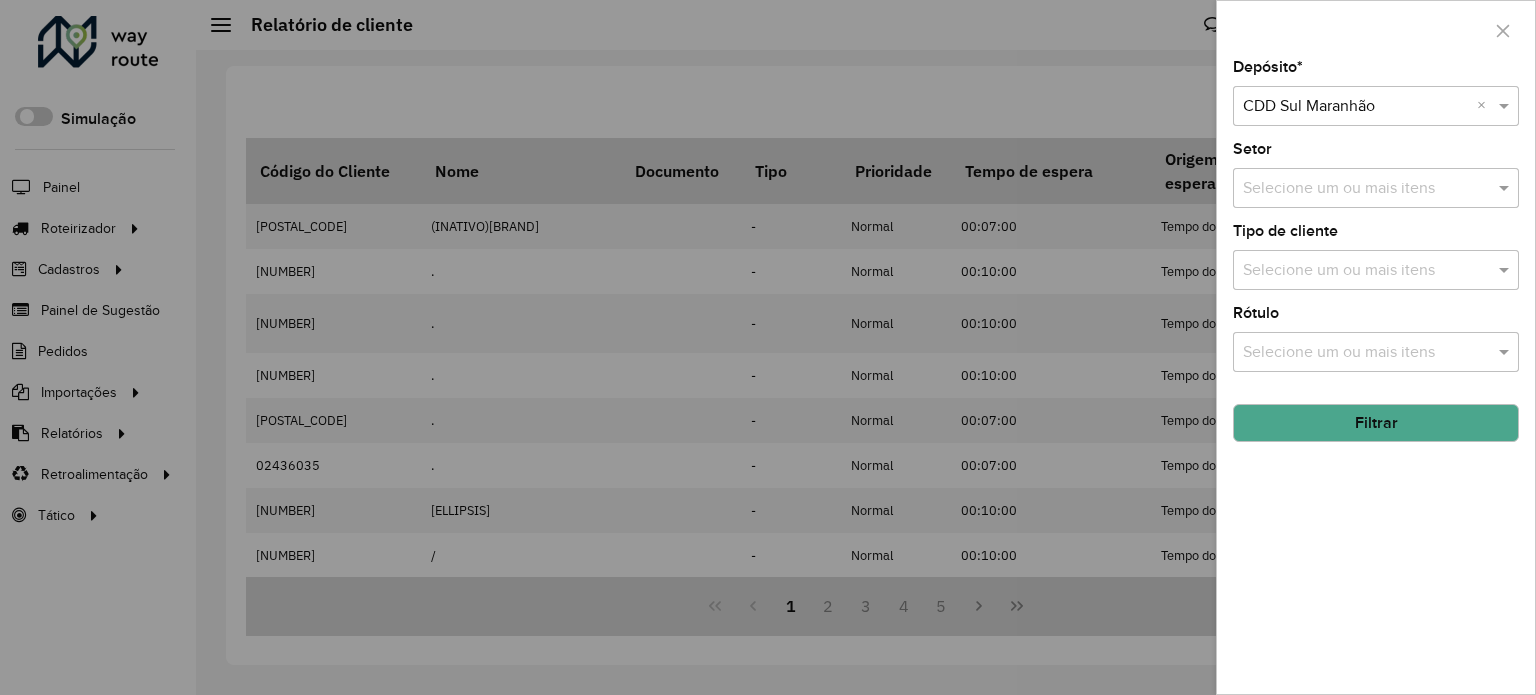 click on "Filtrar" 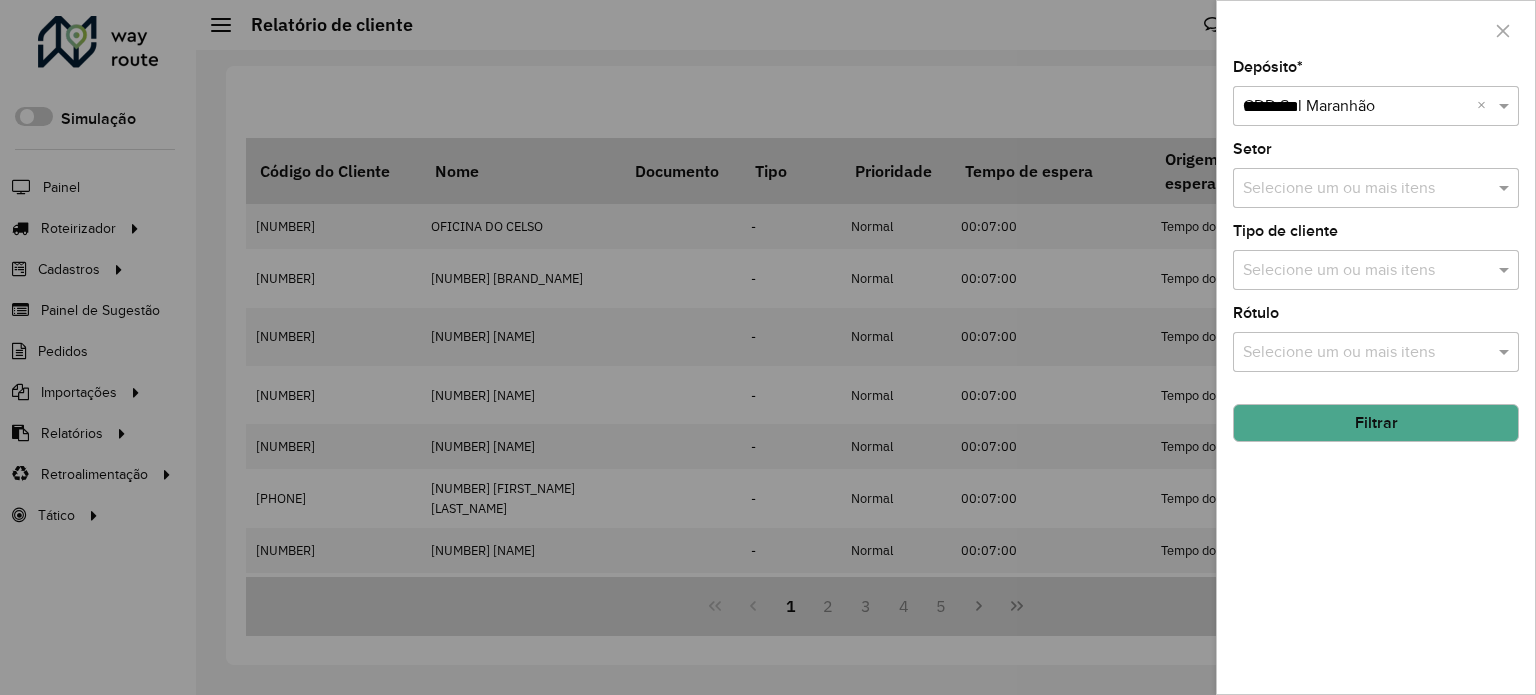 type on "**********" 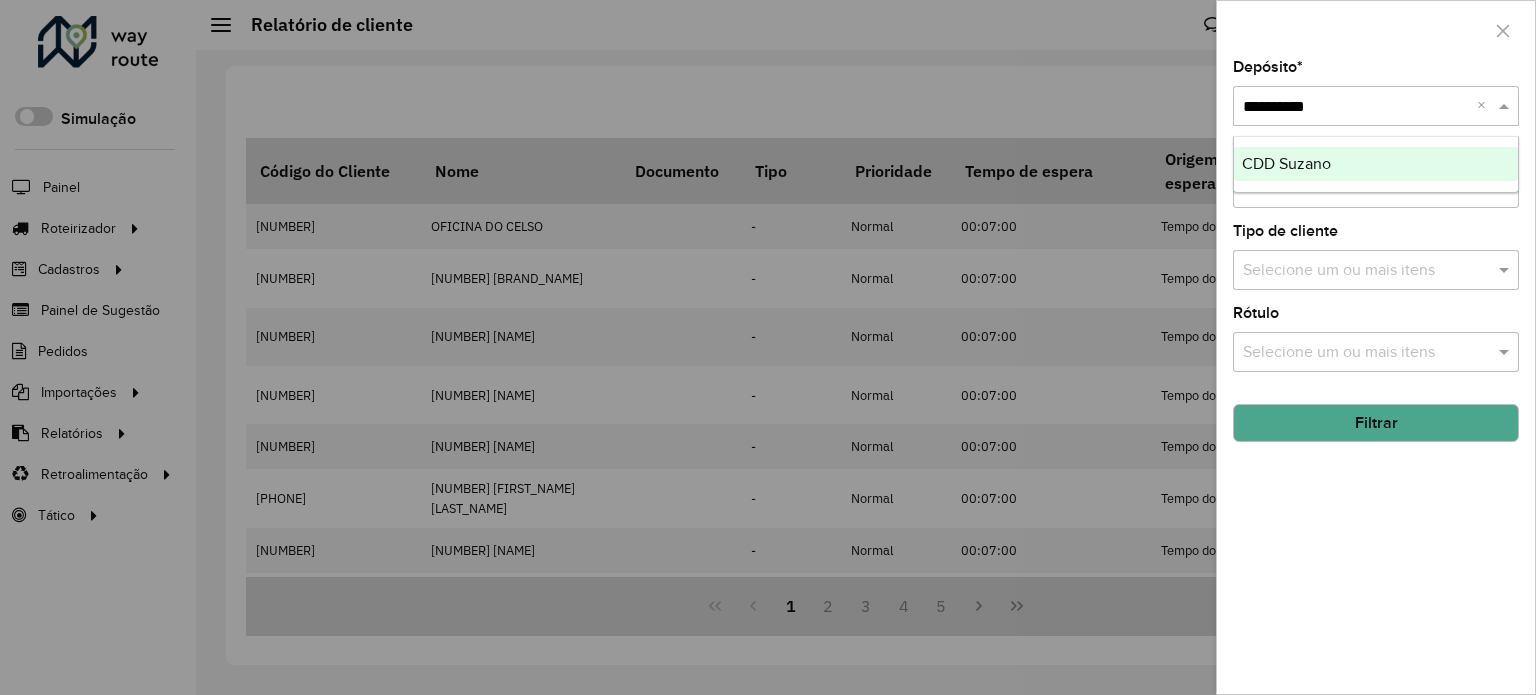 type 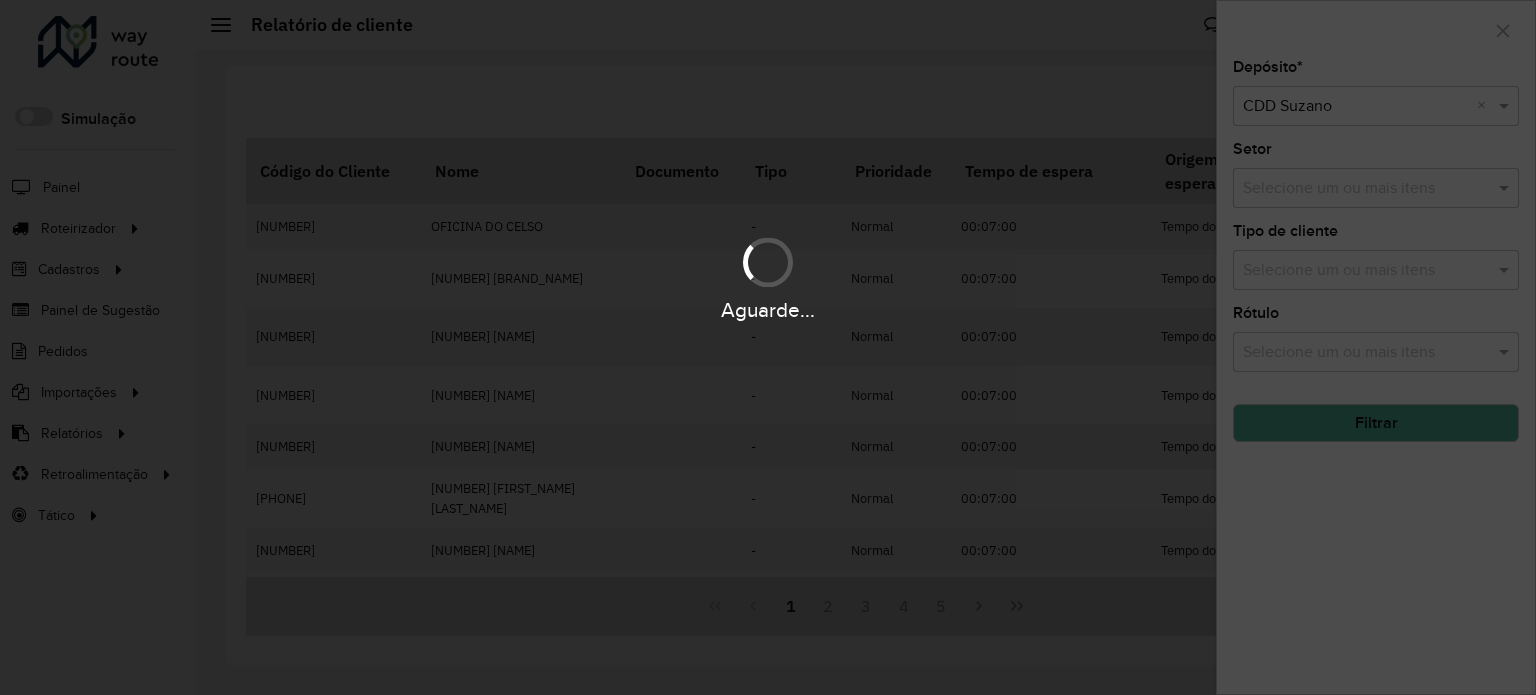 click on "Filtrar" 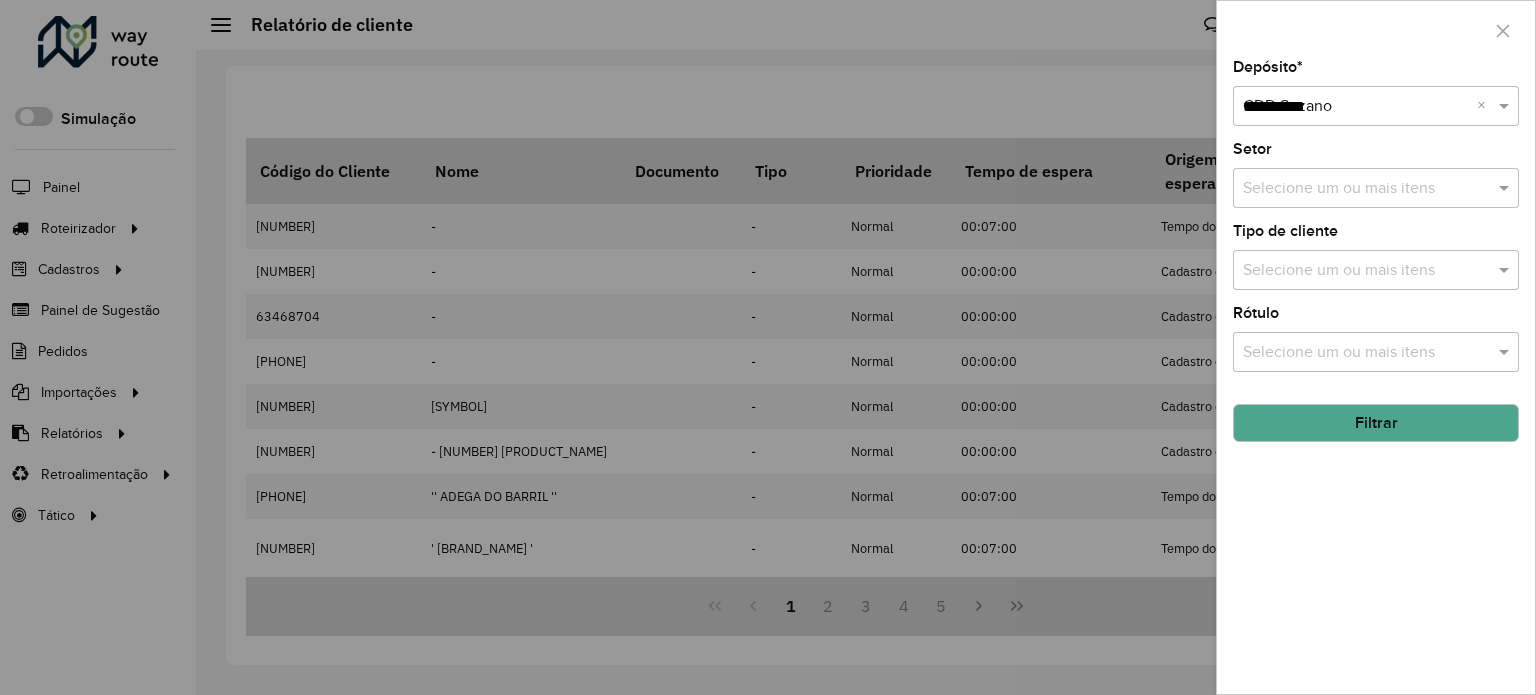 type on "**********" 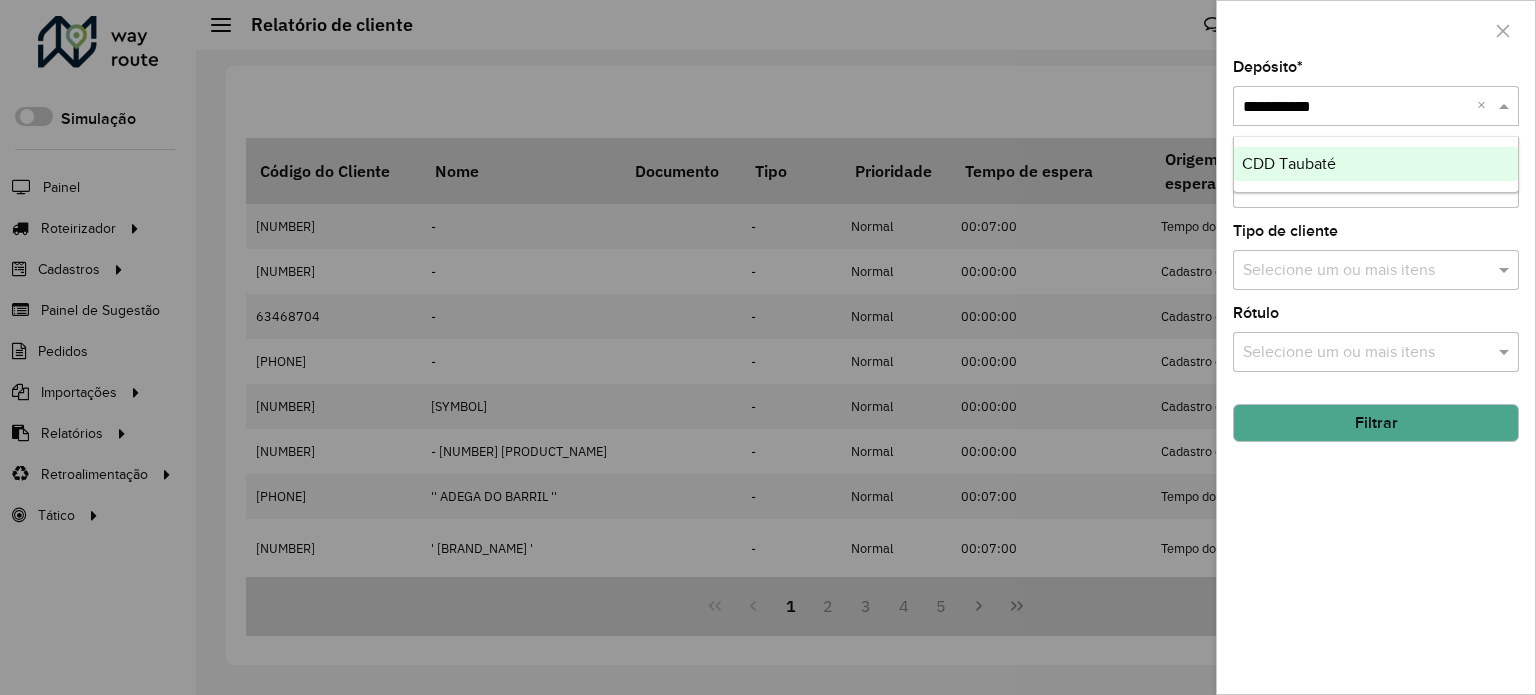 type 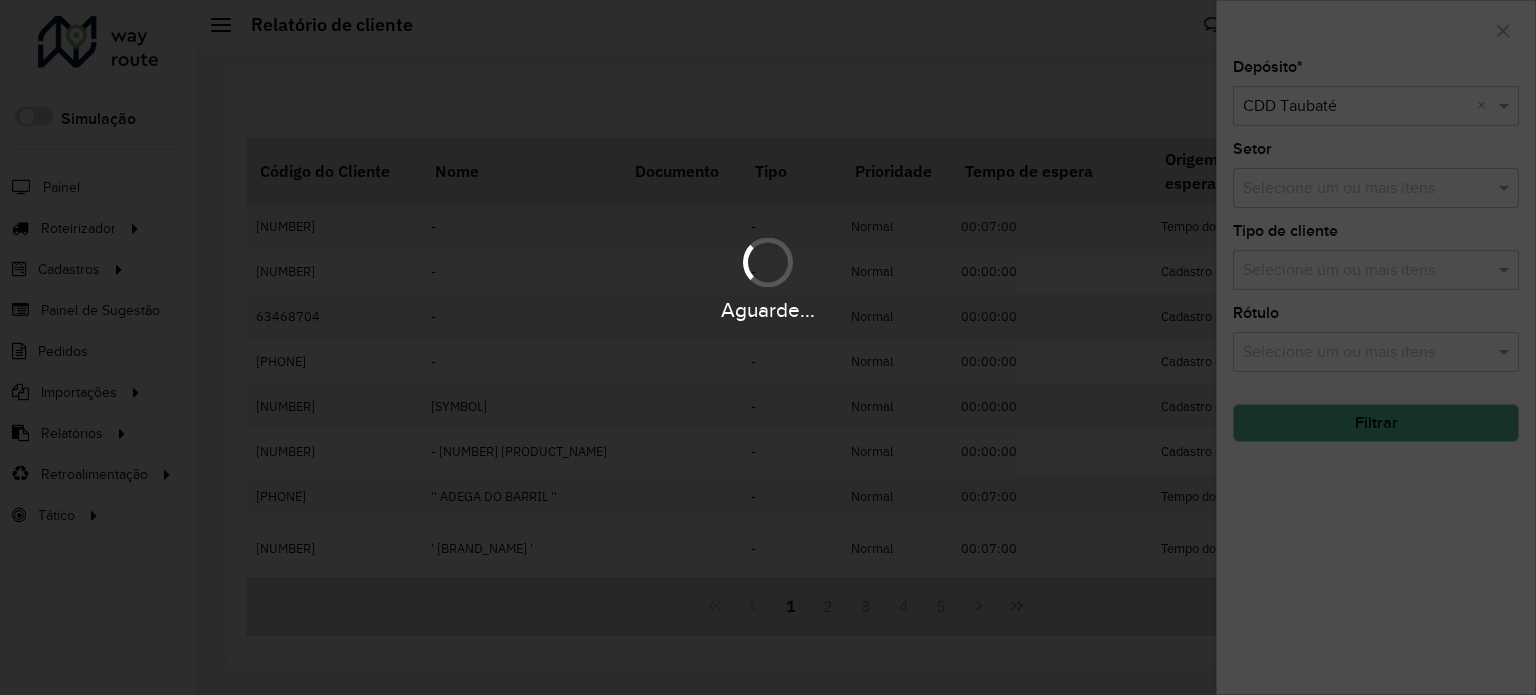 click on "Filtrar" 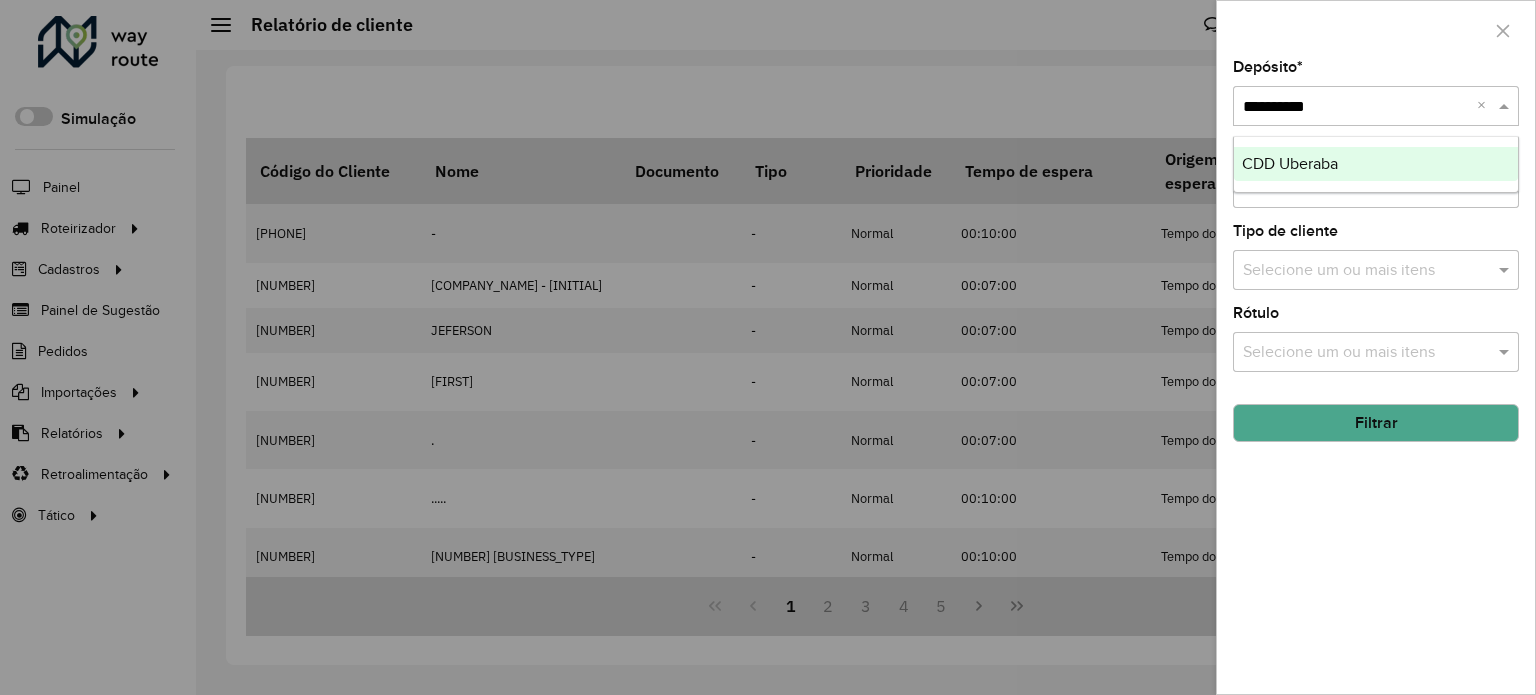 type on "**********" 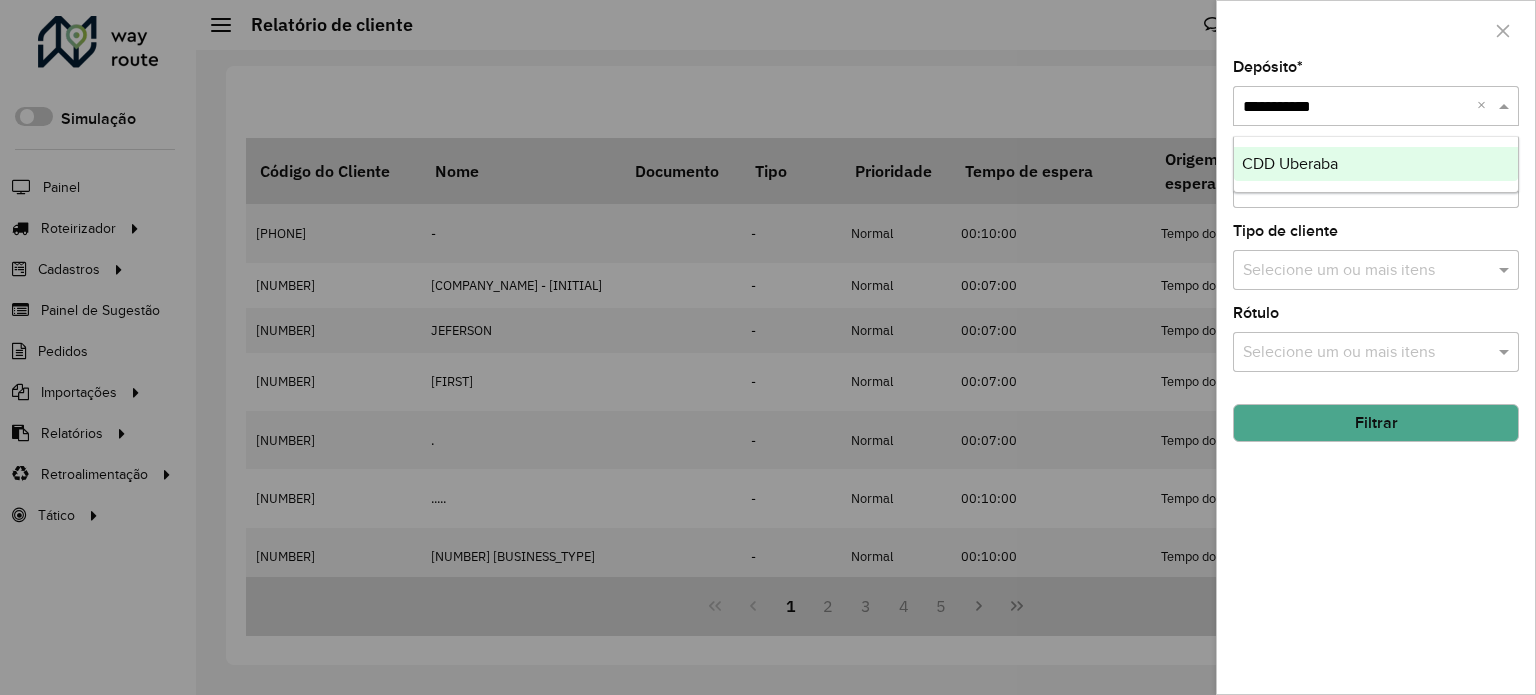 type 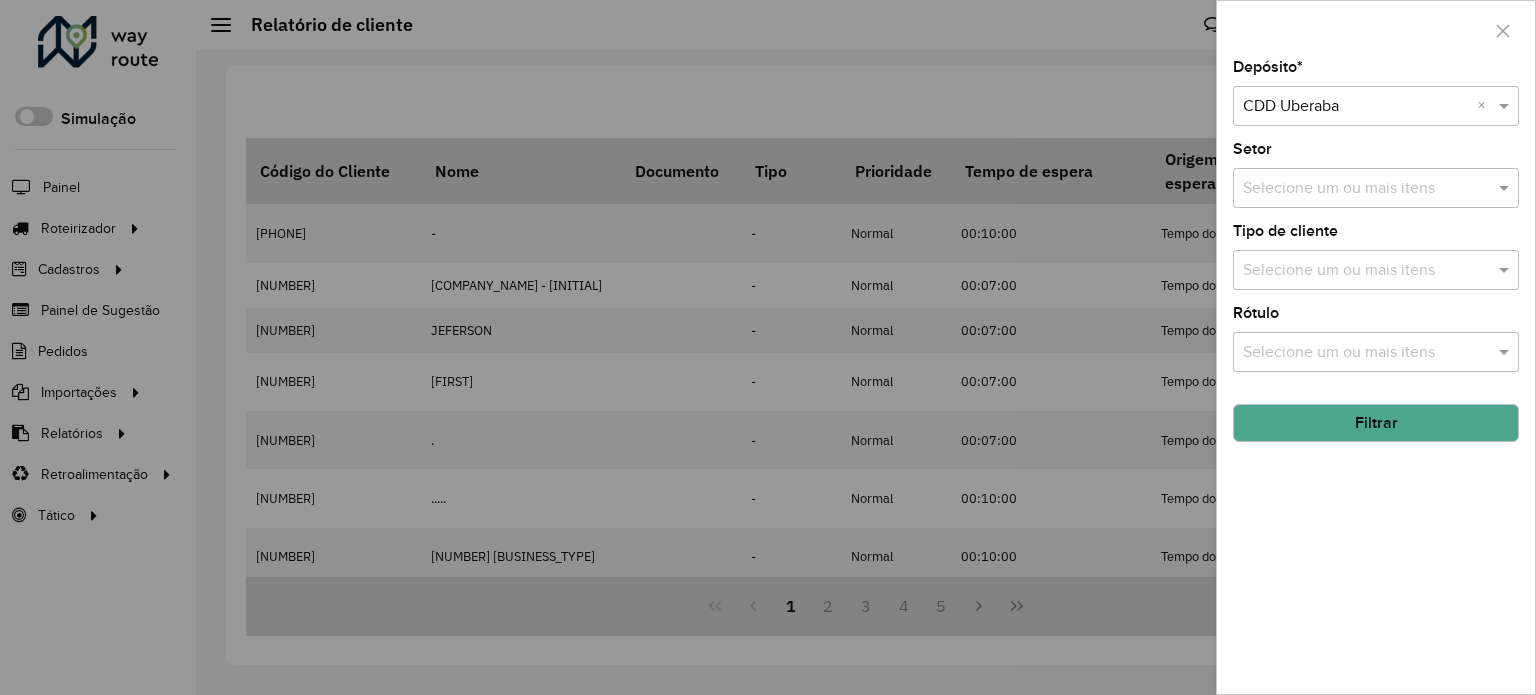click on "Filtrar" 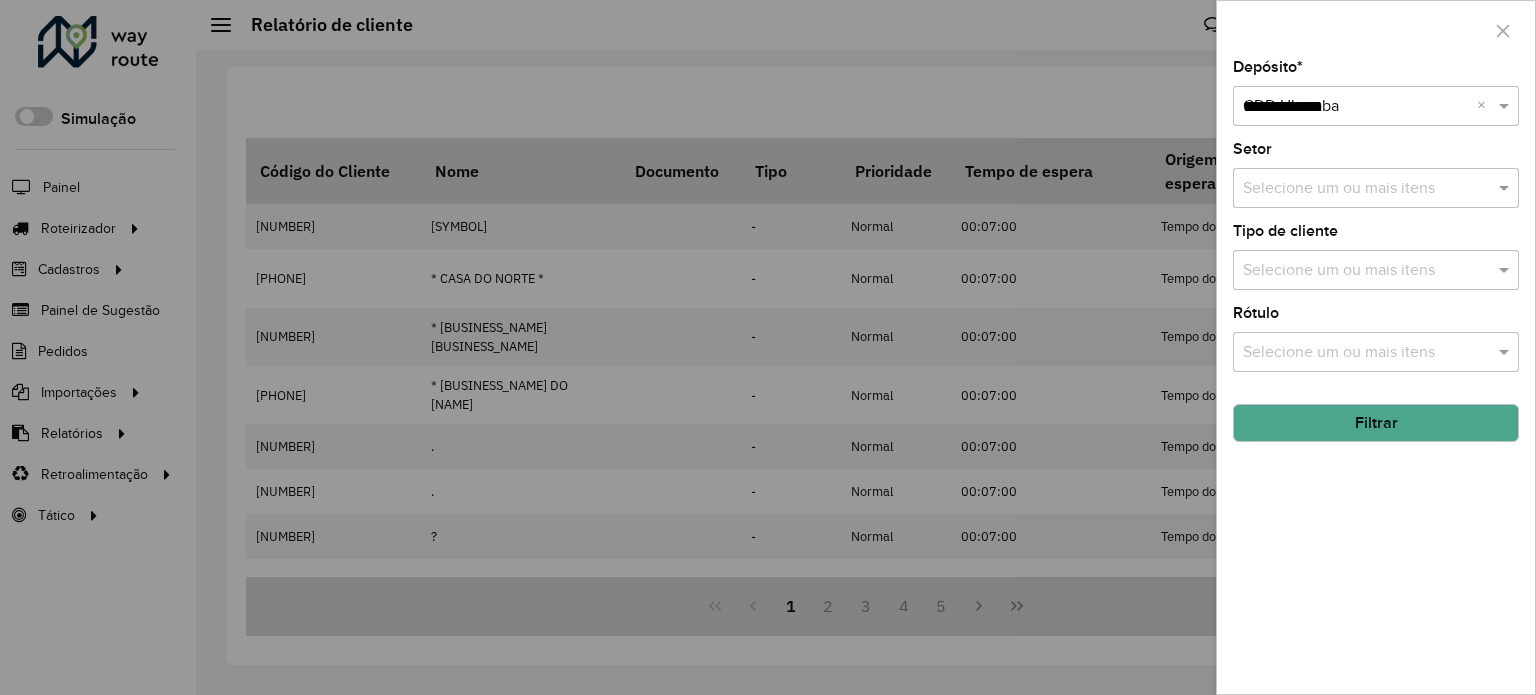 type on "**********" 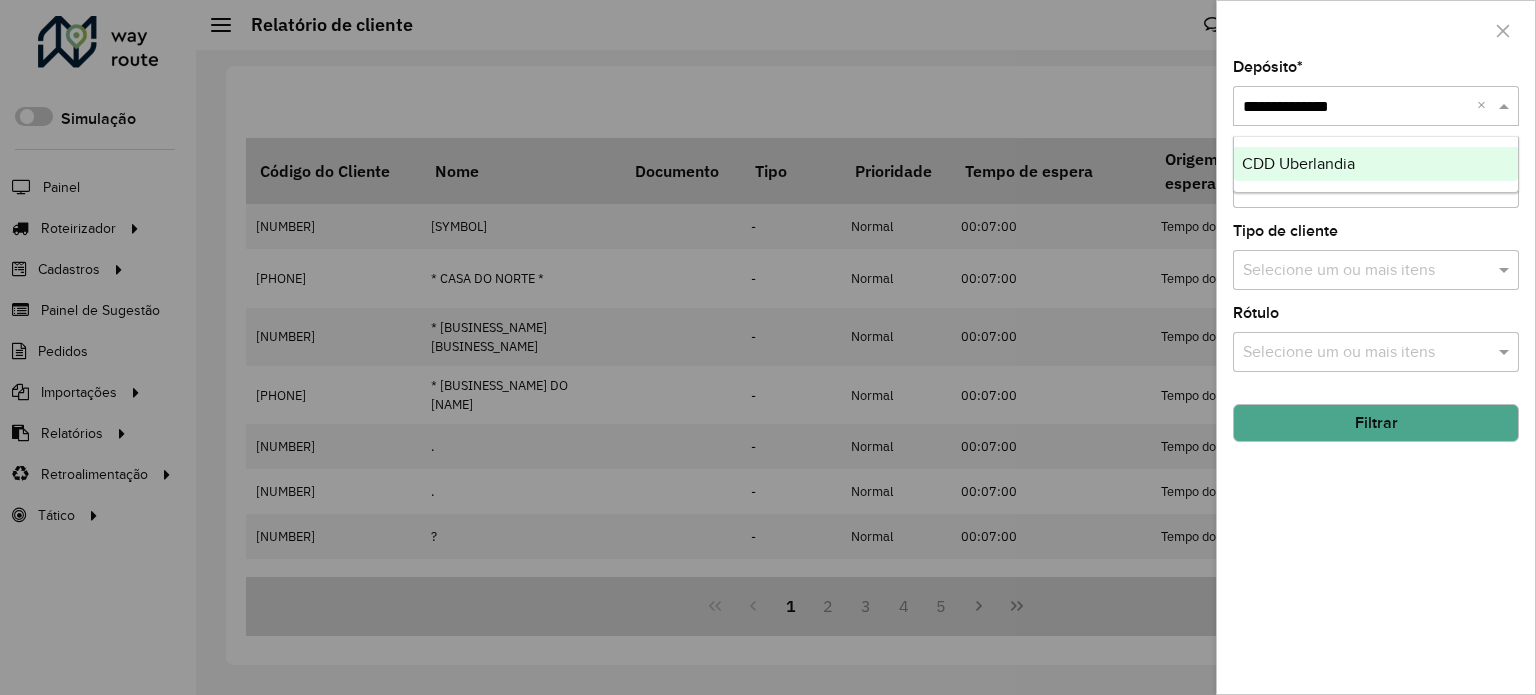 type 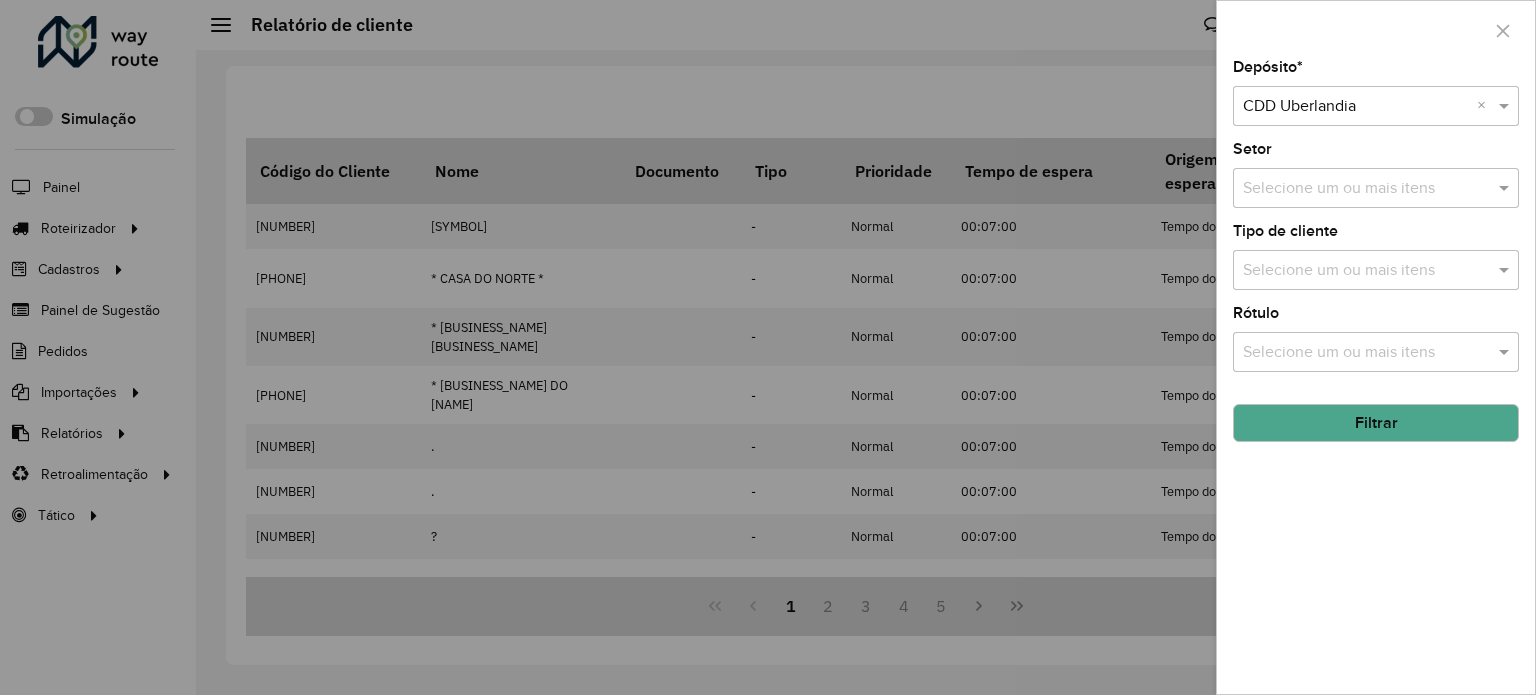 click on "Filtrar" 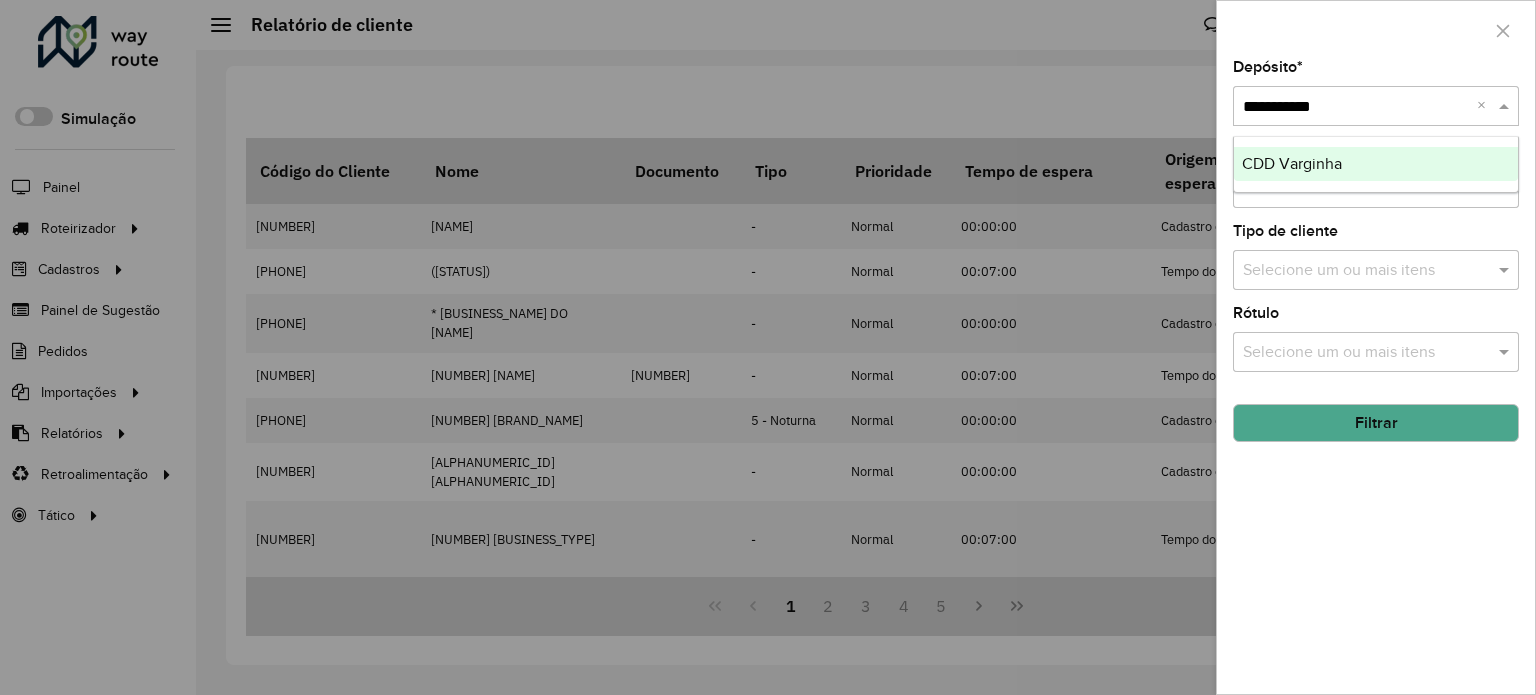 type on "**********" 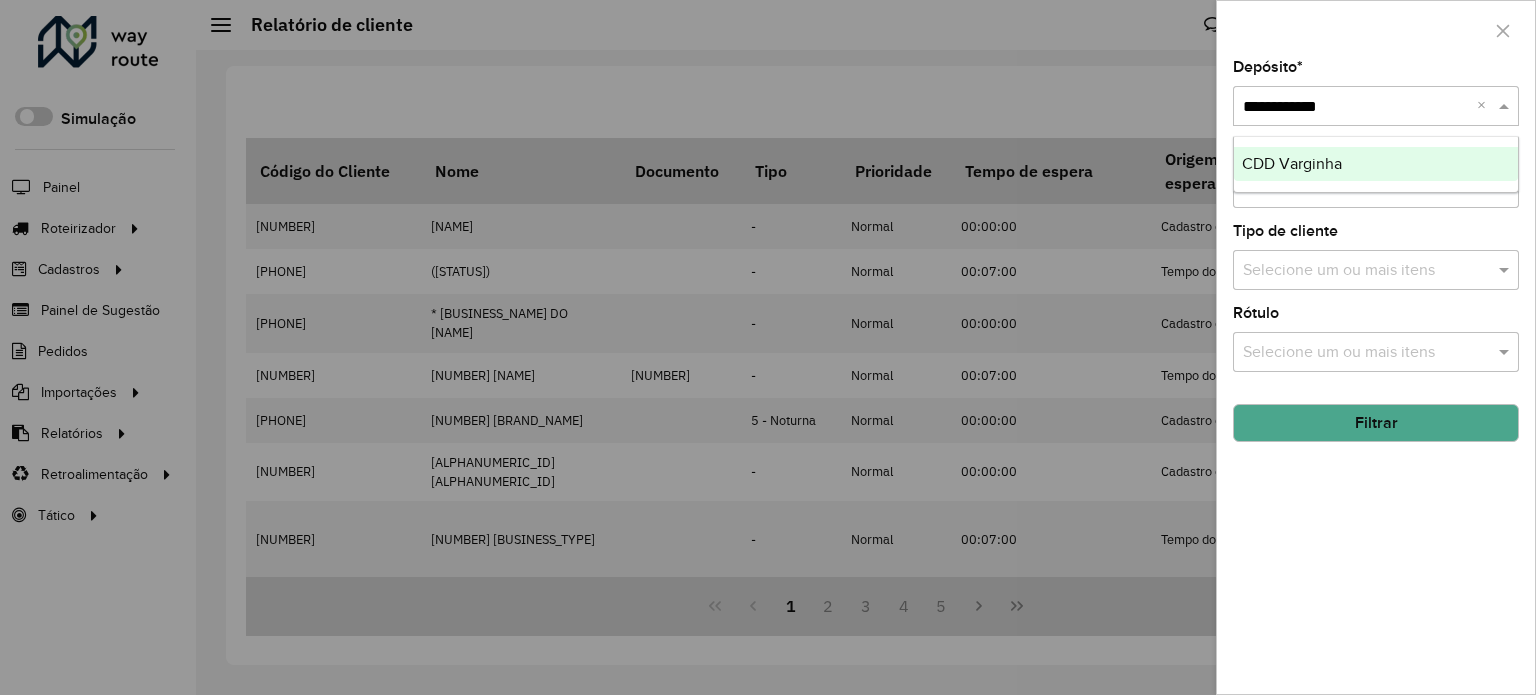 type 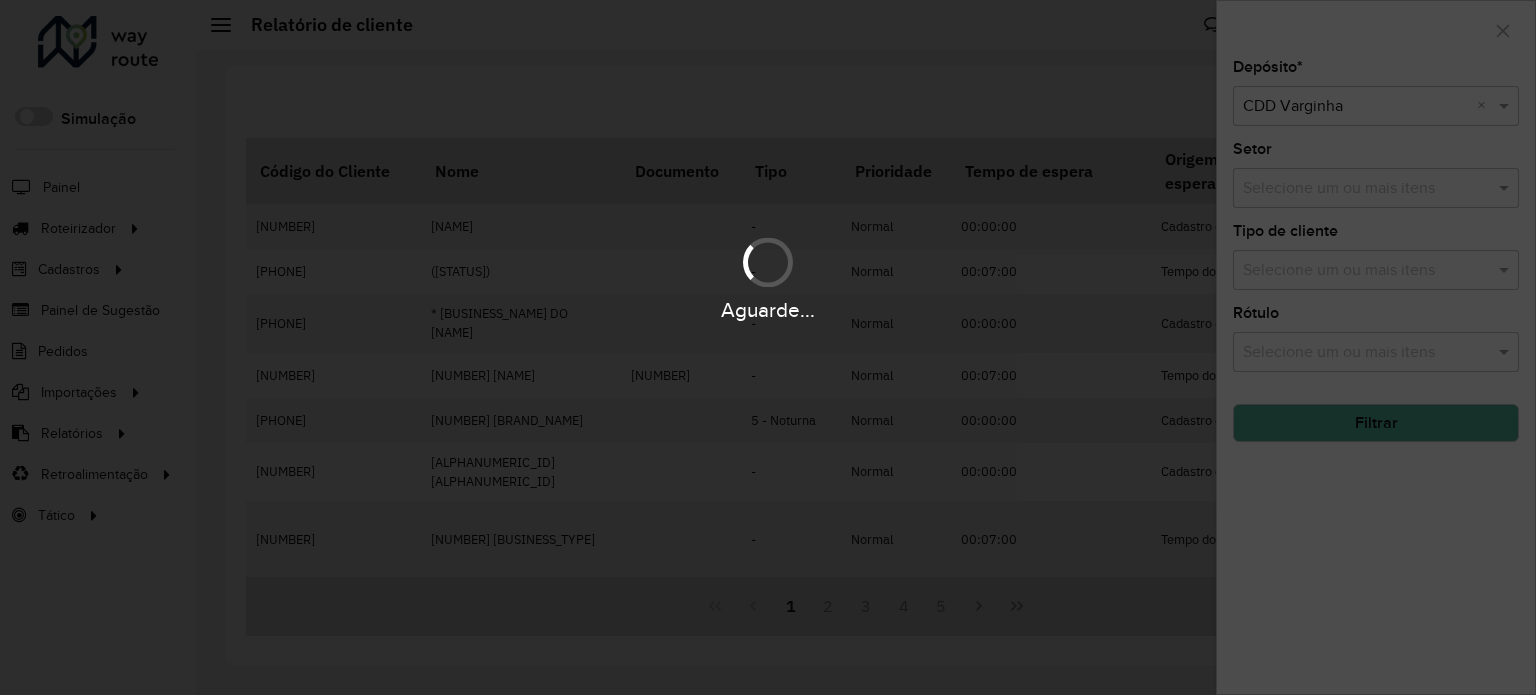 click on "Filtrar" 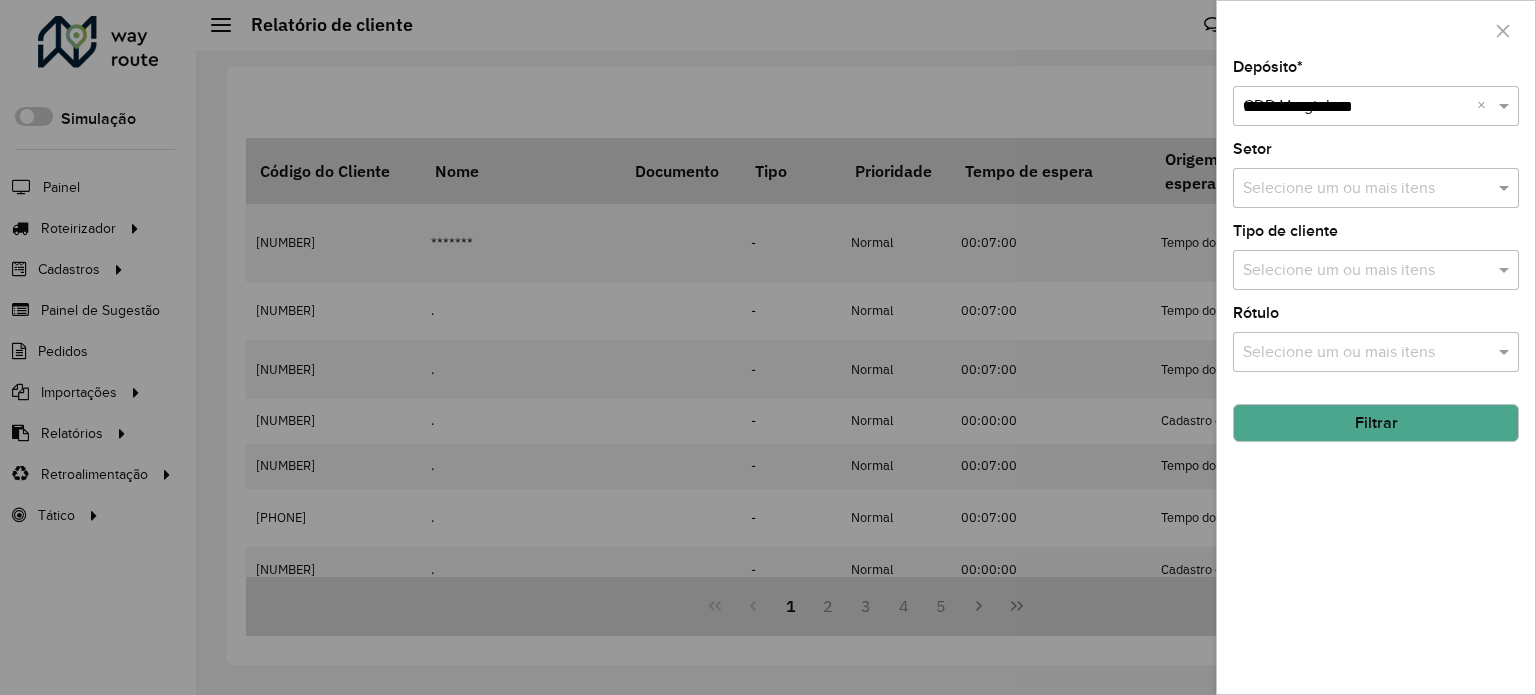 type on "**********" 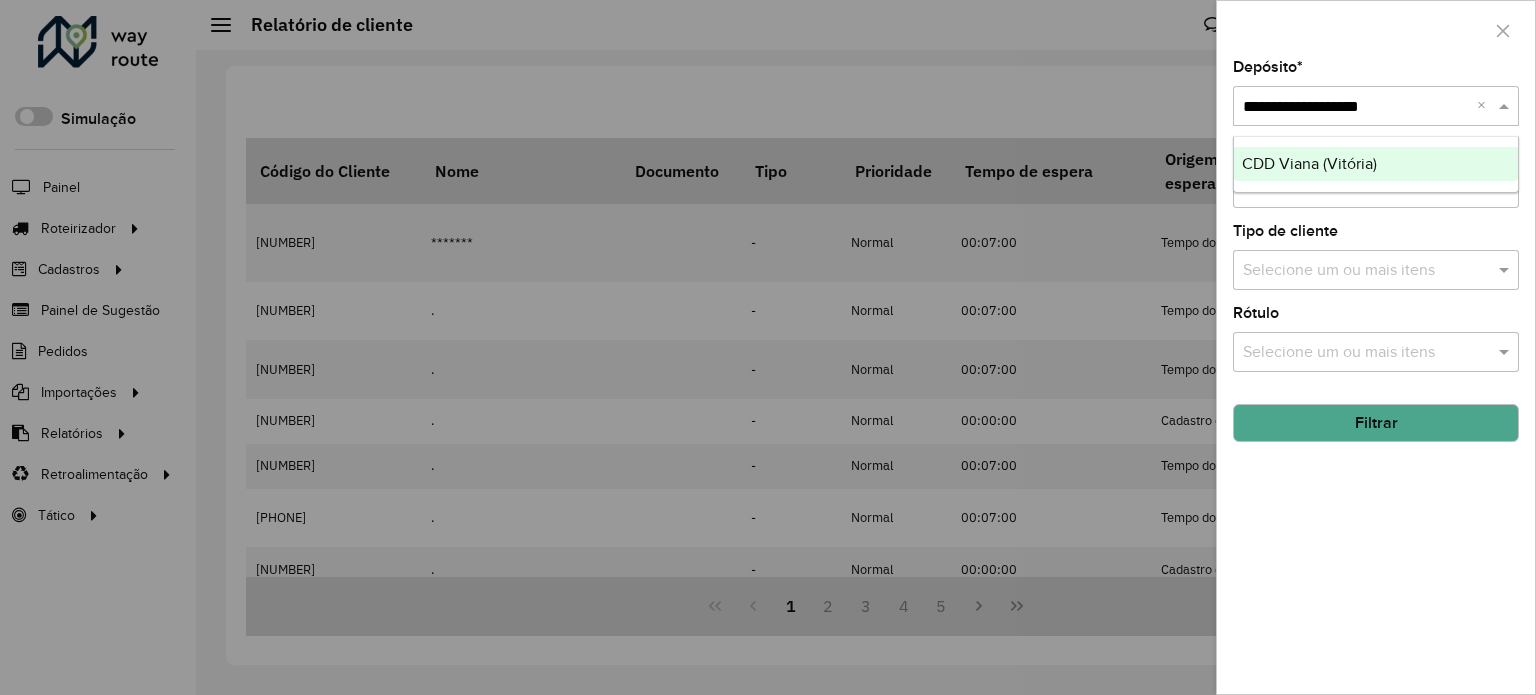 type 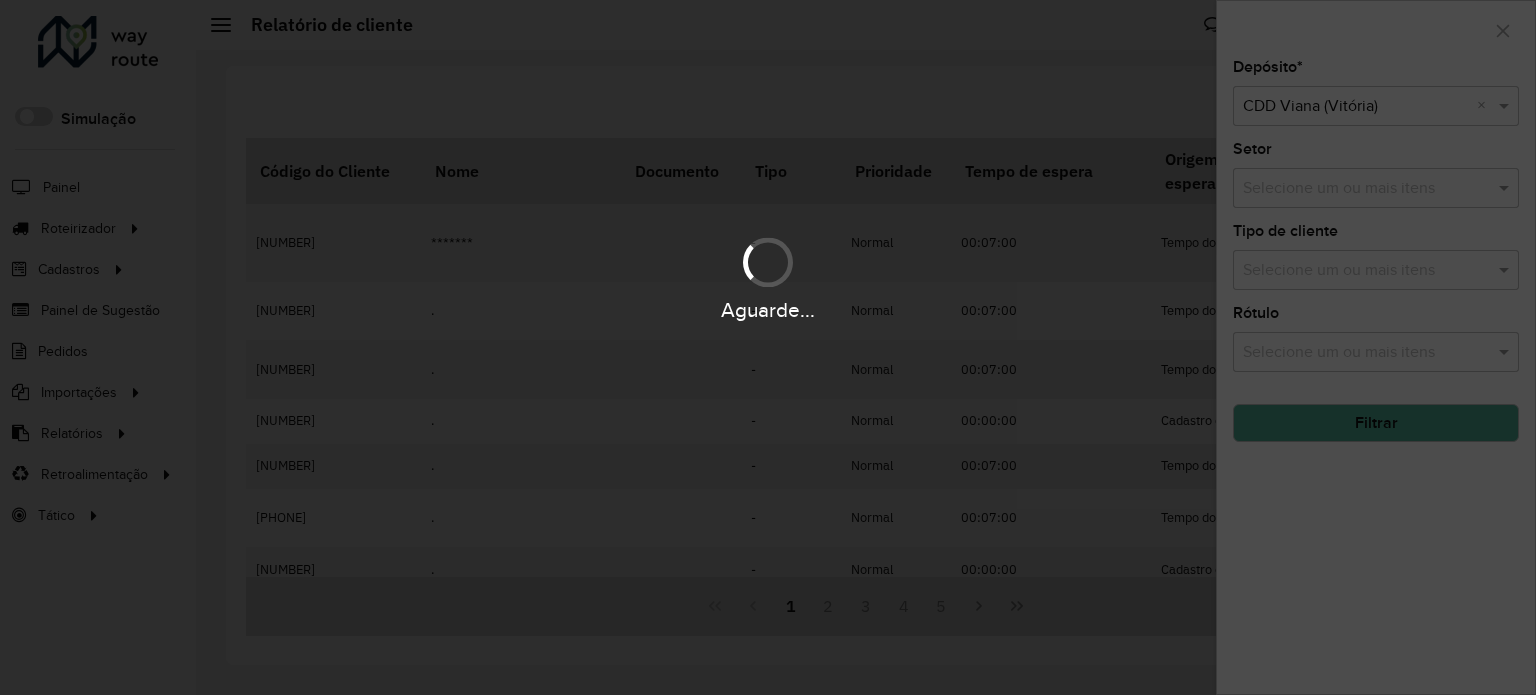 click on "Filtrar" 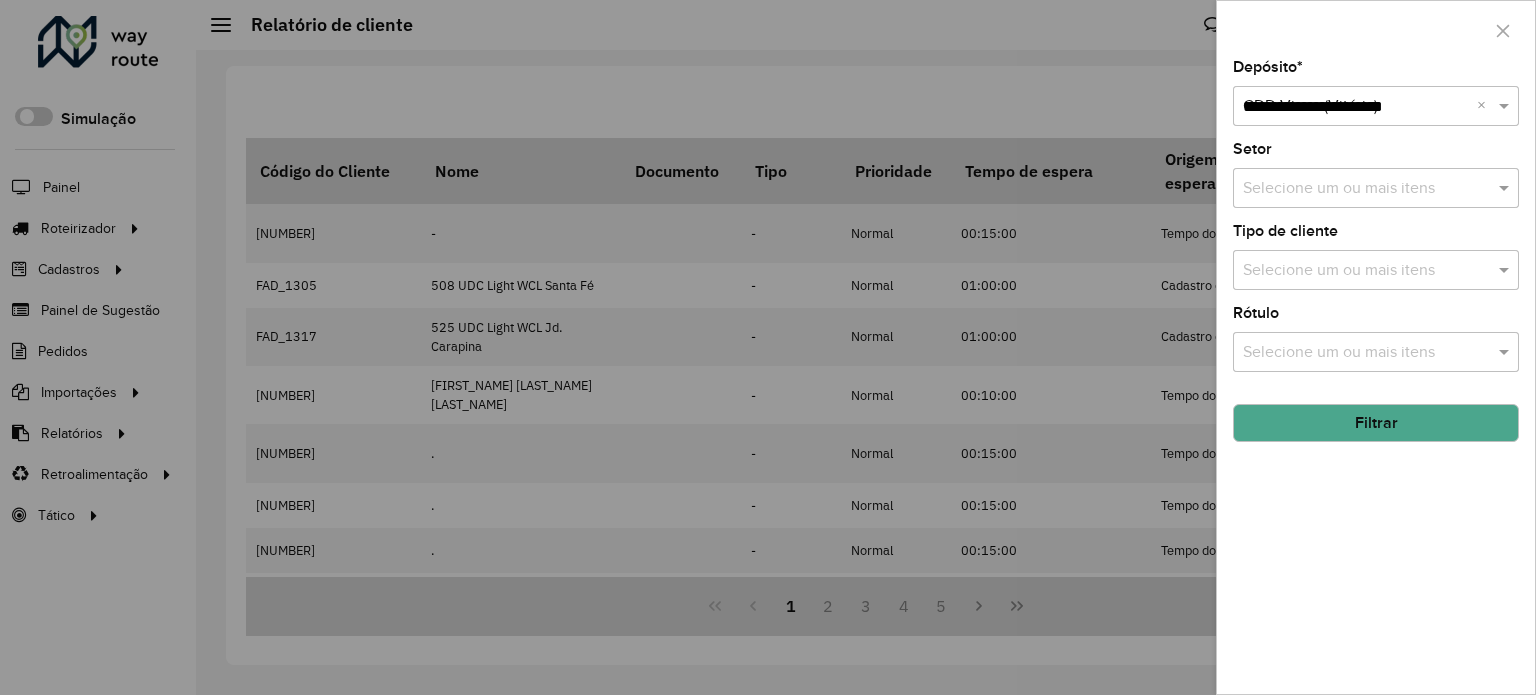 type on "**********" 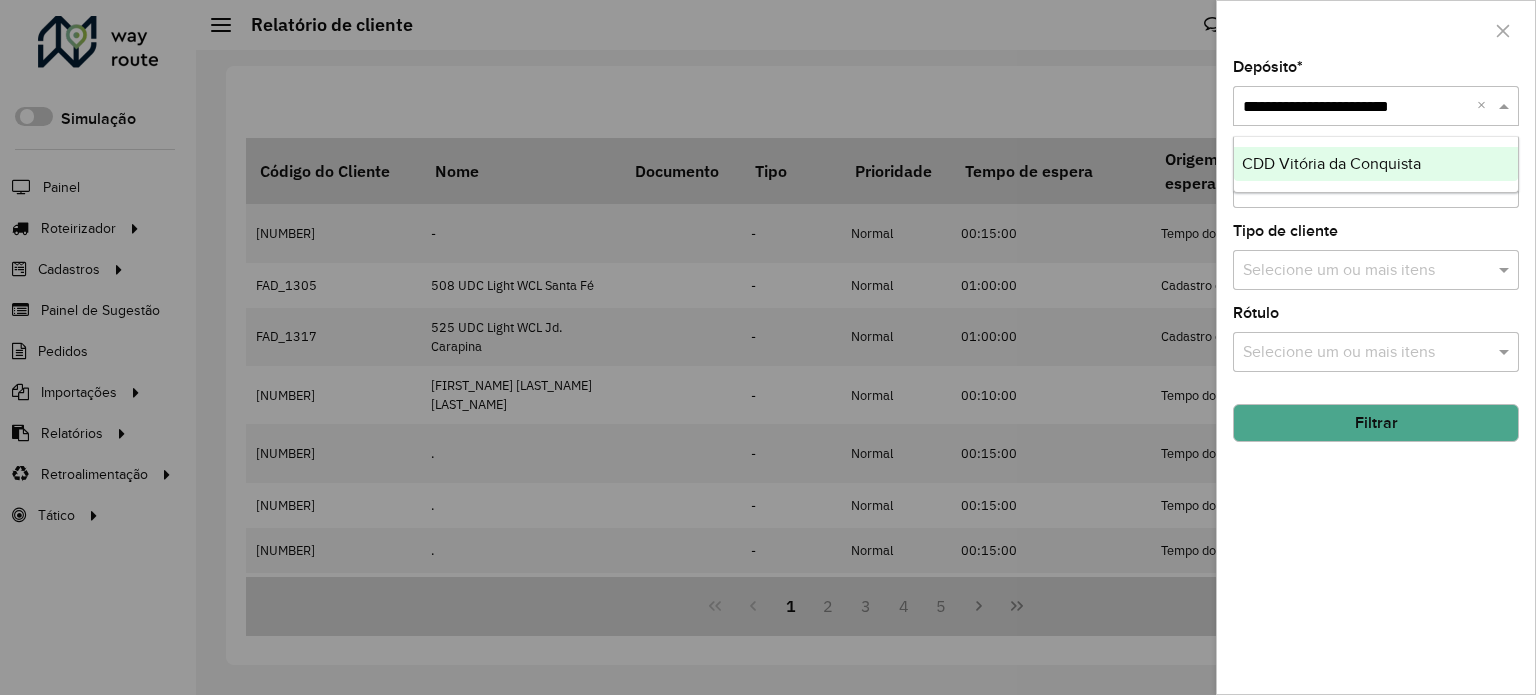 type 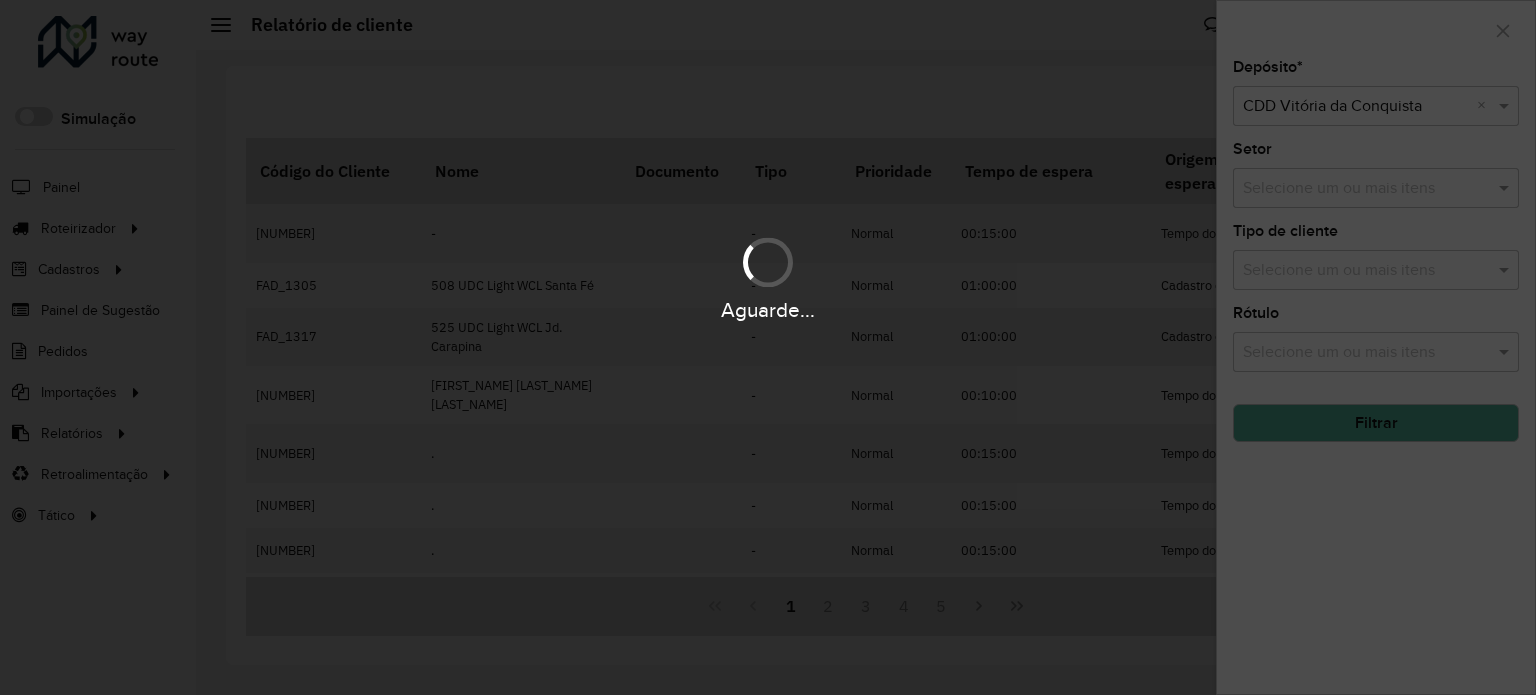 click on "Filtrar" 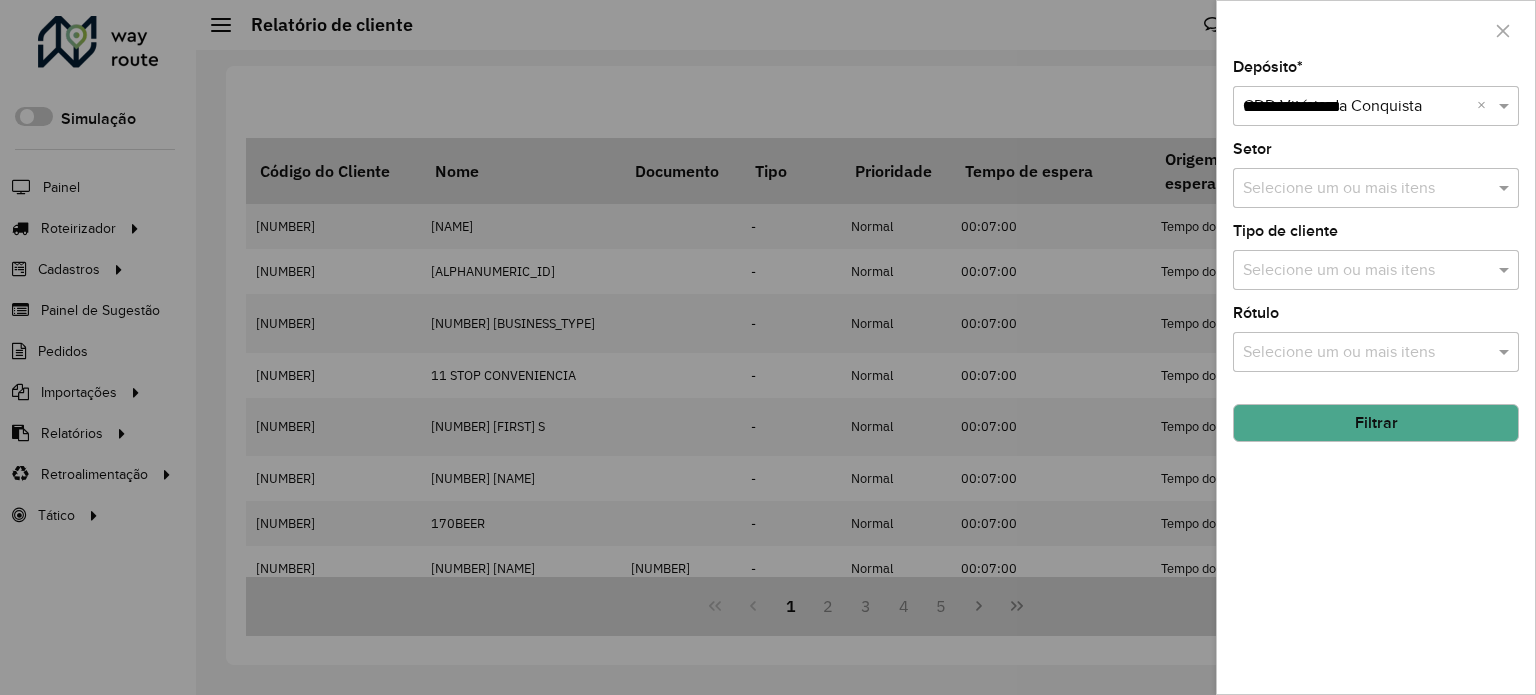 type on "**********" 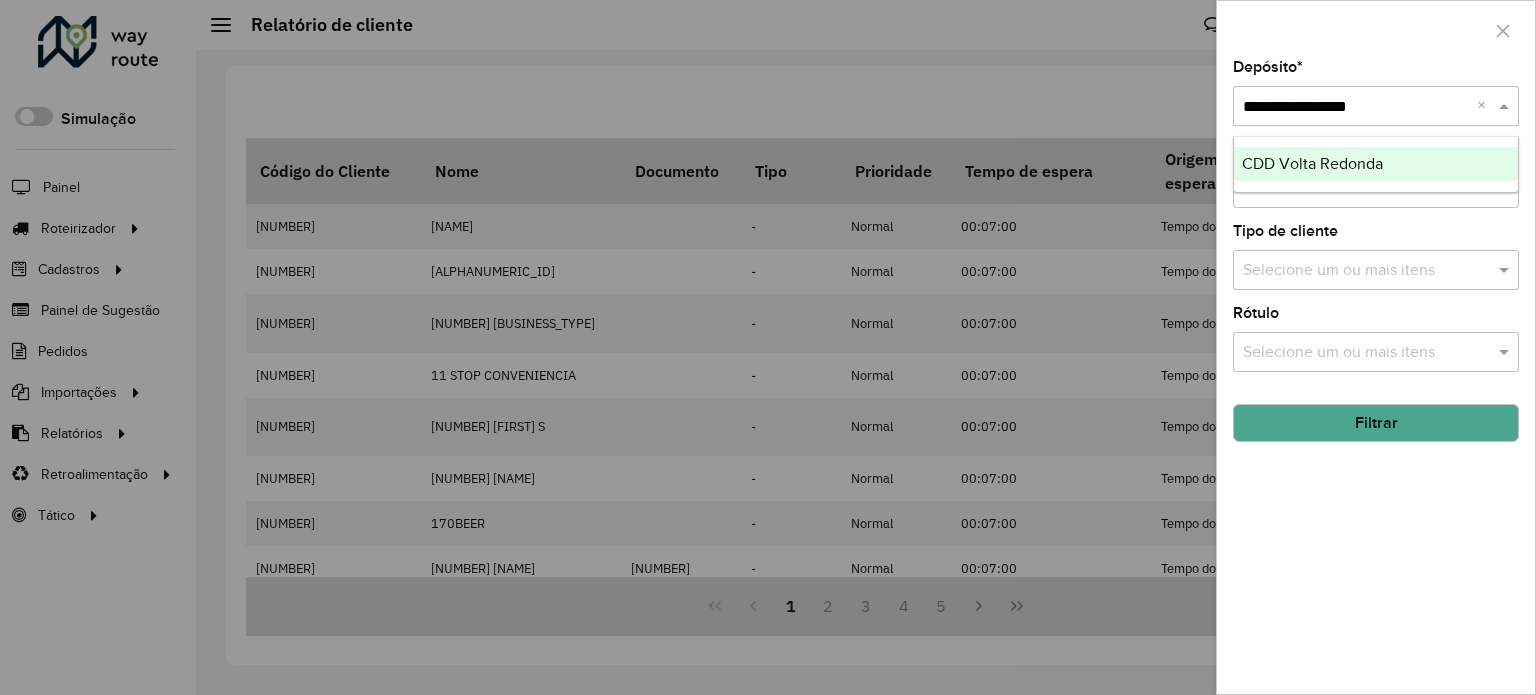 type 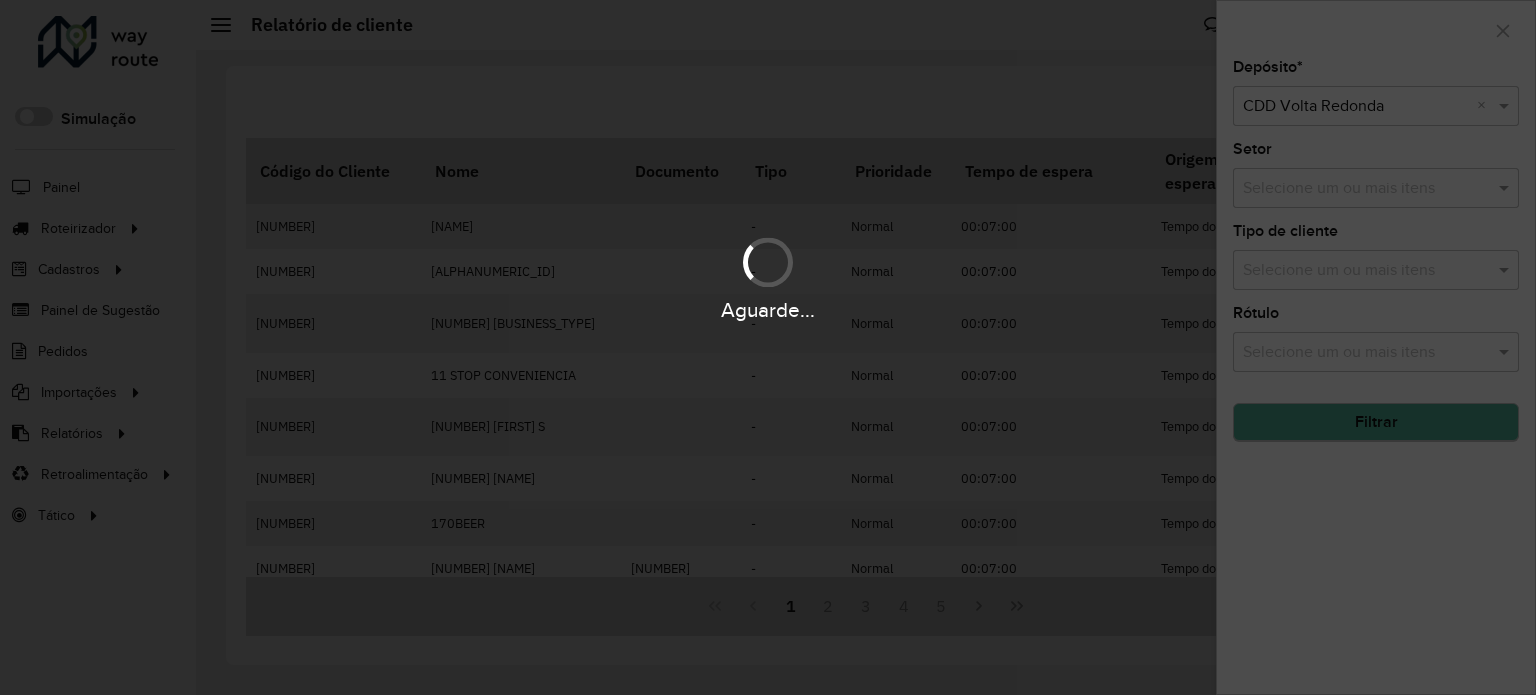 click on "Filtrar" 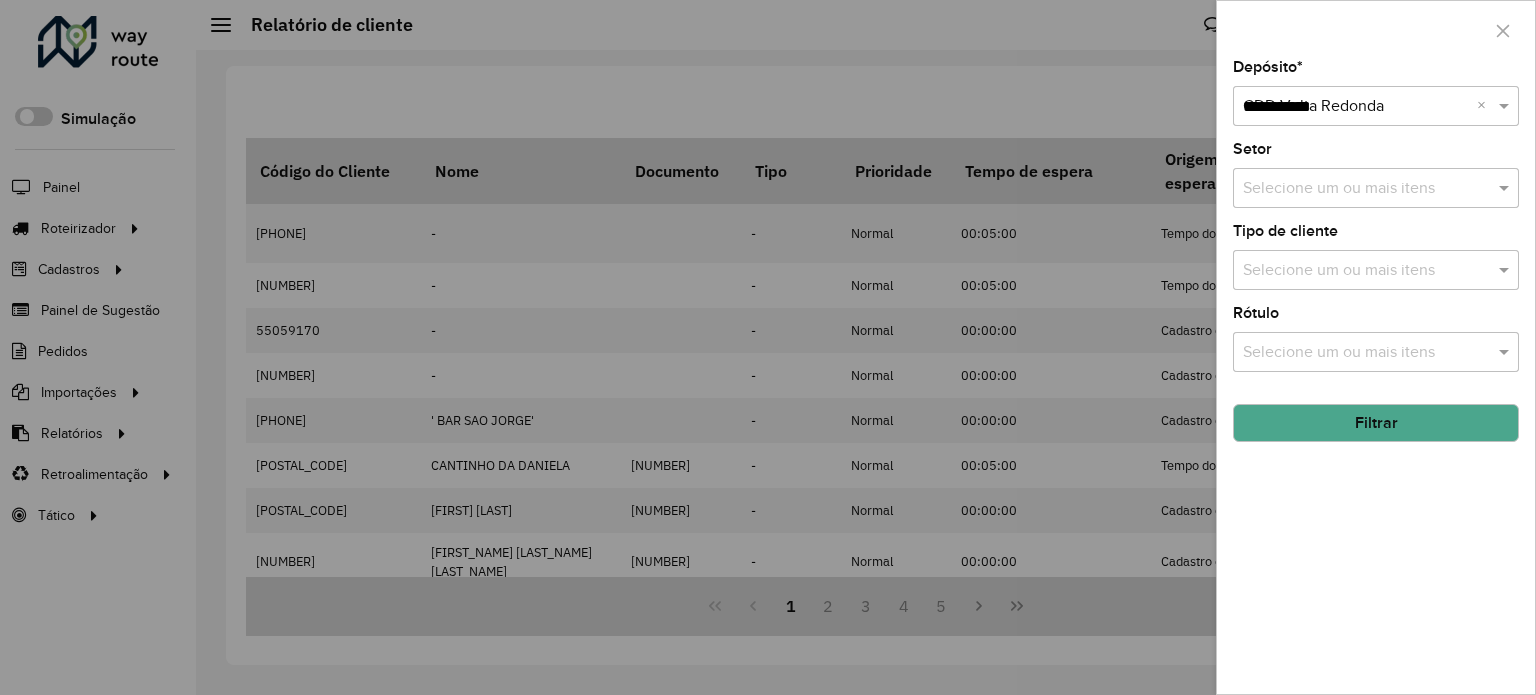type on "**********" 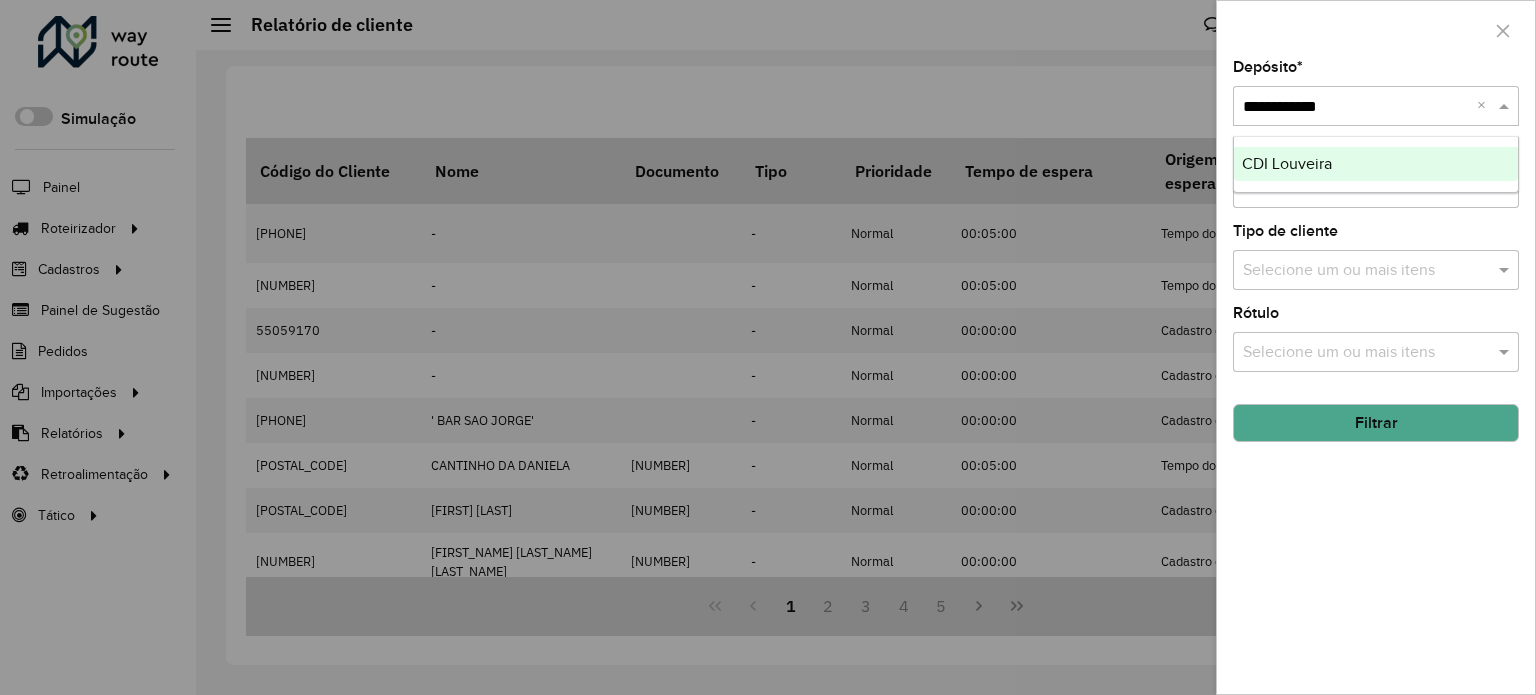 type 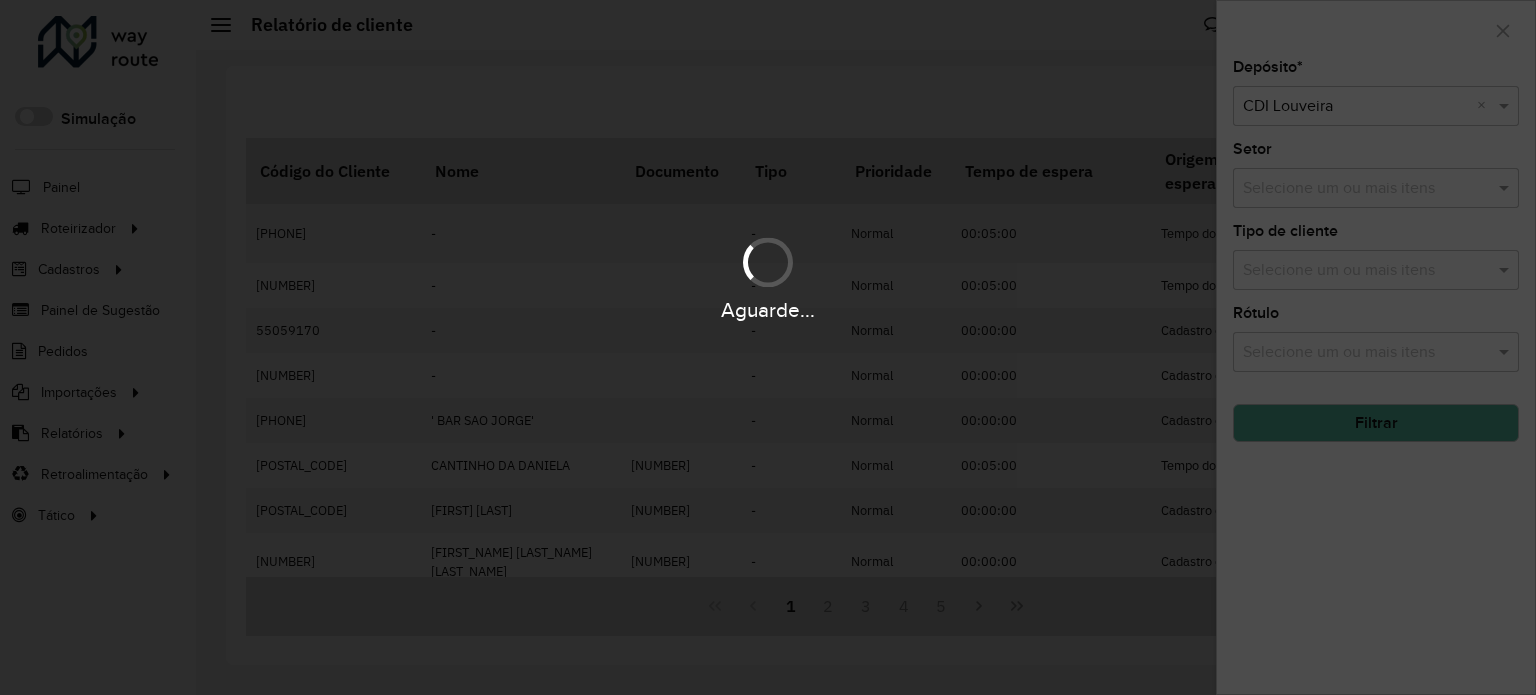 click on "Filtrar" 